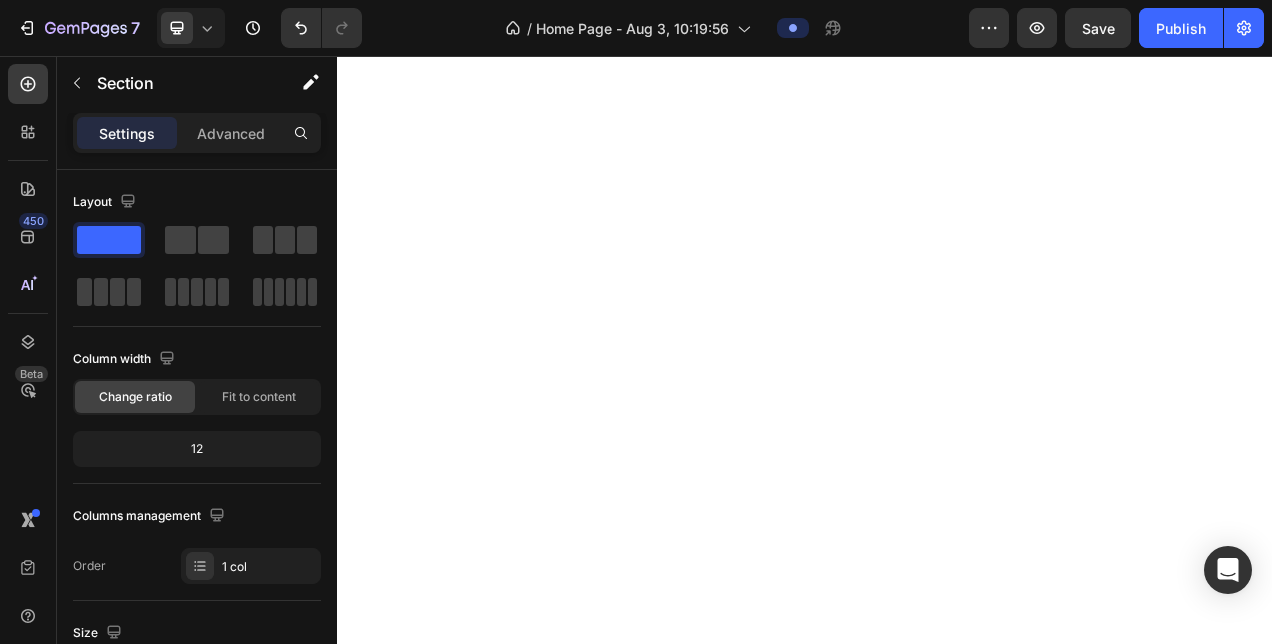 scroll, scrollTop: 0, scrollLeft: 0, axis: both 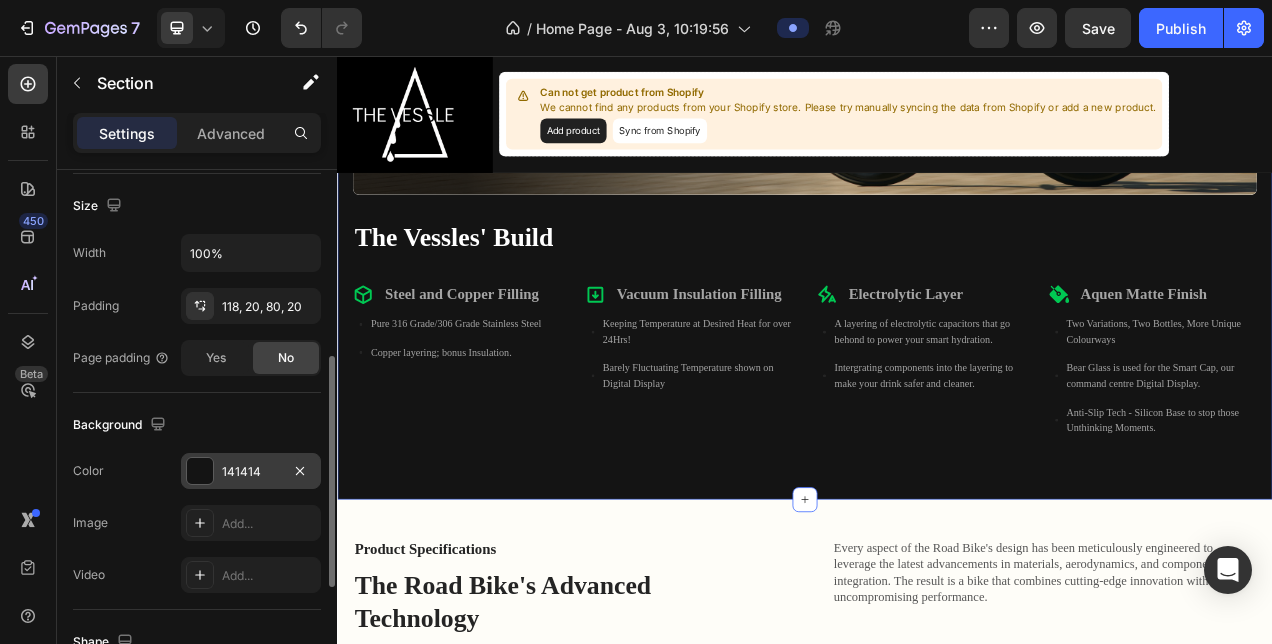 click on "141414" at bounding box center (251, 472) 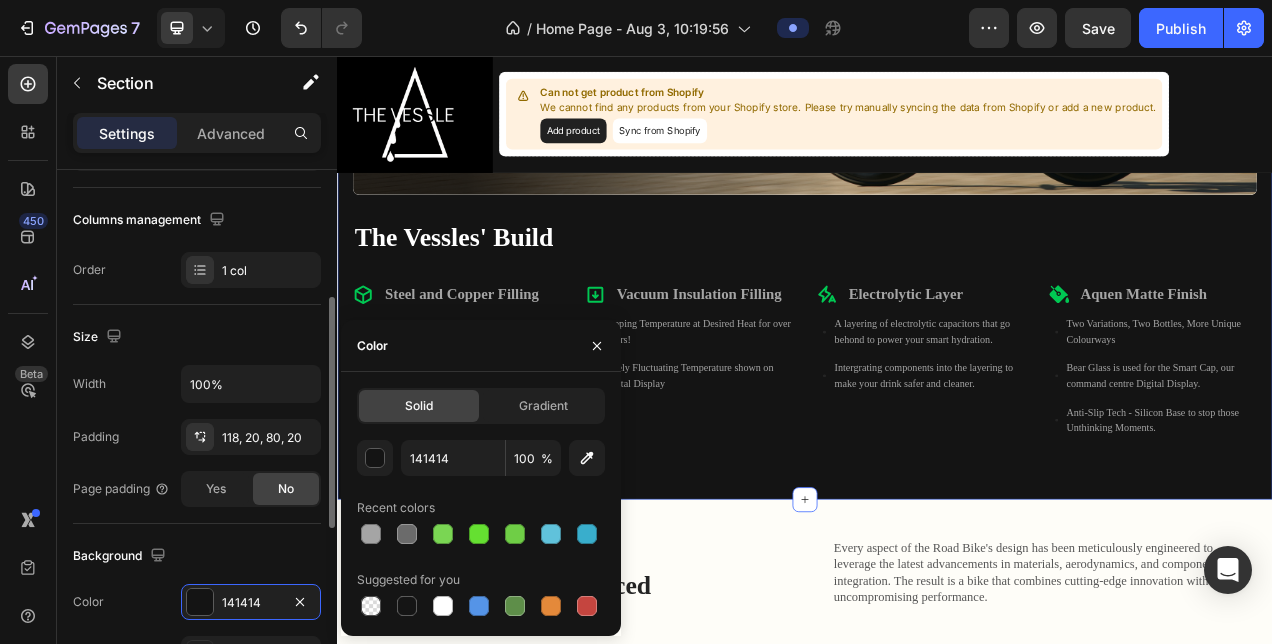 scroll, scrollTop: 293, scrollLeft: 0, axis: vertical 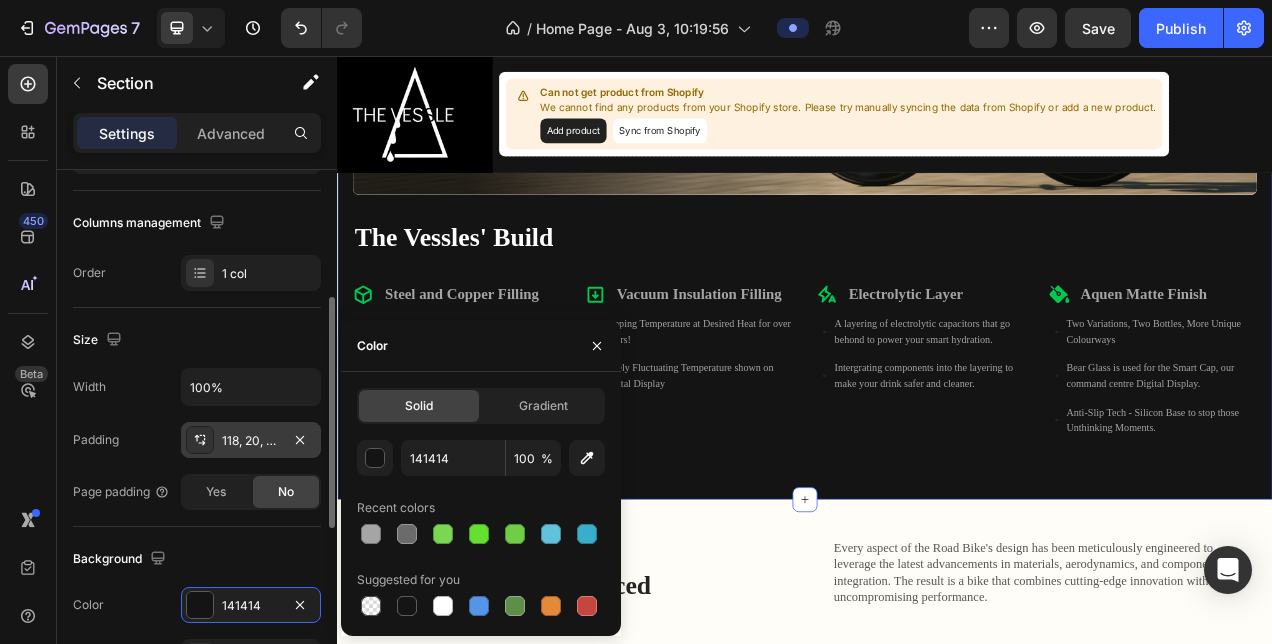 click on "118, 20, 80, 20" at bounding box center (251, 440) 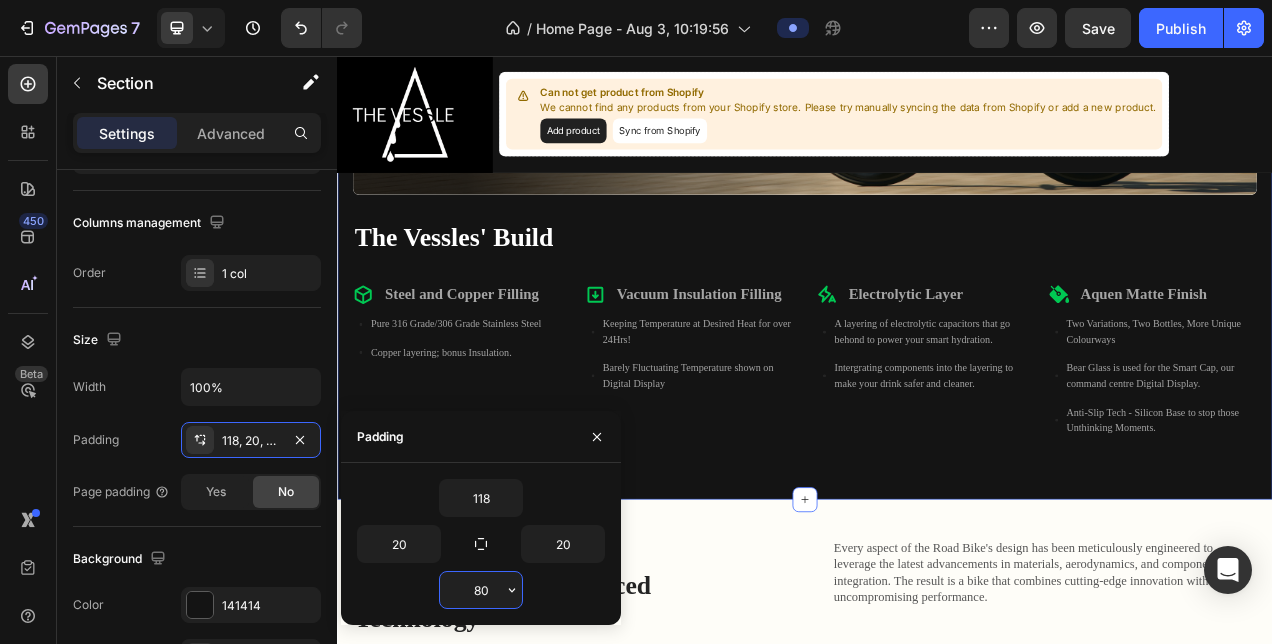click on "80" at bounding box center [481, 590] 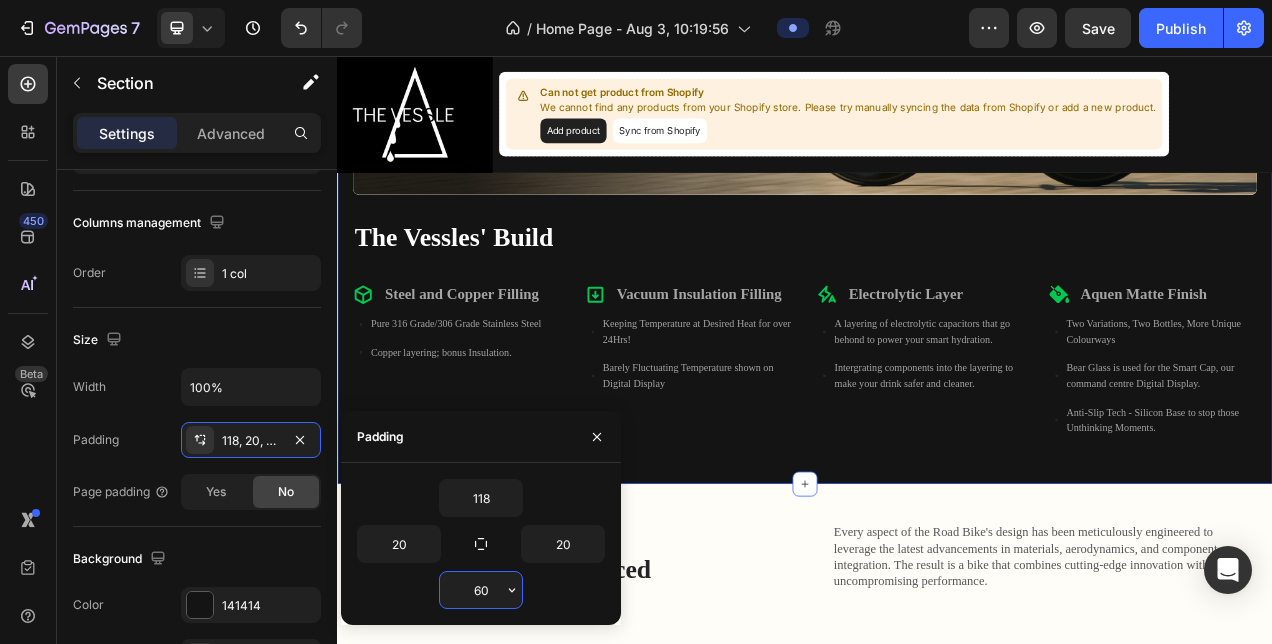 type on "6" 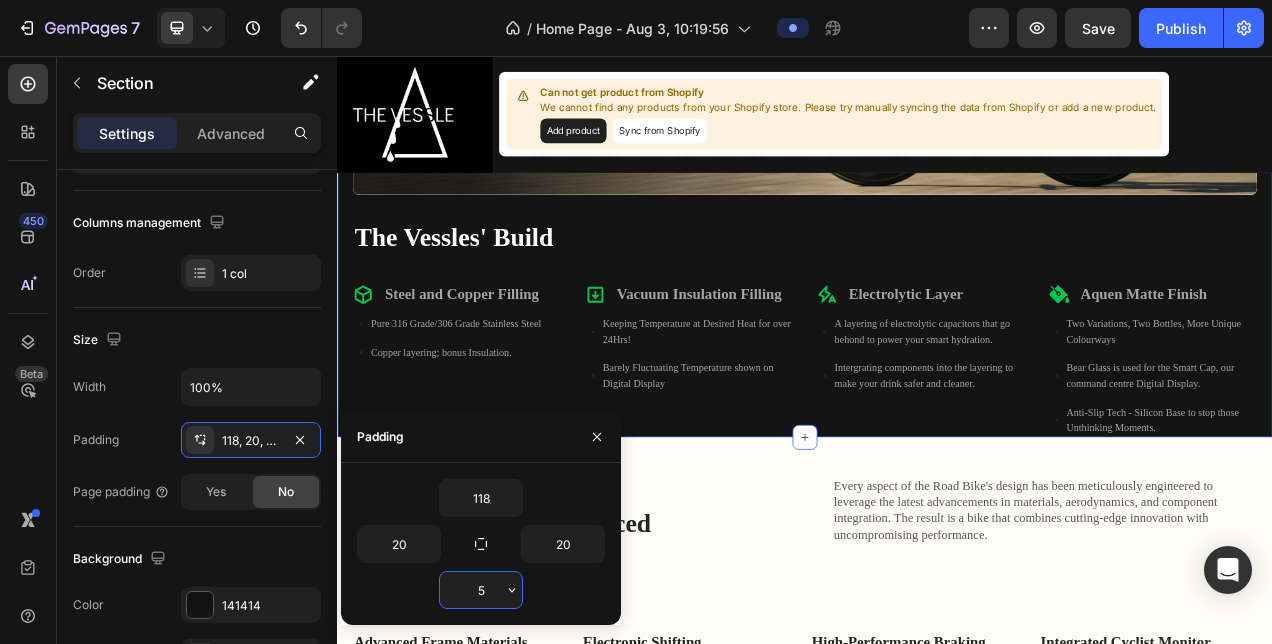 type on "50" 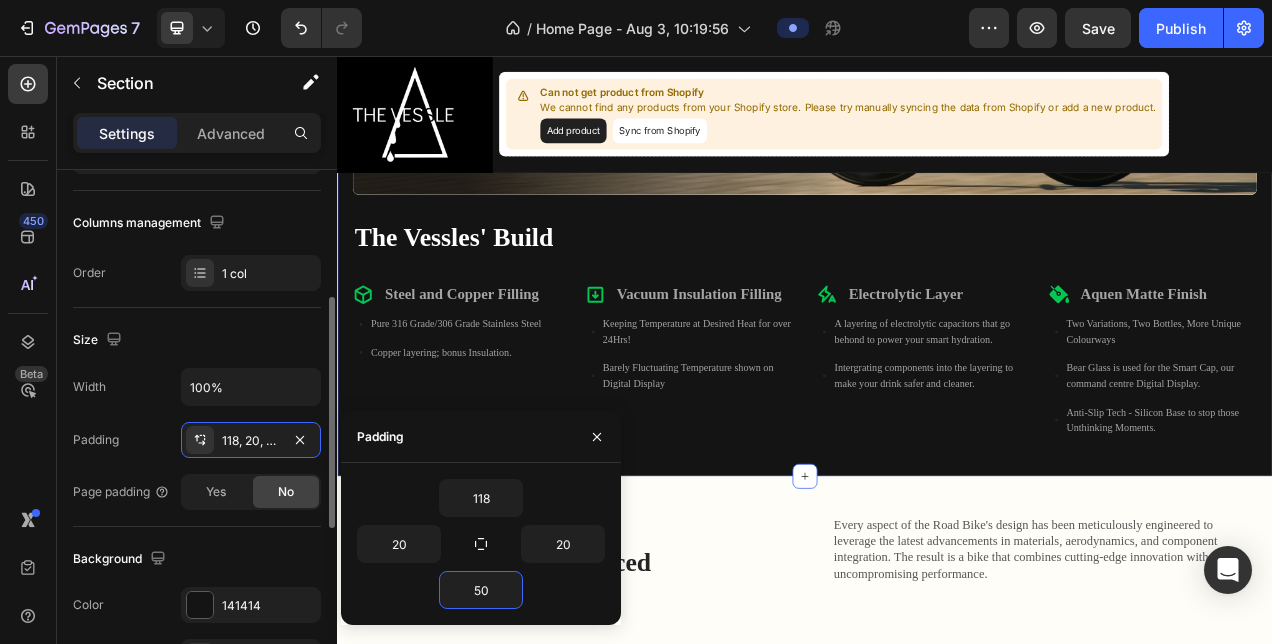 click on "Background" at bounding box center (197, 559) 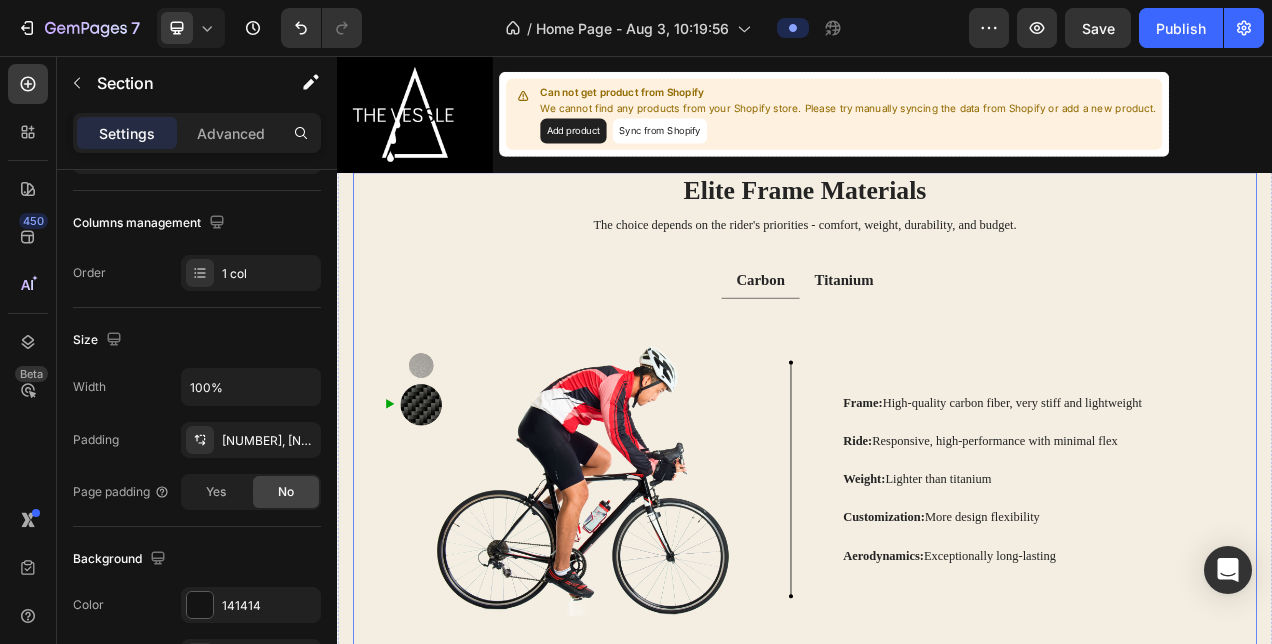 scroll, scrollTop: 1878, scrollLeft: 0, axis: vertical 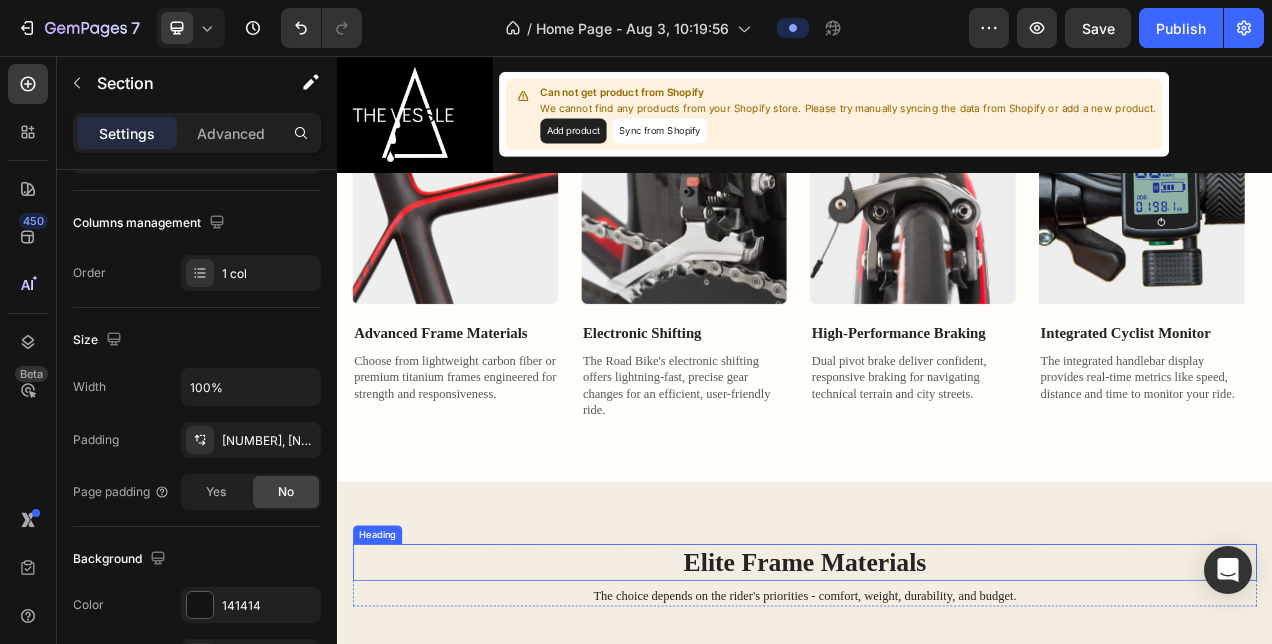 click on "Elite Frame Materials" at bounding box center [937, 705] 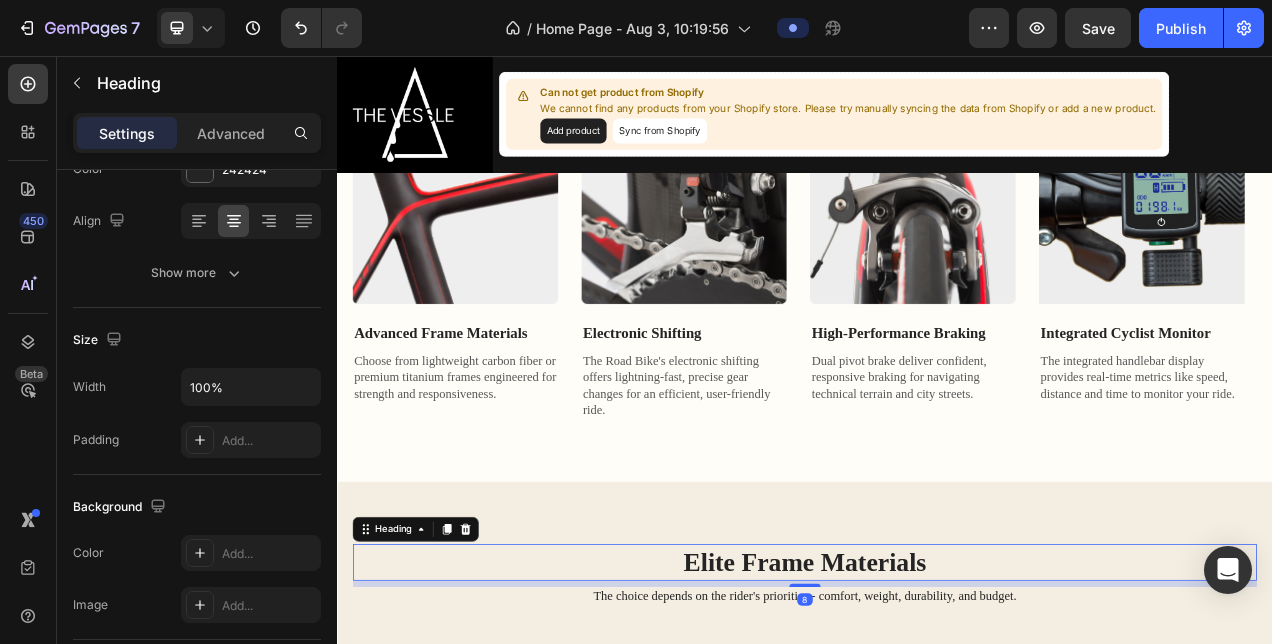 scroll, scrollTop: 0, scrollLeft: 0, axis: both 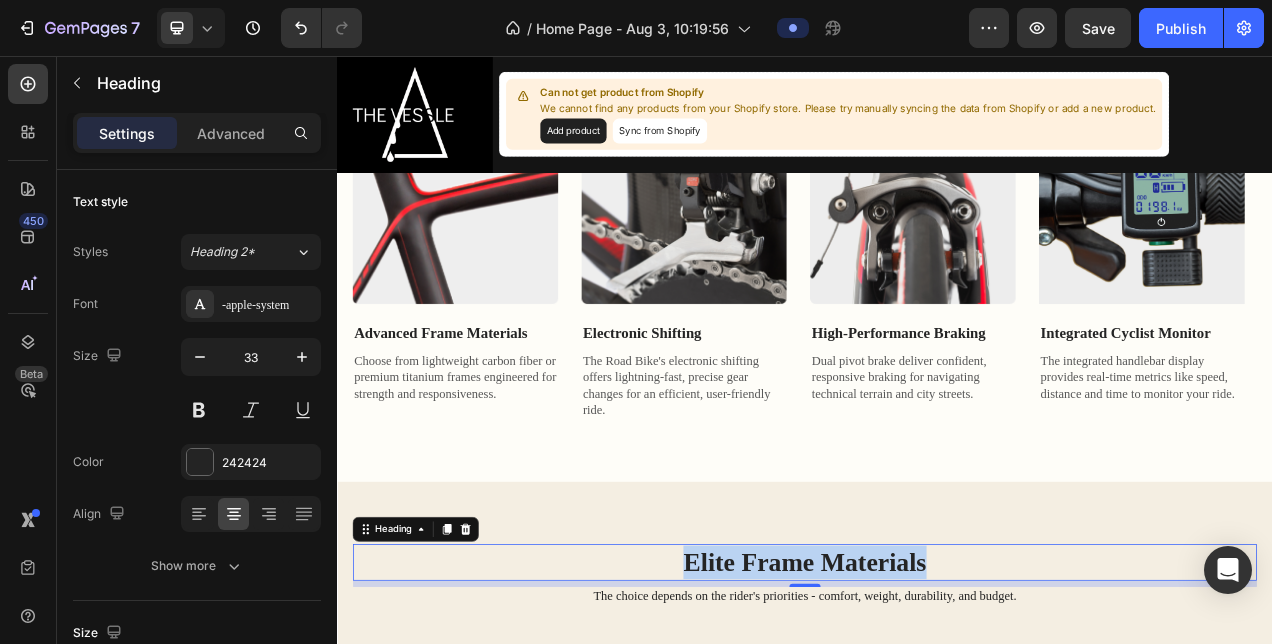 drag, startPoint x: 1084, startPoint y: 711, endPoint x: 778, endPoint y: 688, distance: 306.86316 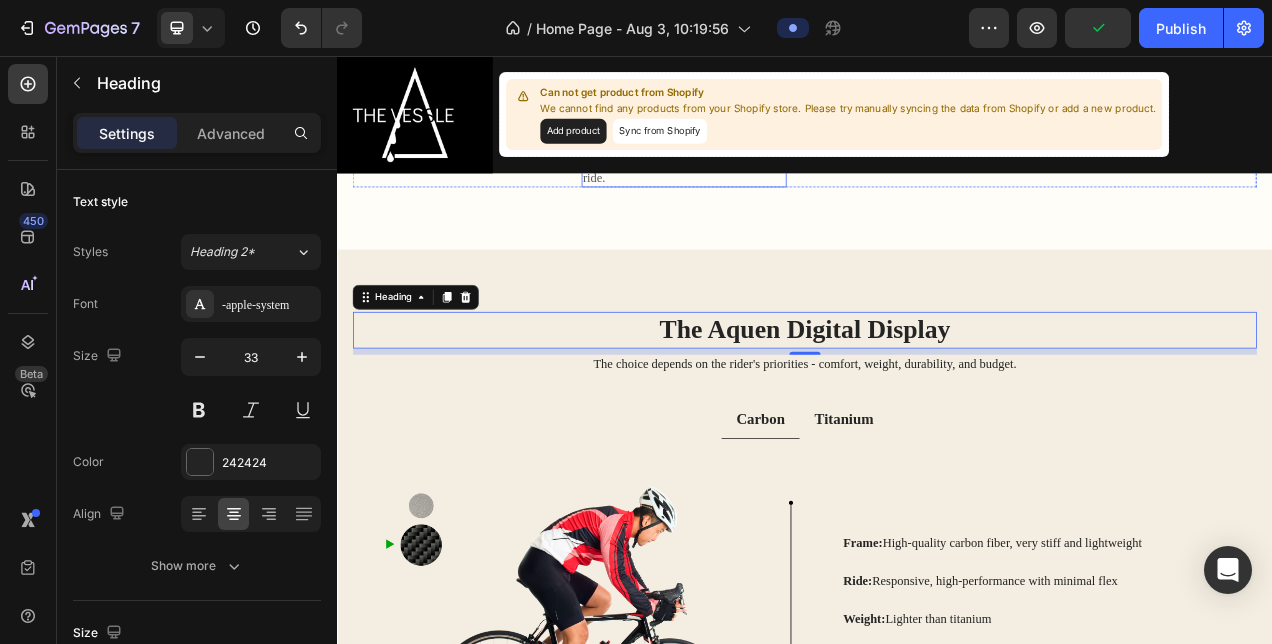 scroll, scrollTop: 2194, scrollLeft: 0, axis: vertical 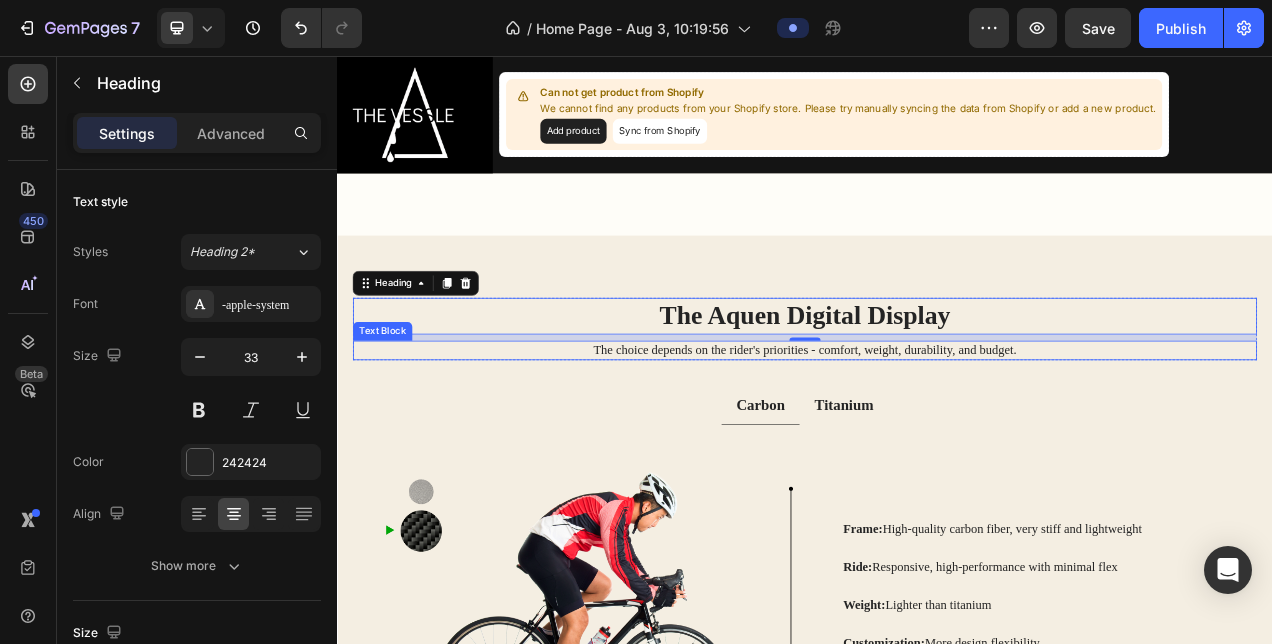 click on "The choice depends on the rider's priorities - comfort, weight, durability, and budget." at bounding box center [937, 433] 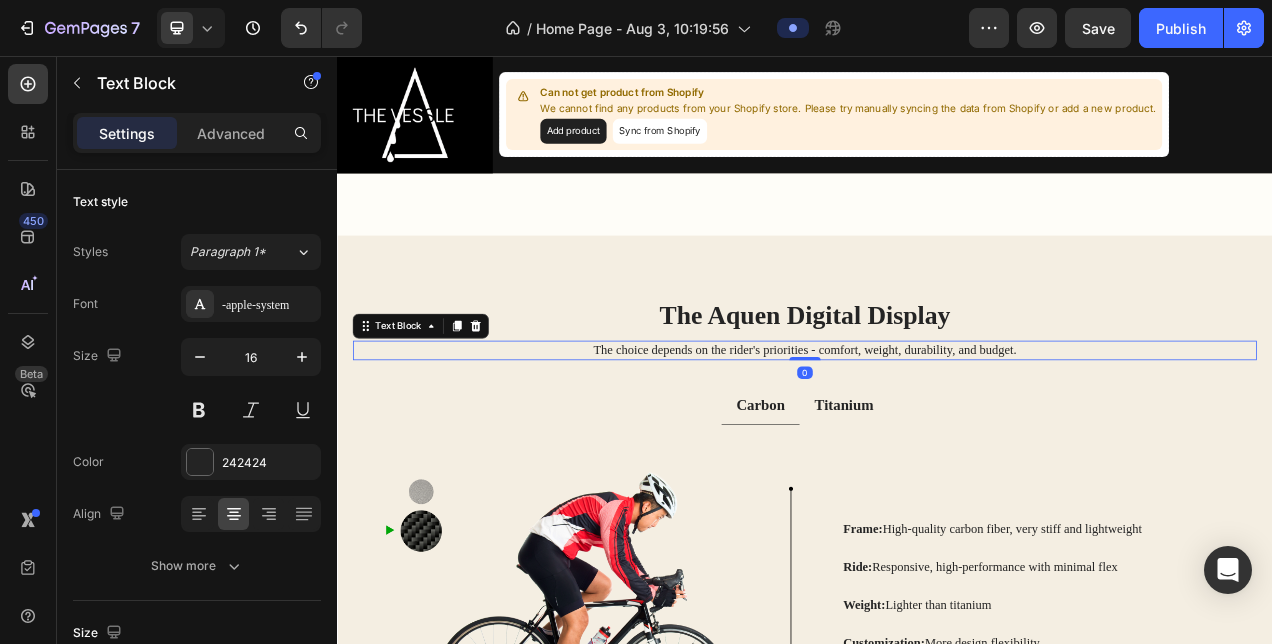 click on "The choice depends on the rider's priorities - comfort, weight, durability, and budget." at bounding box center [937, 433] 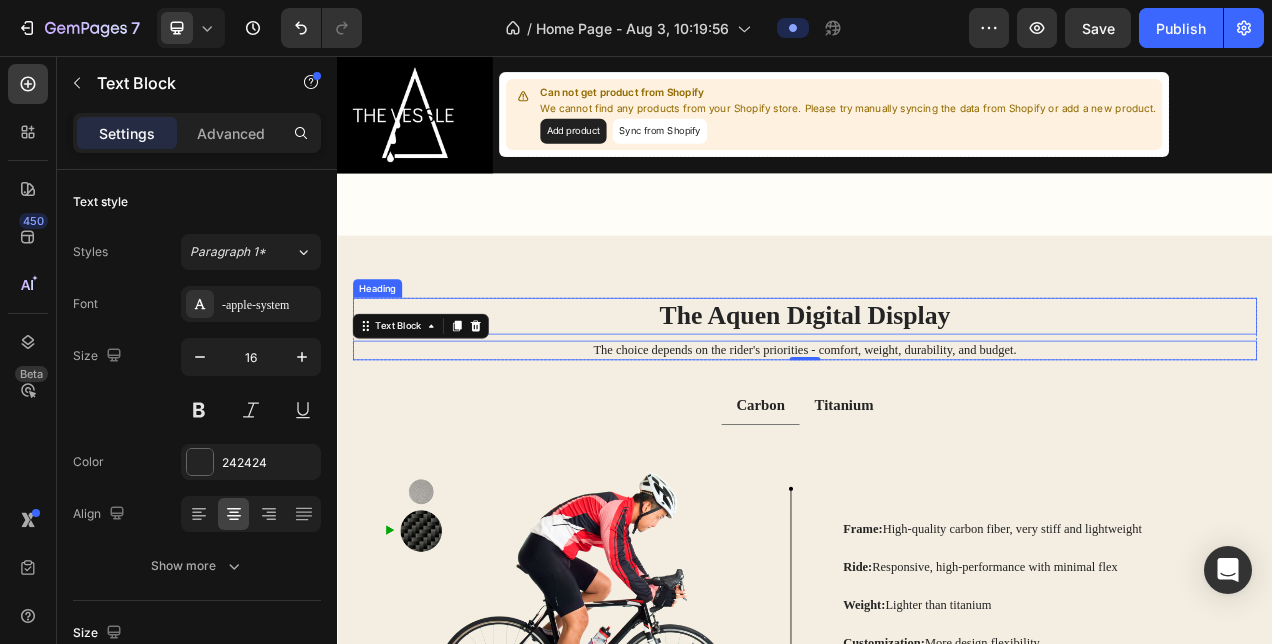 click on "The Aquen Digital Display" at bounding box center [937, 389] 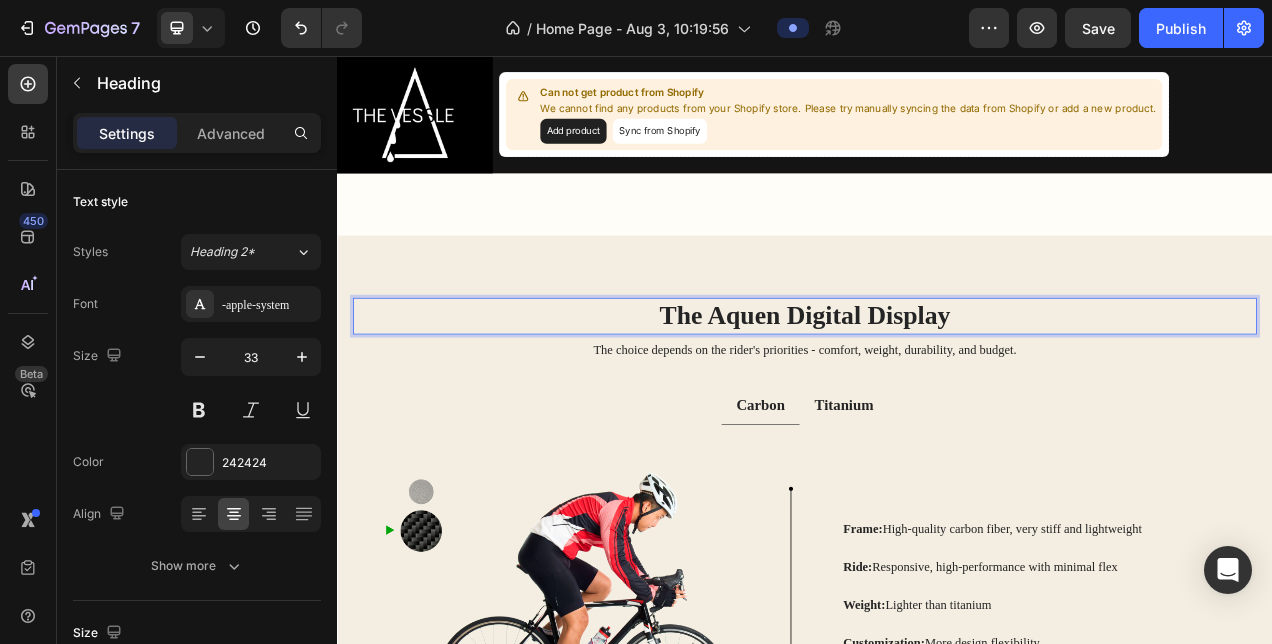 click on "The Aquen Digital Display" at bounding box center [937, 389] 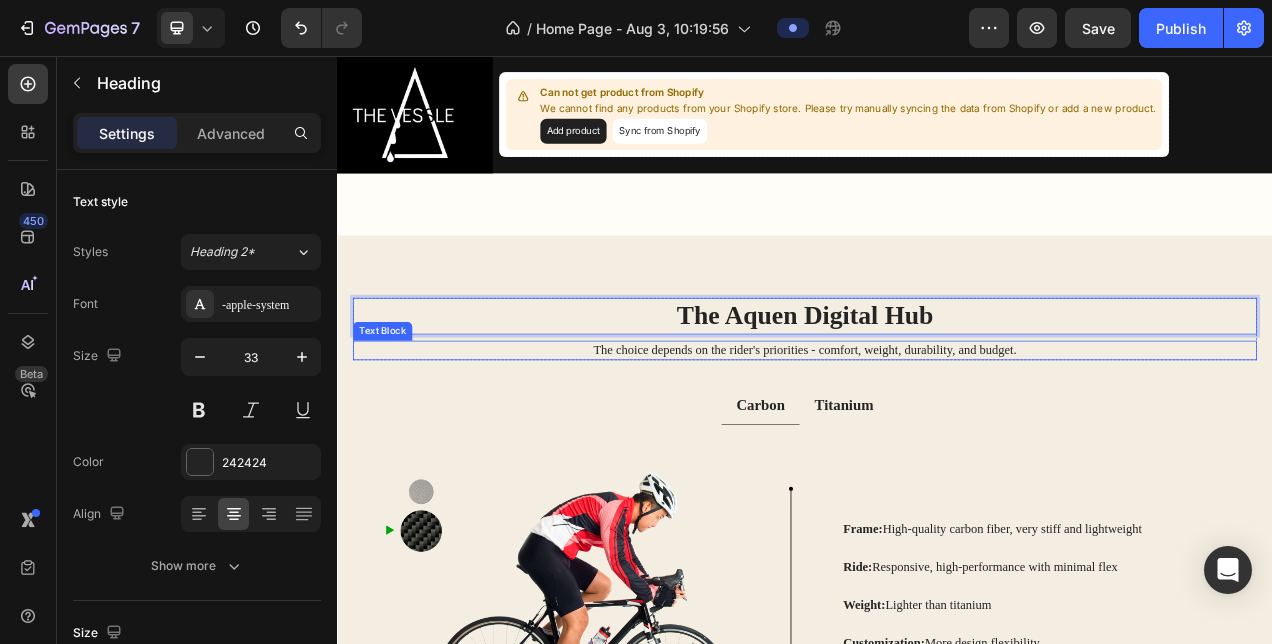 click on "The choice depends on the rider's priorities - comfort, weight, durability, and budget." at bounding box center (937, 433) 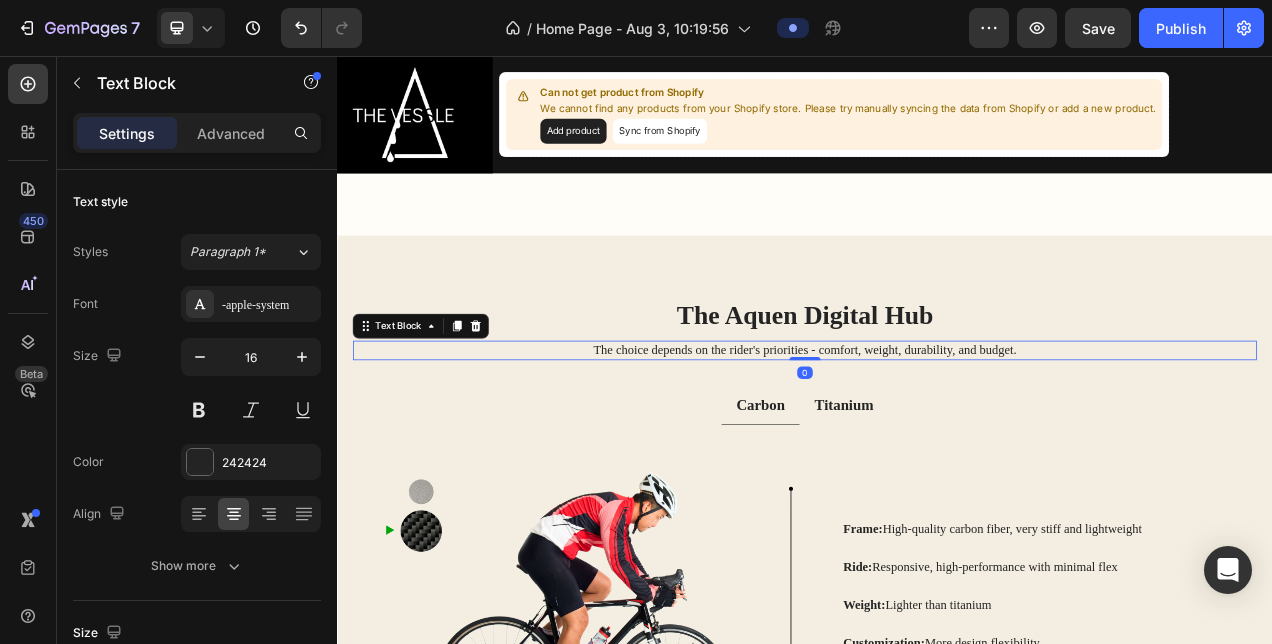 click on "The choice depends on the rider's priorities - comfort, weight, durability, and budget." at bounding box center [937, 433] 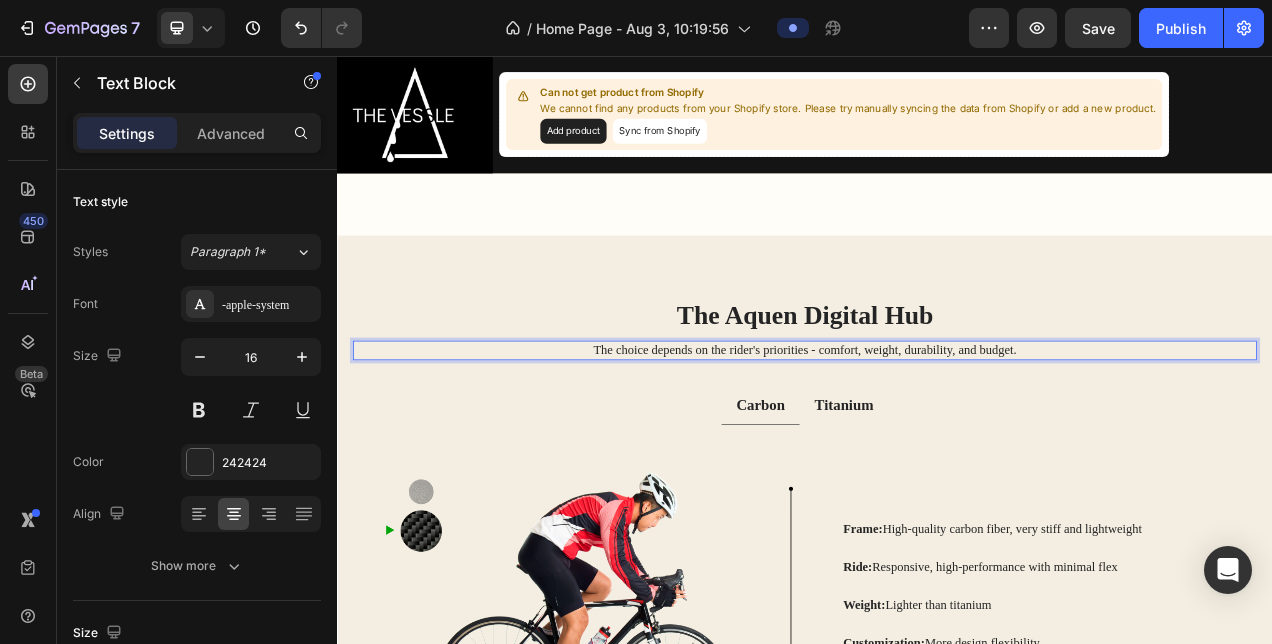 click on "The choice depends on the rider's priorities - comfort, weight, durability, and budget." at bounding box center [937, 433] 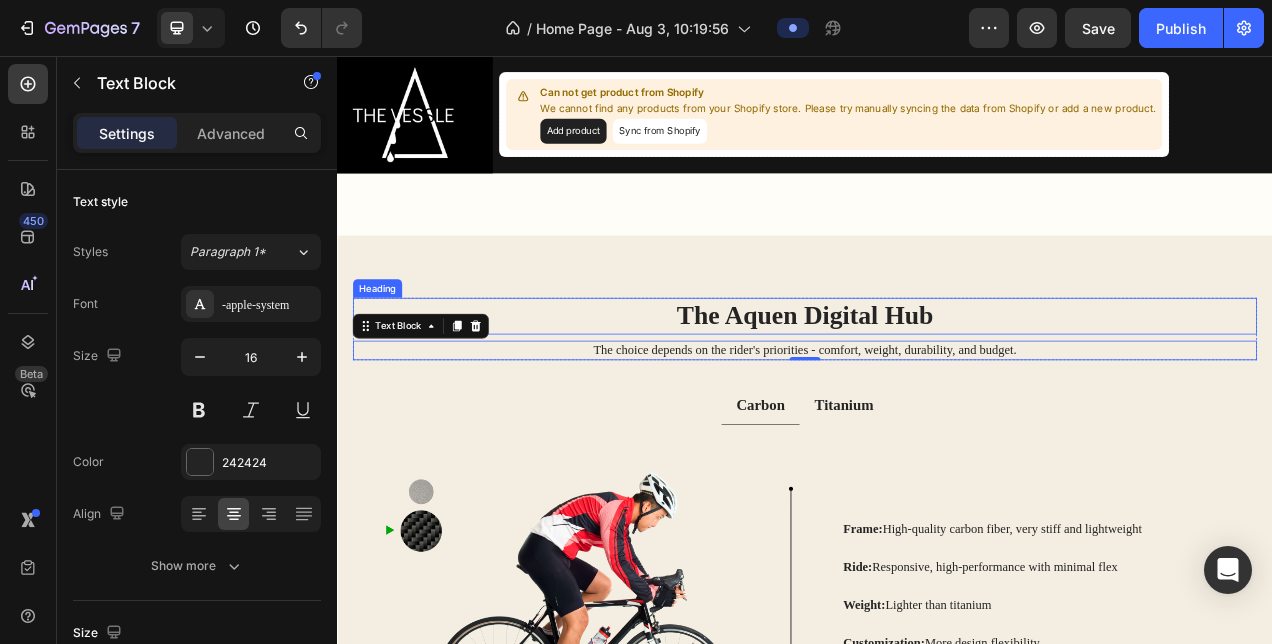 drag, startPoint x: 1236, startPoint y: 435, endPoint x: 709, endPoint y: 402, distance: 528.03217 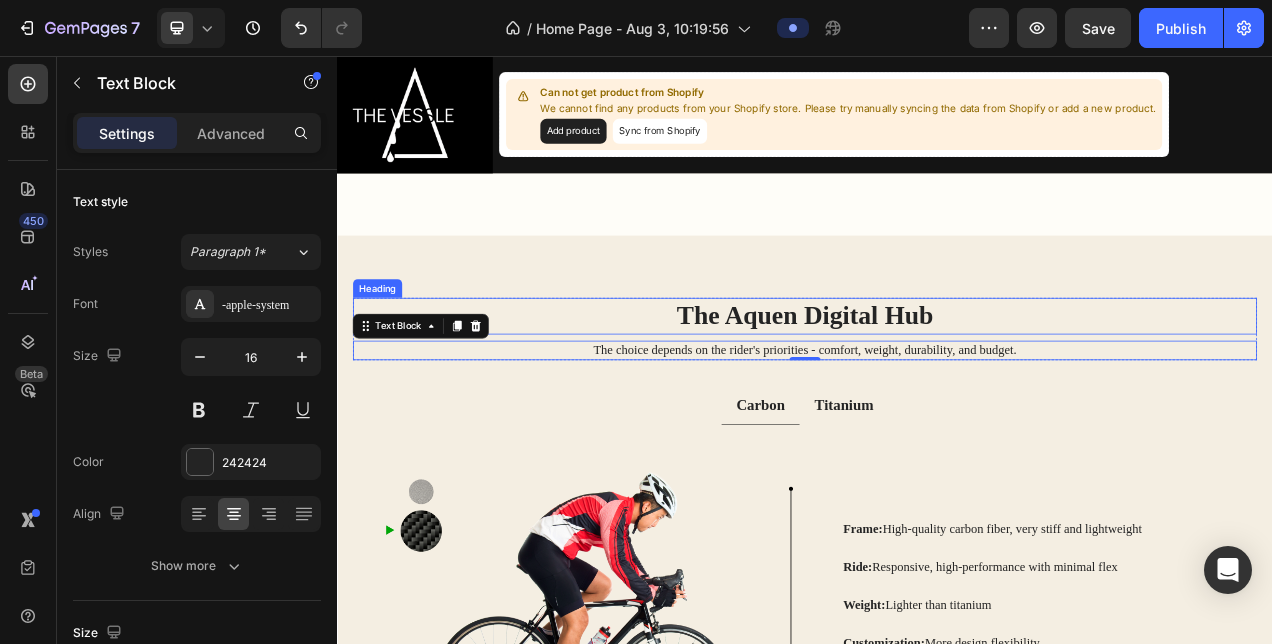 click on "The Aquen Digital Hub Heading The choice depends on the rider's priorities - comfort, weight, durability, and budget. Text Block   0" at bounding box center [937, 406] 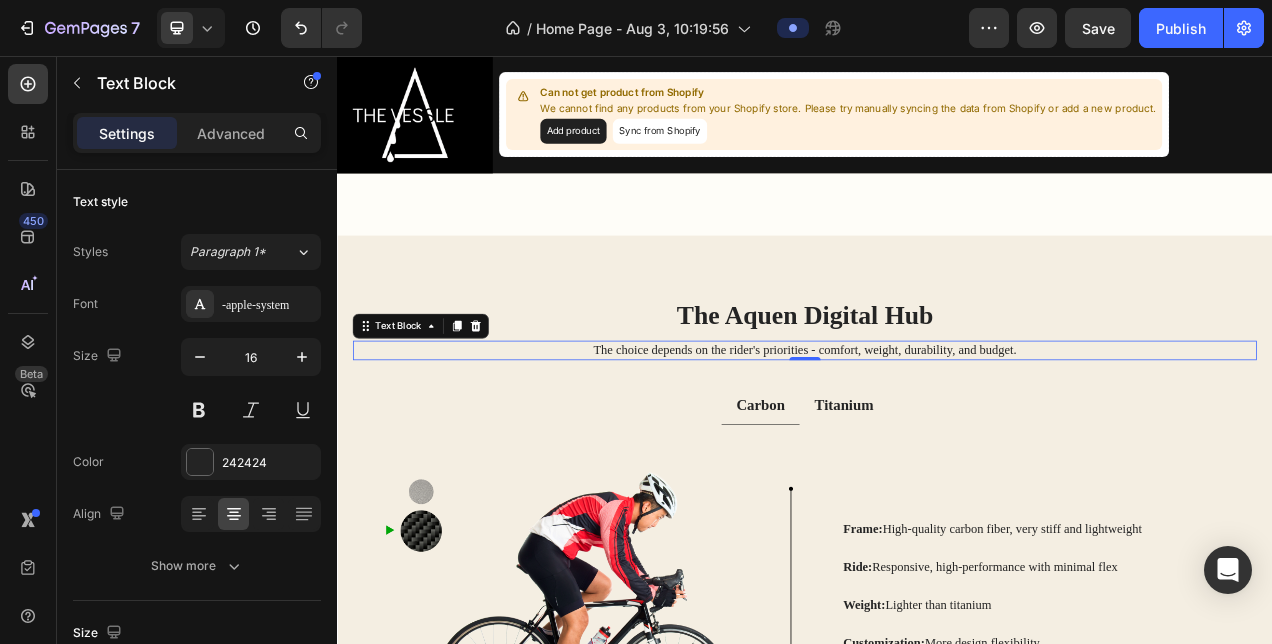 click on "The choice depends on the rider's priorities - comfort, weight, durability, and budget." at bounding box center [937, 433] 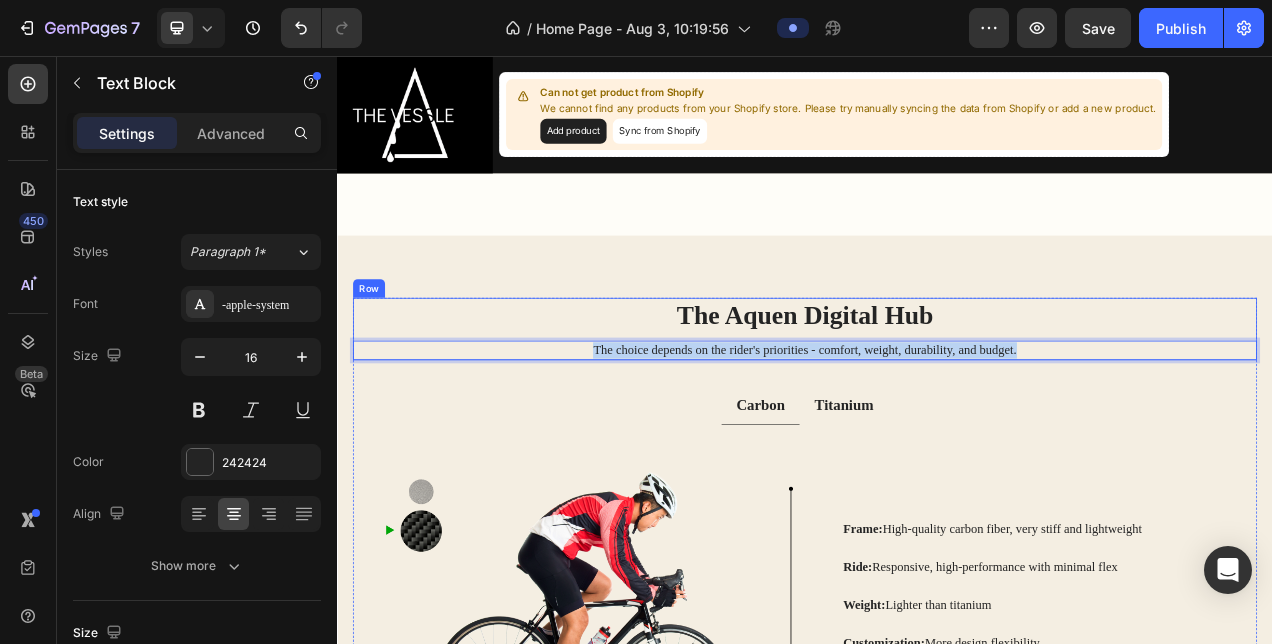 drag, startPoint x: 656, startPoint y: 435, endPoint x: 1293, endPoint y: 421, distance: 637.1538 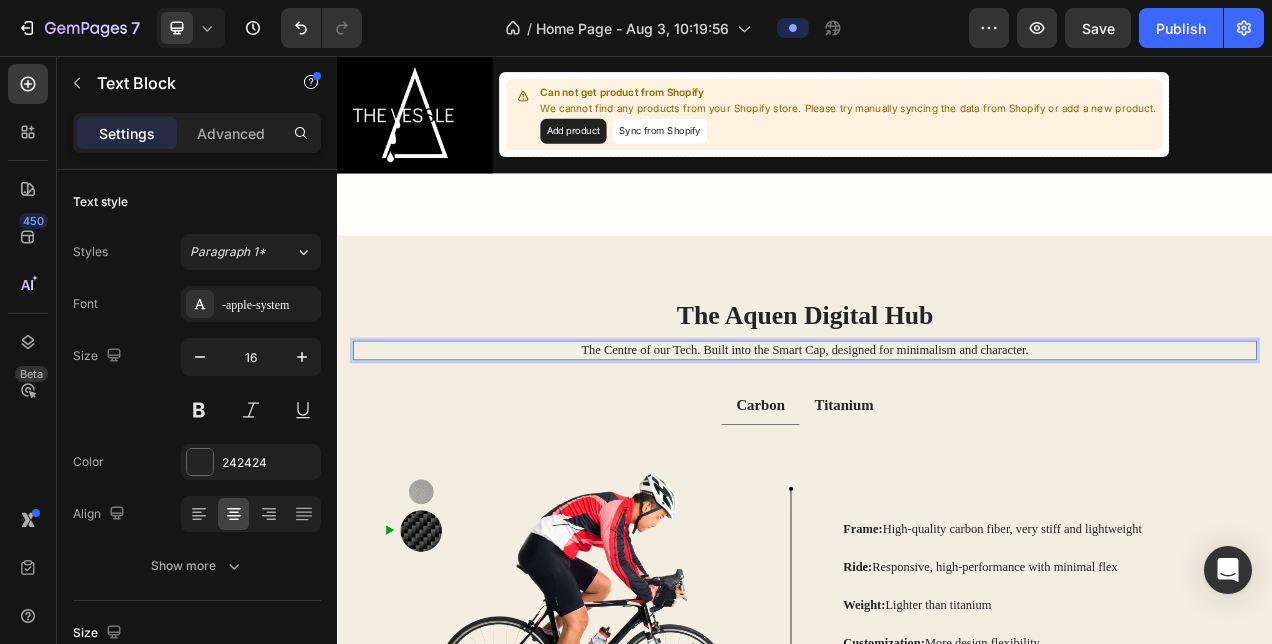 scroll, scrollTop: 2241, scrollLeft: 0, axis: vertical 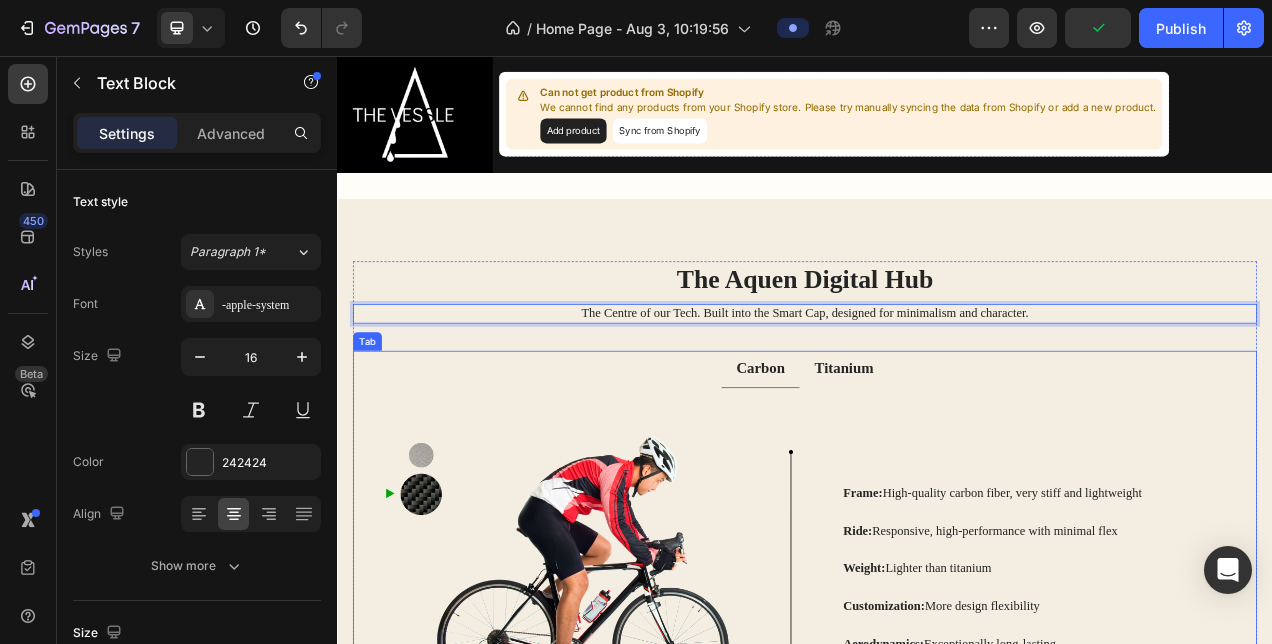 click on "Carbon" at bounding box center [880, 458] 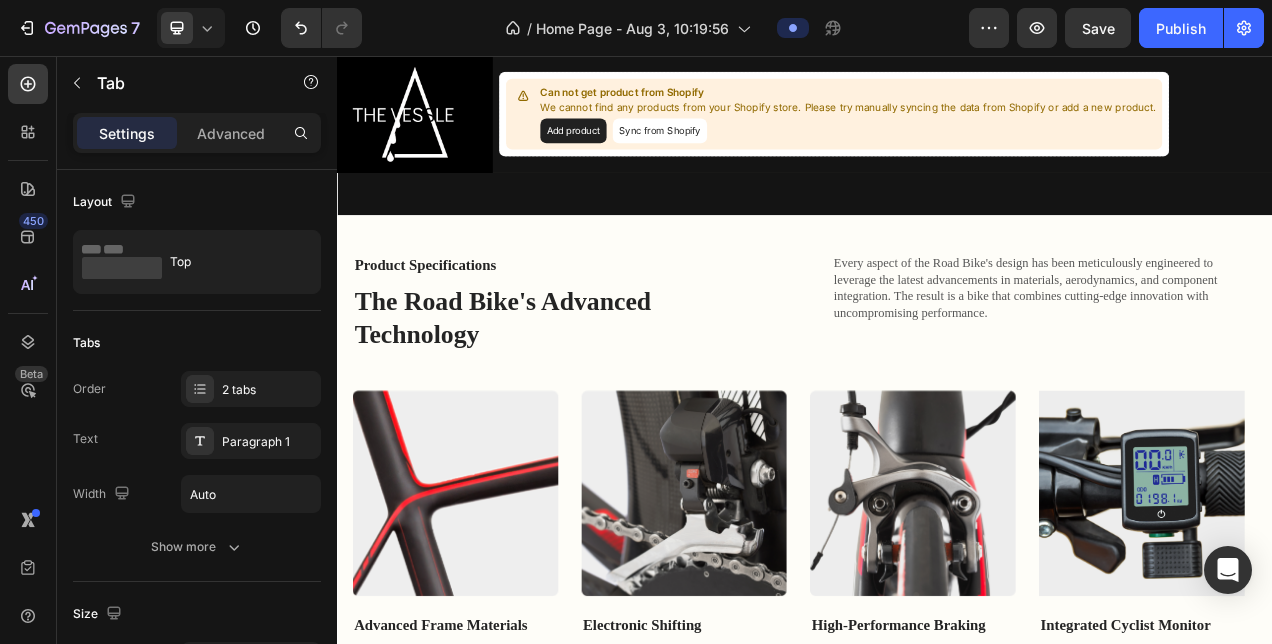 scroll, scrollTop: 1535, scrollLeft: 0, axis: vertical 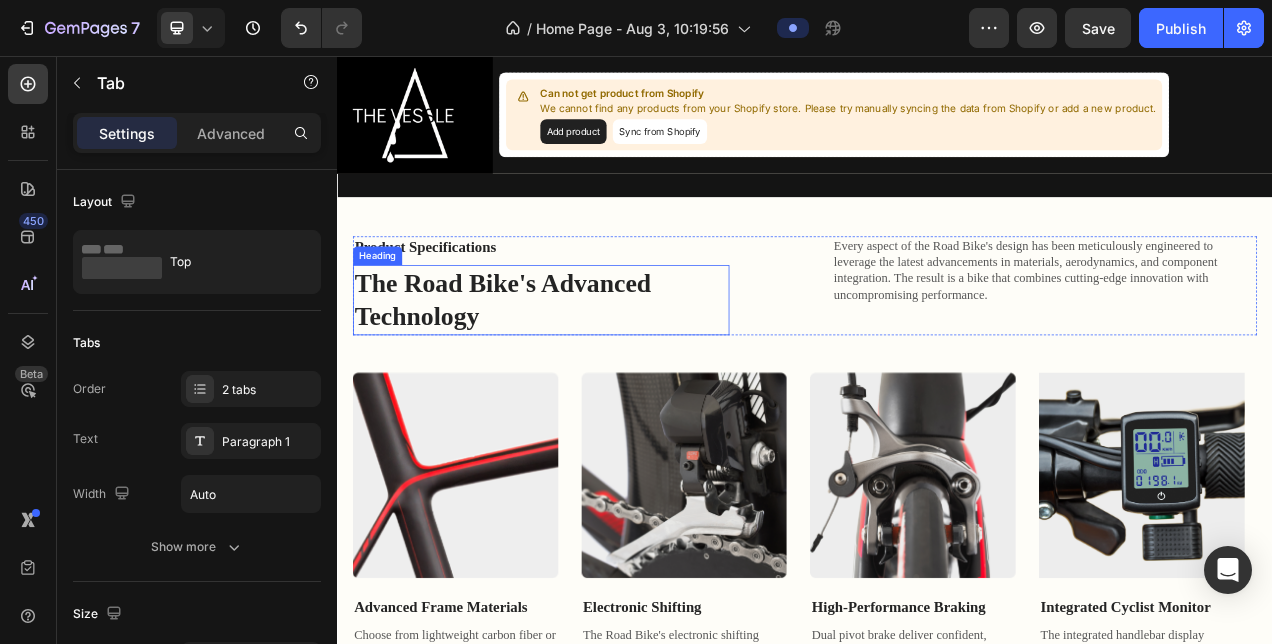 click on "The Road Bike's Advanced Technology" at bounding box center [598, 369] 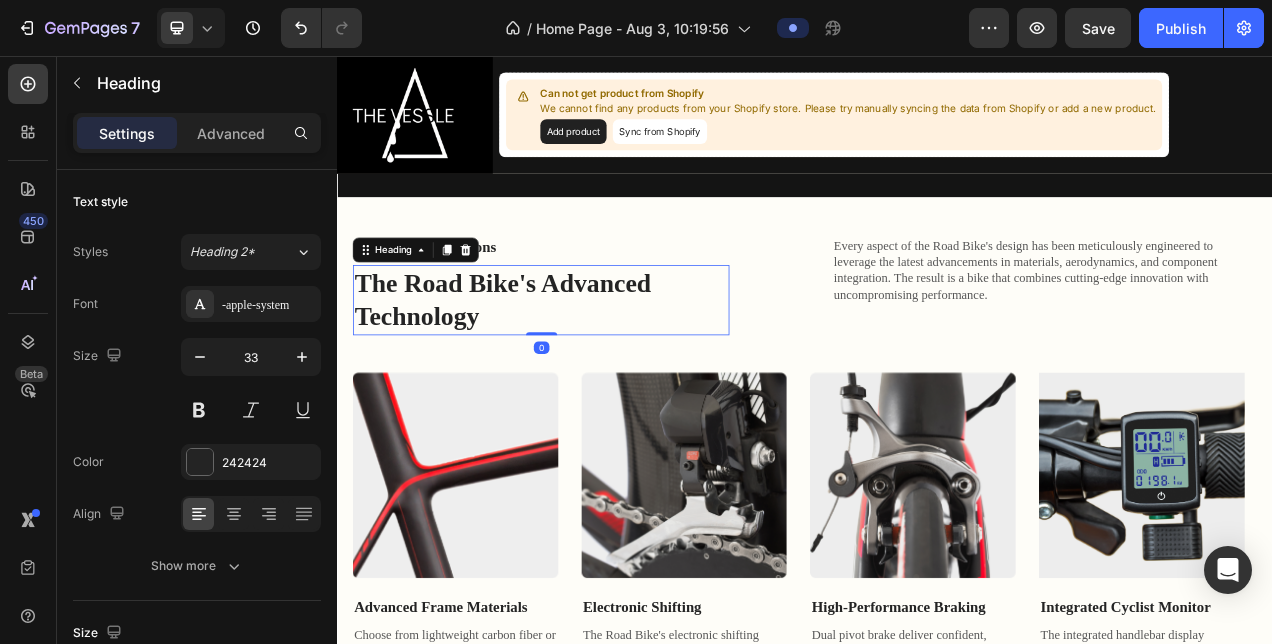 click on "The Road Bike's Advanced Technology" at bounding box center (598, 369) 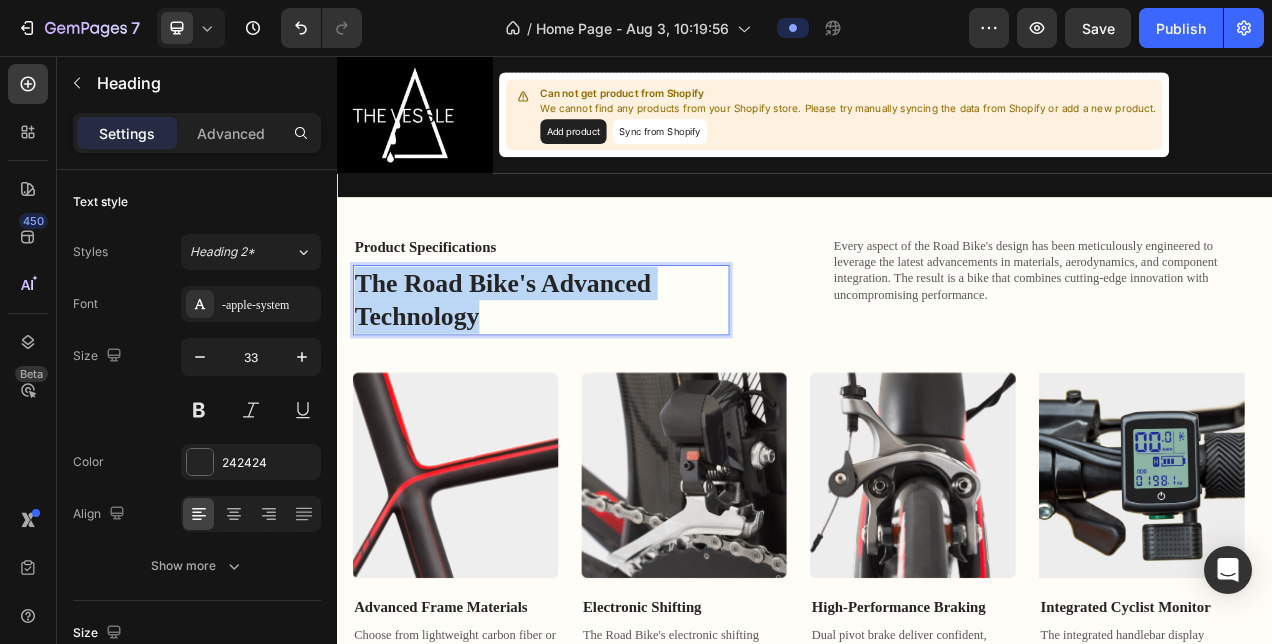 drag, startPoint x: 593, startPoint y: 381, endPoint x: 368, endPoint y: 325, distance: 231.86418 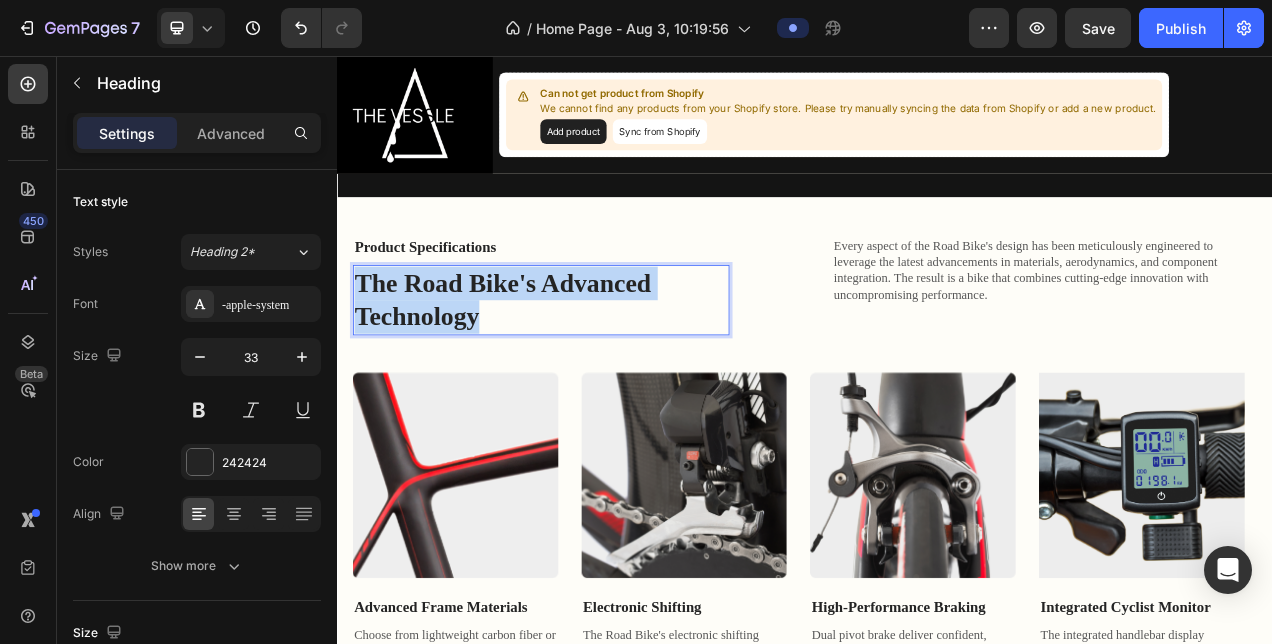 click on "The Road Bike's Advanced Technology" at bounding box center [598, 369] 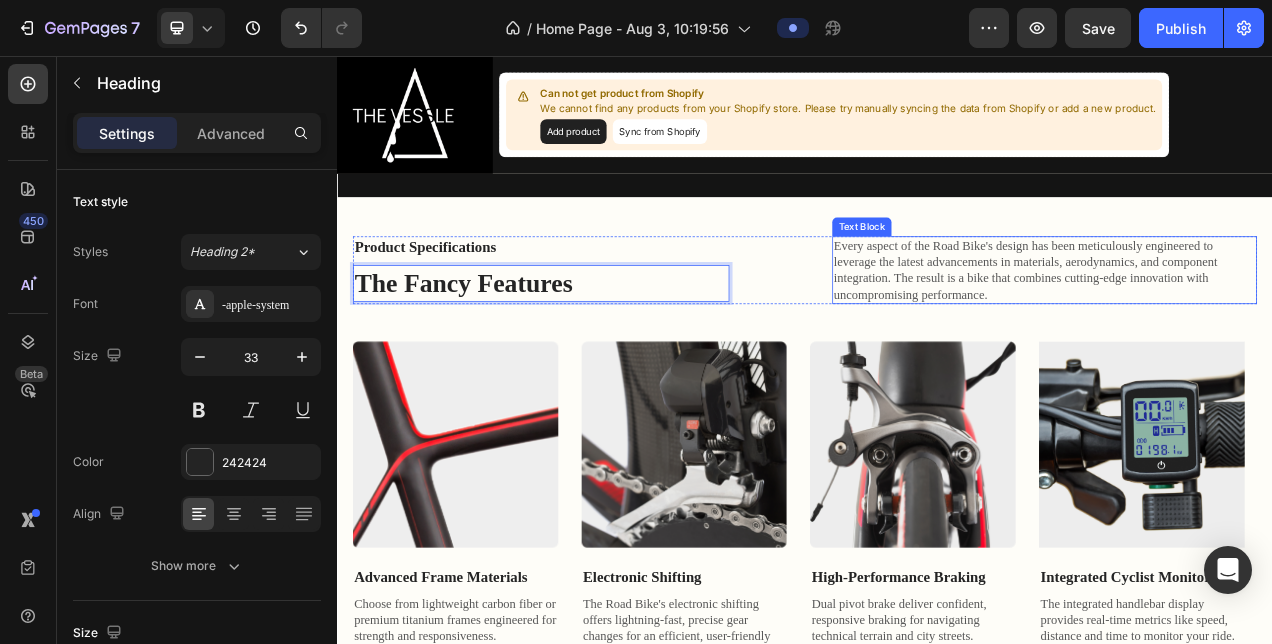 click on "Every aspect of the Road Bike's design has been meticulously engineered to leverage the latest advancements in materials, aerodynamics, and component integration. The result is a bike that combines cutting-edge innovation with uncompromising performance." at bounding box center (1244, 330) 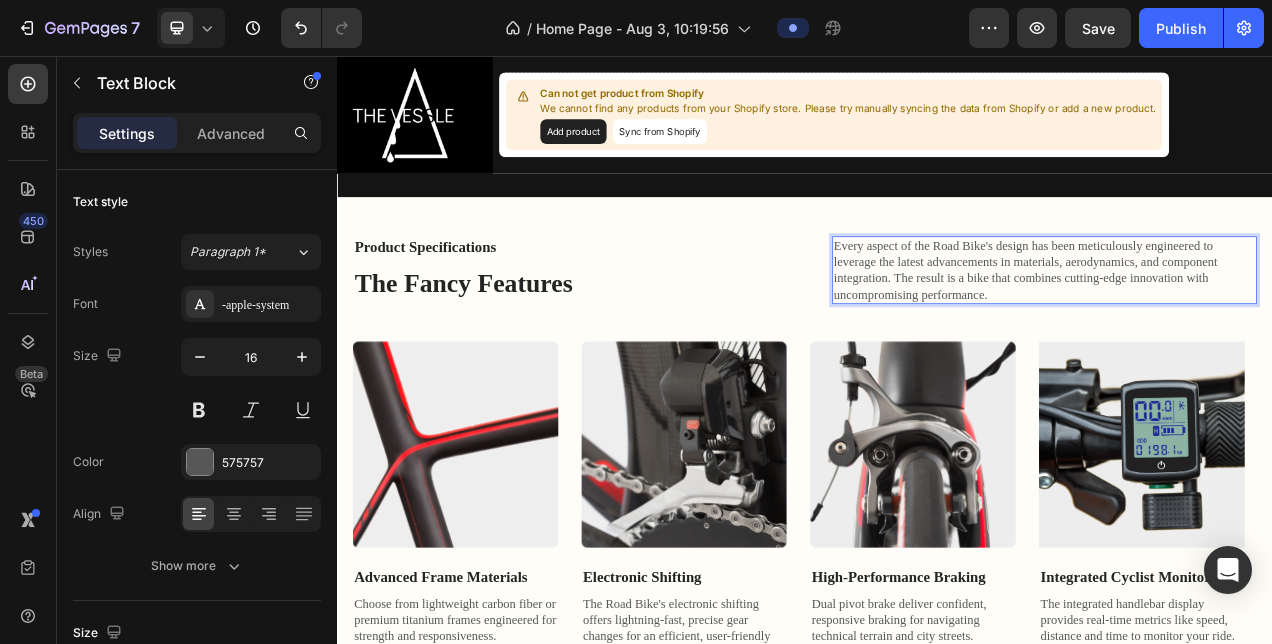 click on "Every aspect of the Road Bike's design has been meticulously engineered to leverage the latest advancements in materials, aerodynamics, and component integration. The result is a bike that combines cutting-edge innovation with uncompromising performance." at bounding box center (1244, 330) 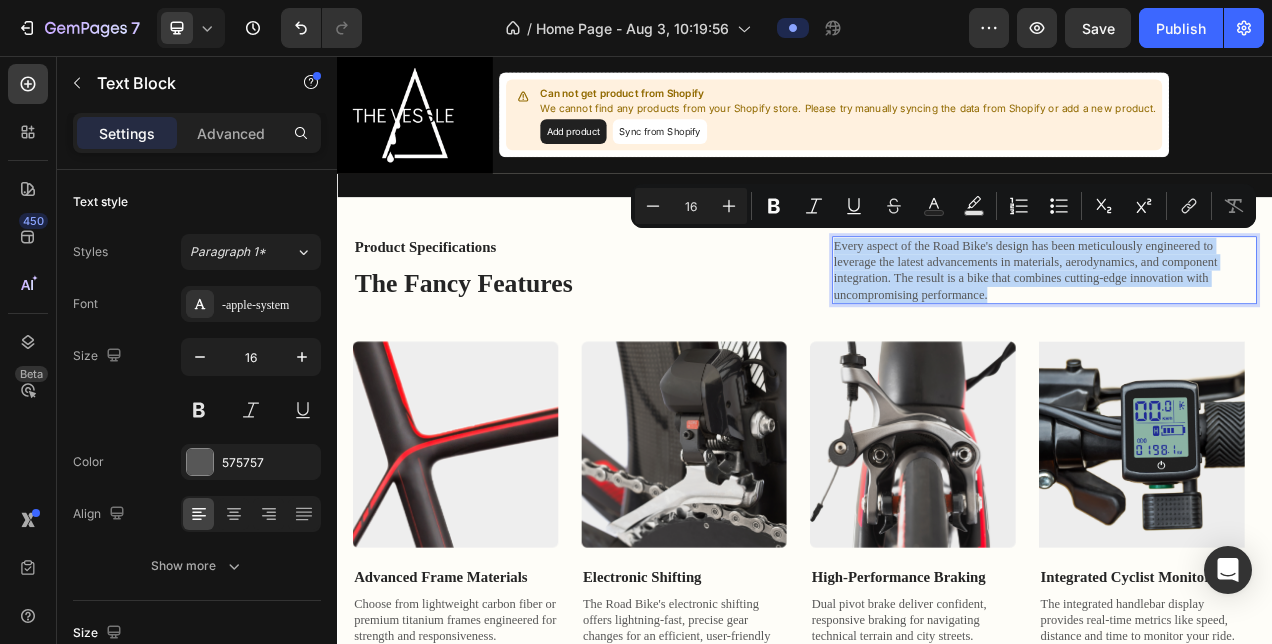 drag, startPoint x: 1189, startPoint y: 352, endPoint x: 974, endPoint y: 278, distance: 227.37854 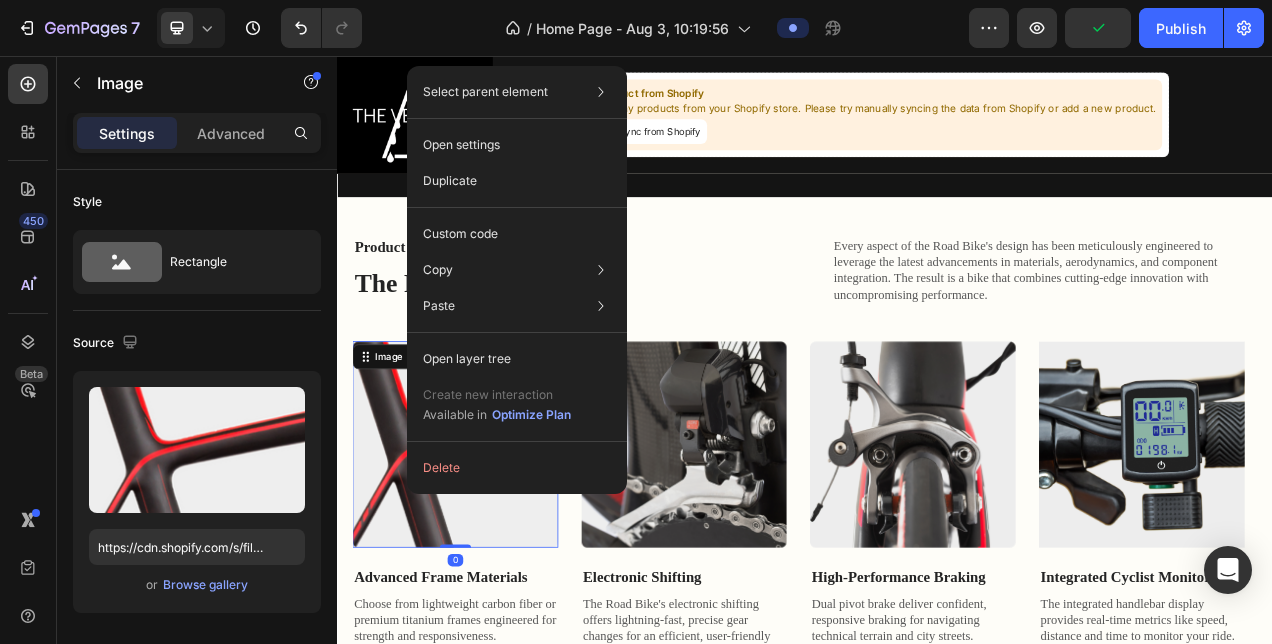 click at bounding box center (489, 554) 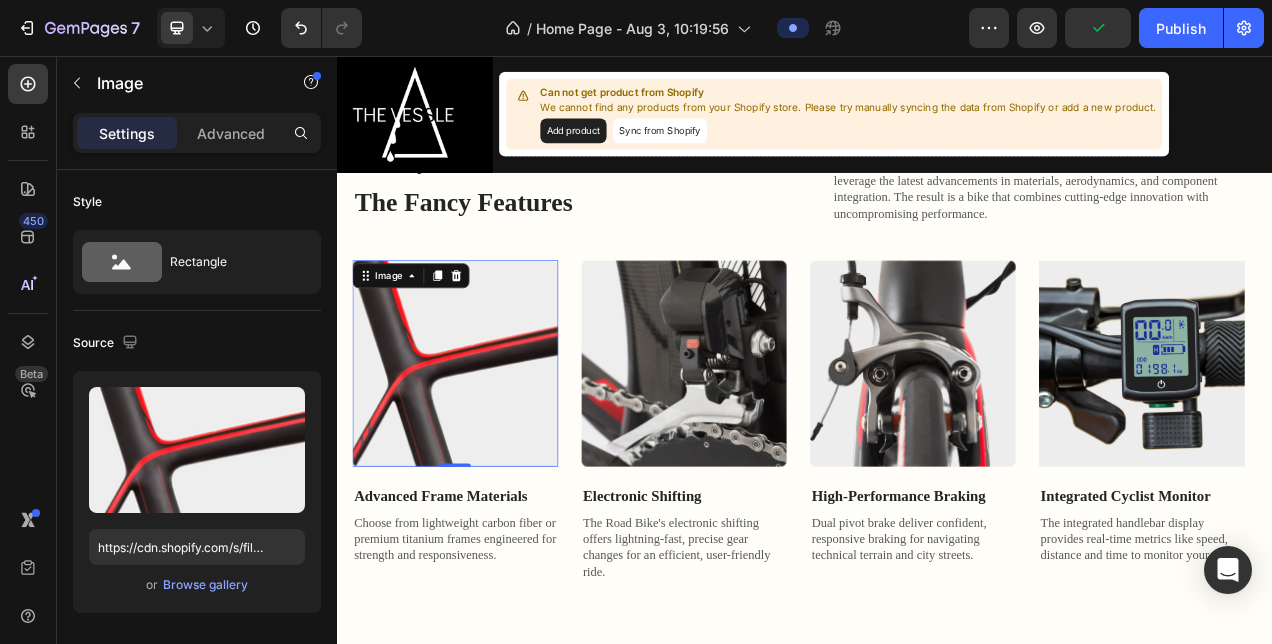 scroll, scrollTop: 1643, scrollLeft: 0, axis: vertical 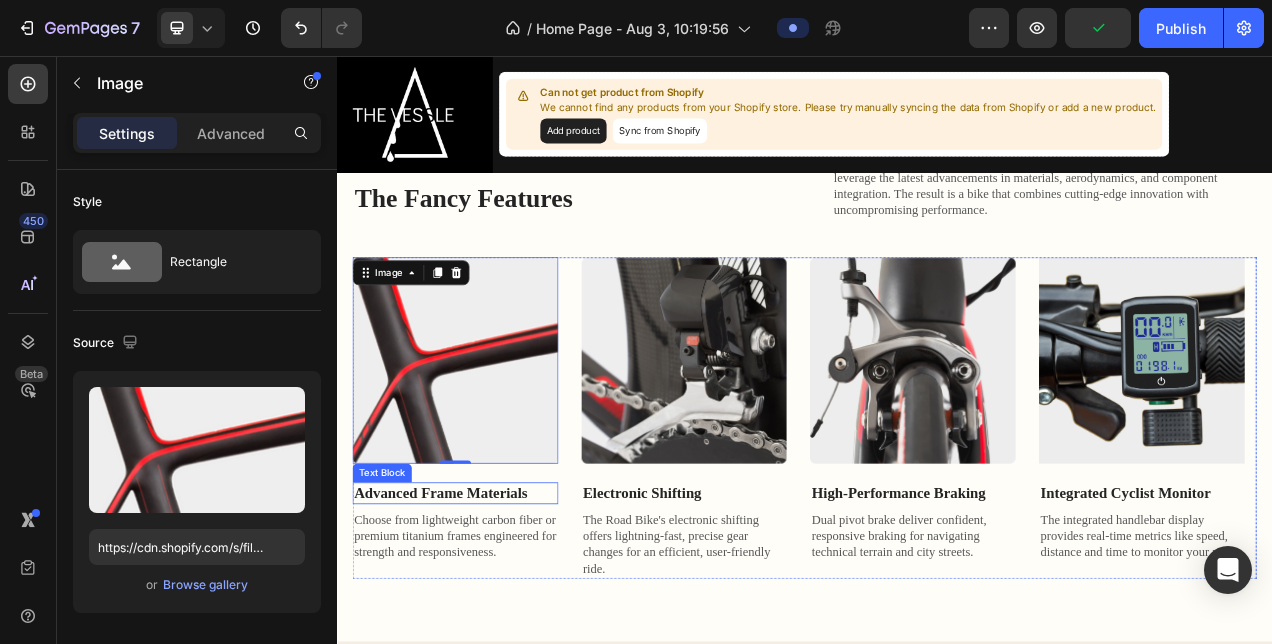 click on "Advanced Frame Materials" at bounding box center (489, 617) 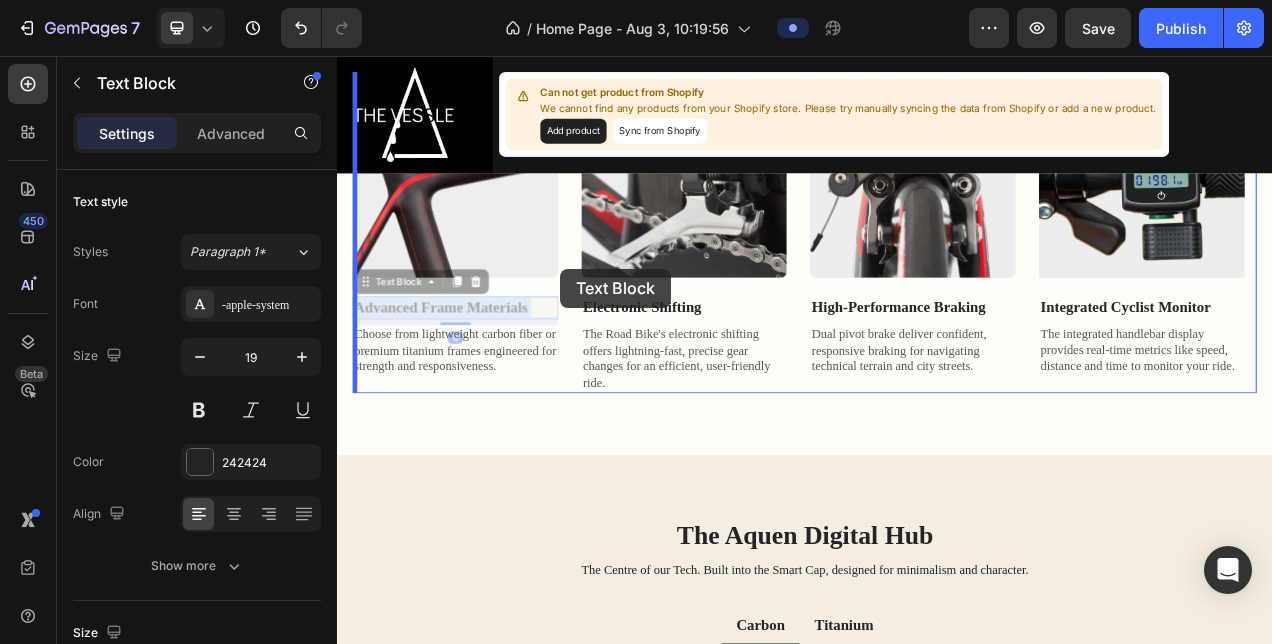 scroll, scrollTop: 1923, scrollLeft: 0, axis: vertical 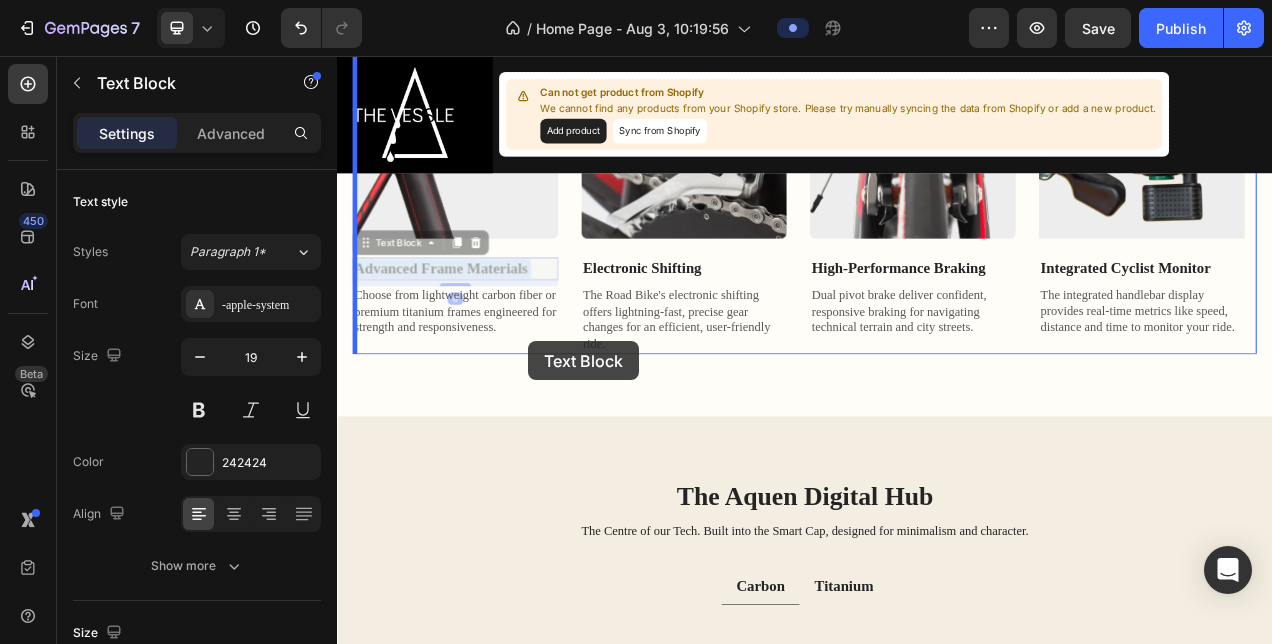 drag, startPoint x: 583, startPoint y: 603, endPoint x: 570, endPoint y: 310, distance: 293.28827 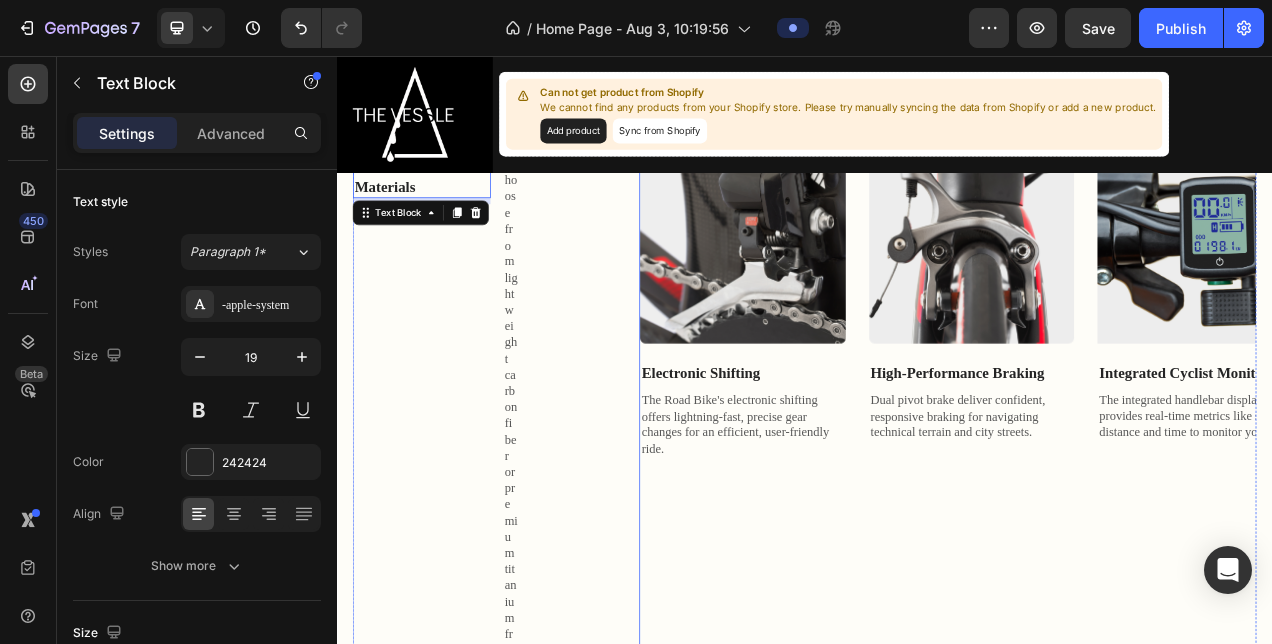 scroll, scrollTop: 1747, scrollLeft: 0, axis: vertical 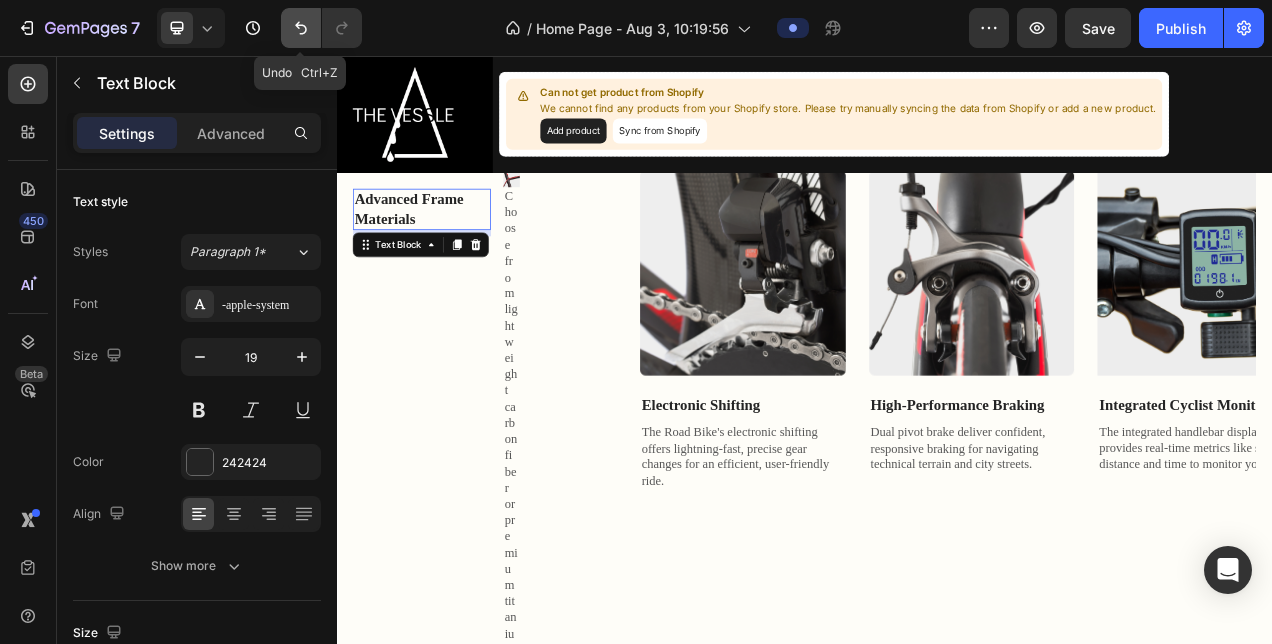 drag, startPoint x: 288, startPoint y: 26, endPoint x: 50, endPoint y: 147, distance: 266.99252 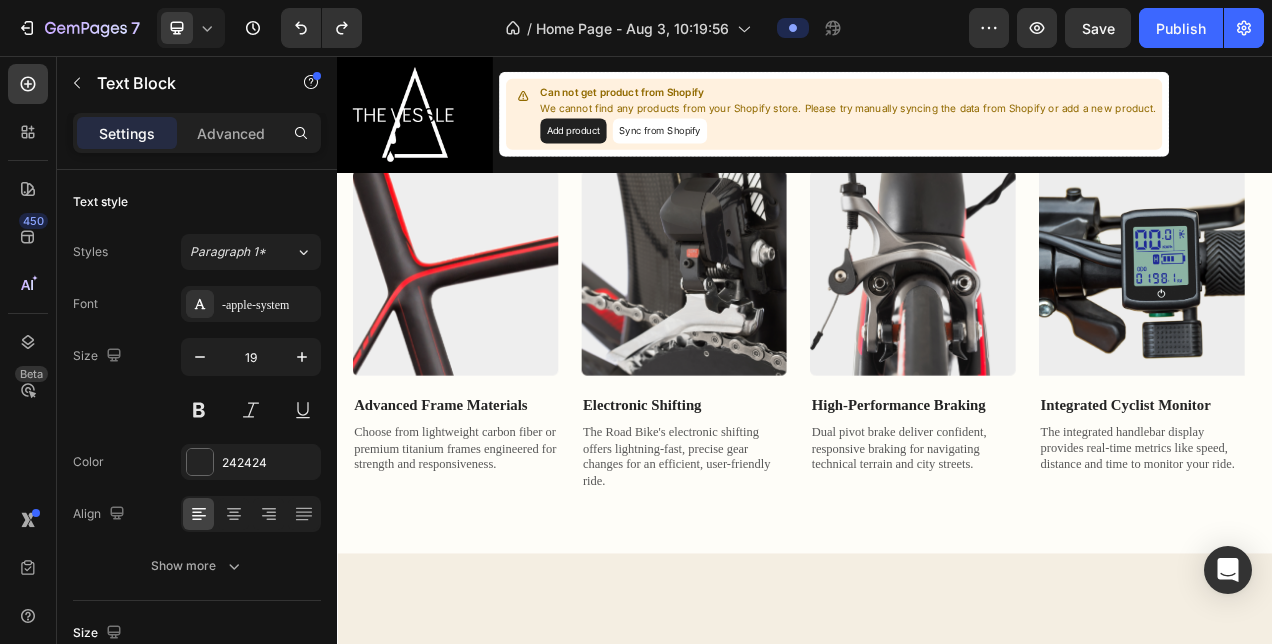 click on "Advanced Frame Materials" at bounding box center (489, 504) 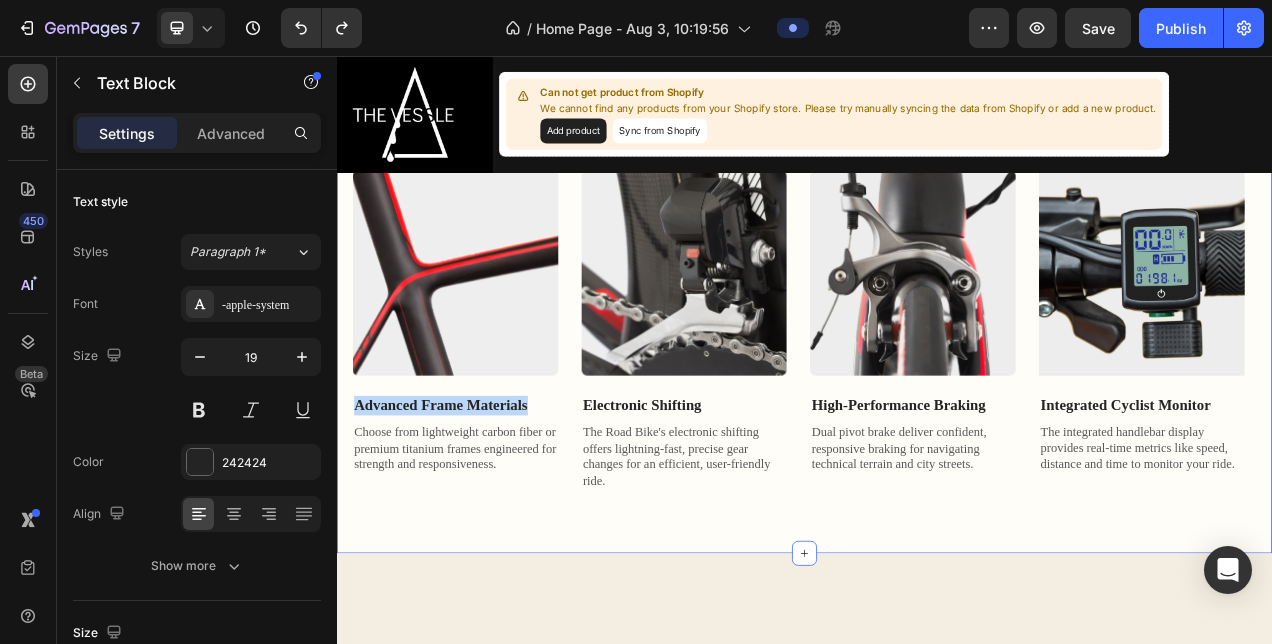 drag, startPoint x: 590, startPoint y: 506, endPoint x: 341, endPoint y: 497, distance: 249.1626 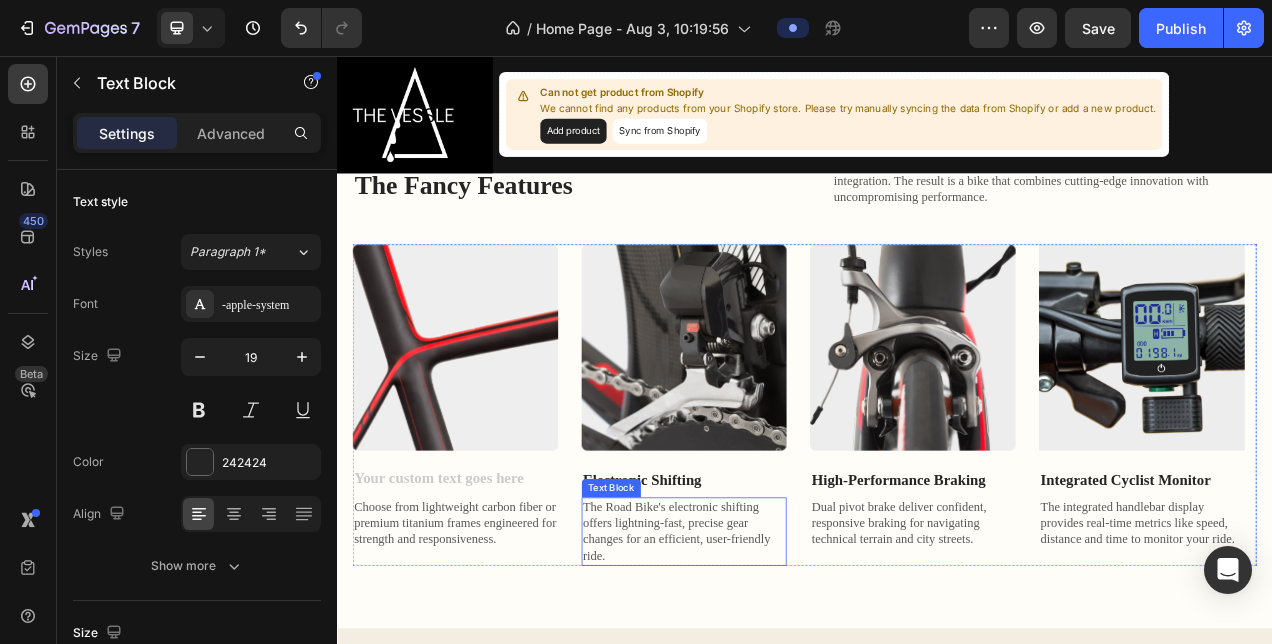 scroll, scrollTop: 1661, scrollLeft: 0, axis: vertical 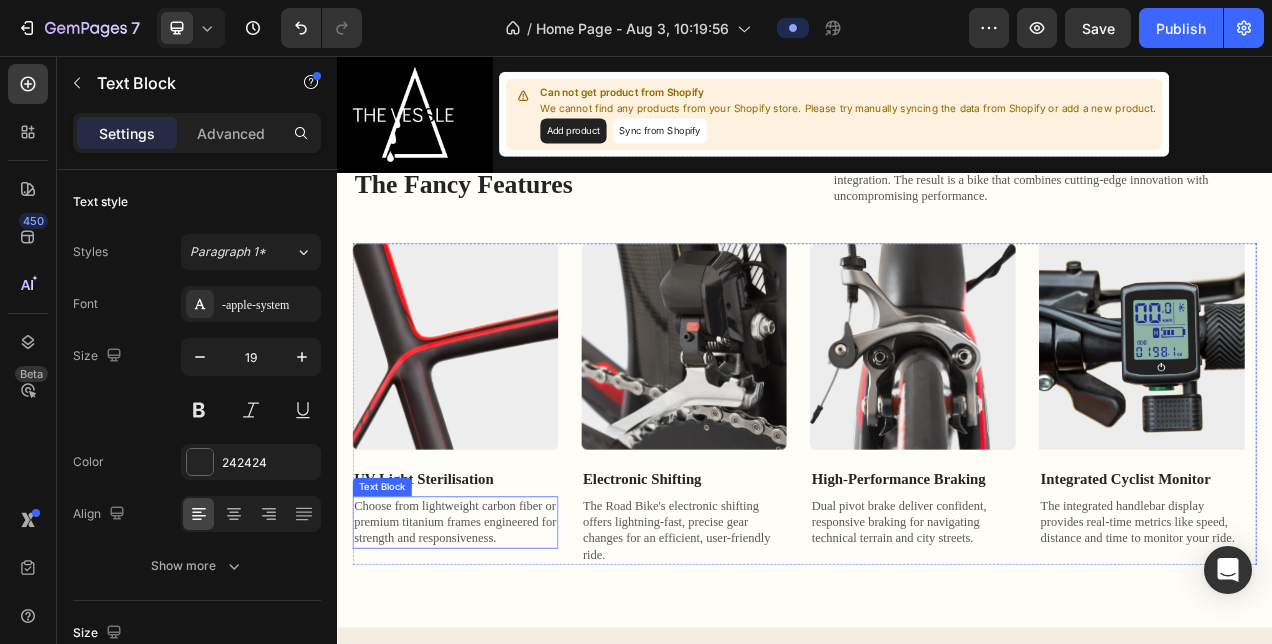 click on "Choose from lightweight carbon fiber or premium titanium frames engineered for strength and responsiveness." at bounding box center (489, 654) 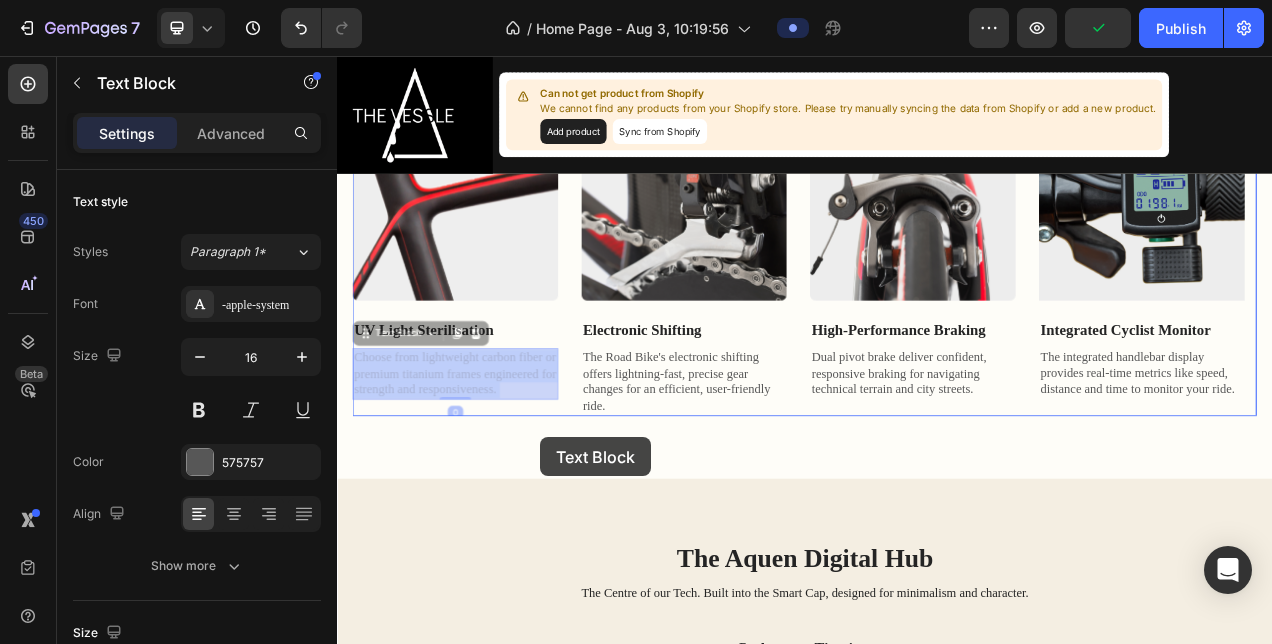 drag, startPoint x: 560, startPoint y: 661, endPoint x: 565, endPoint y: 475, distance: 186.0672 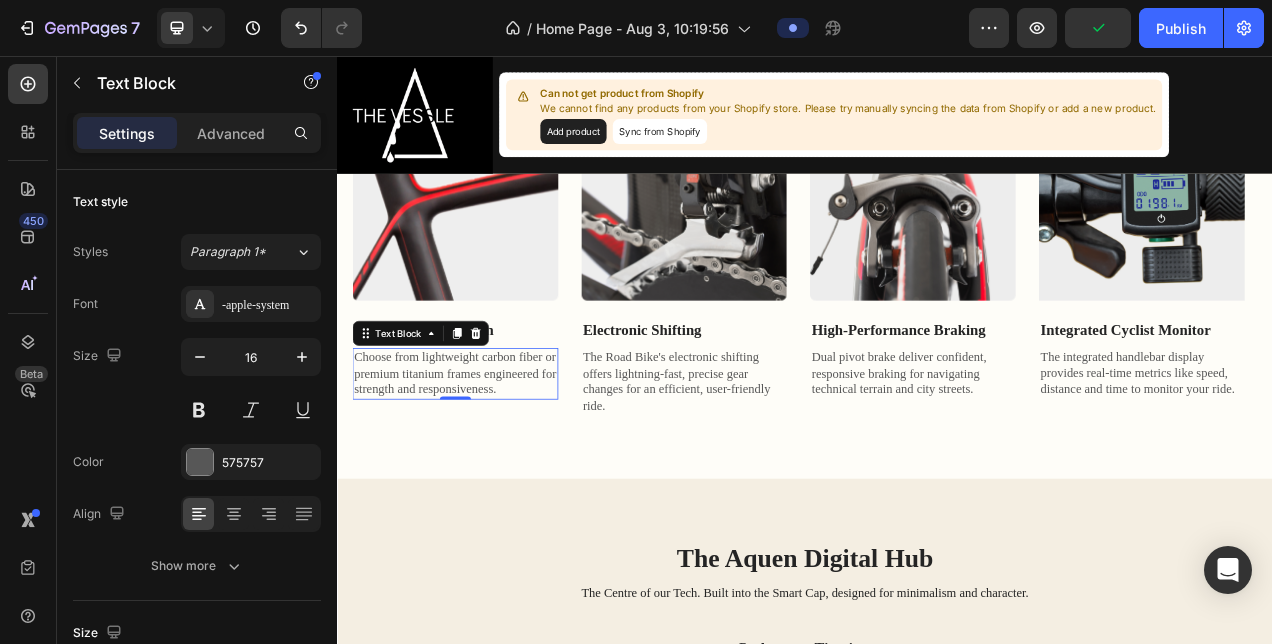 scroll, scrollTop: 1857, scrollLeft: 0, axis: vertical 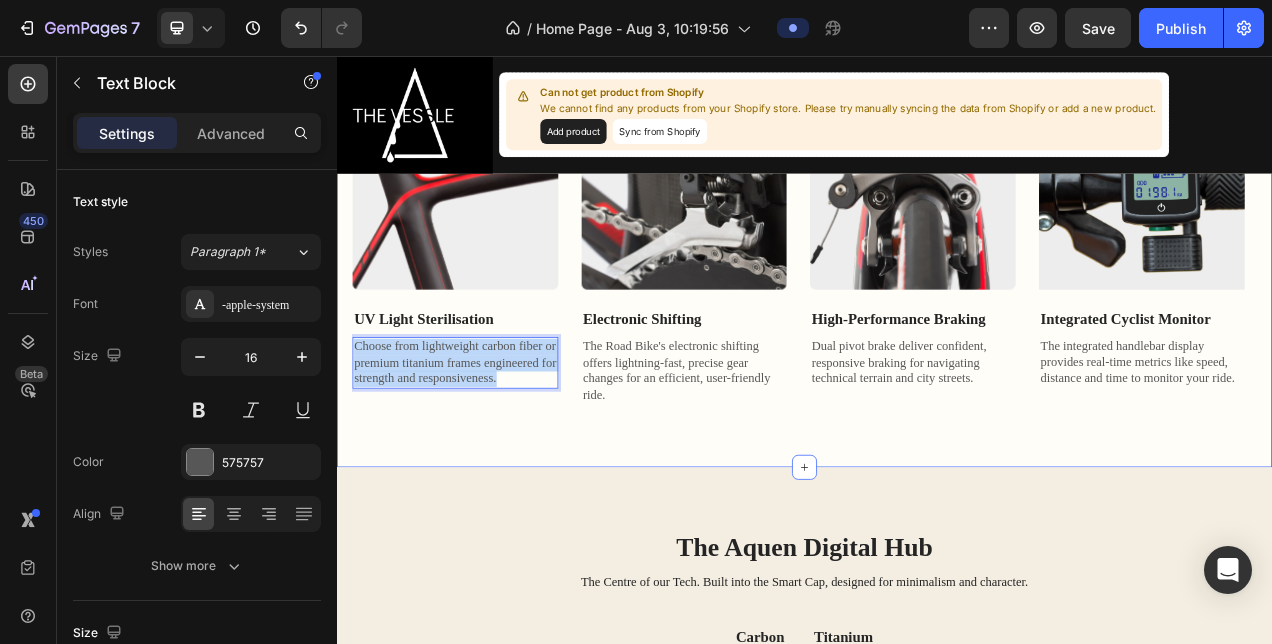 drag, startPoint x: 552, startPoint y: 464, endPoint x: 355, endPoint y: 412, distance: 203.74739 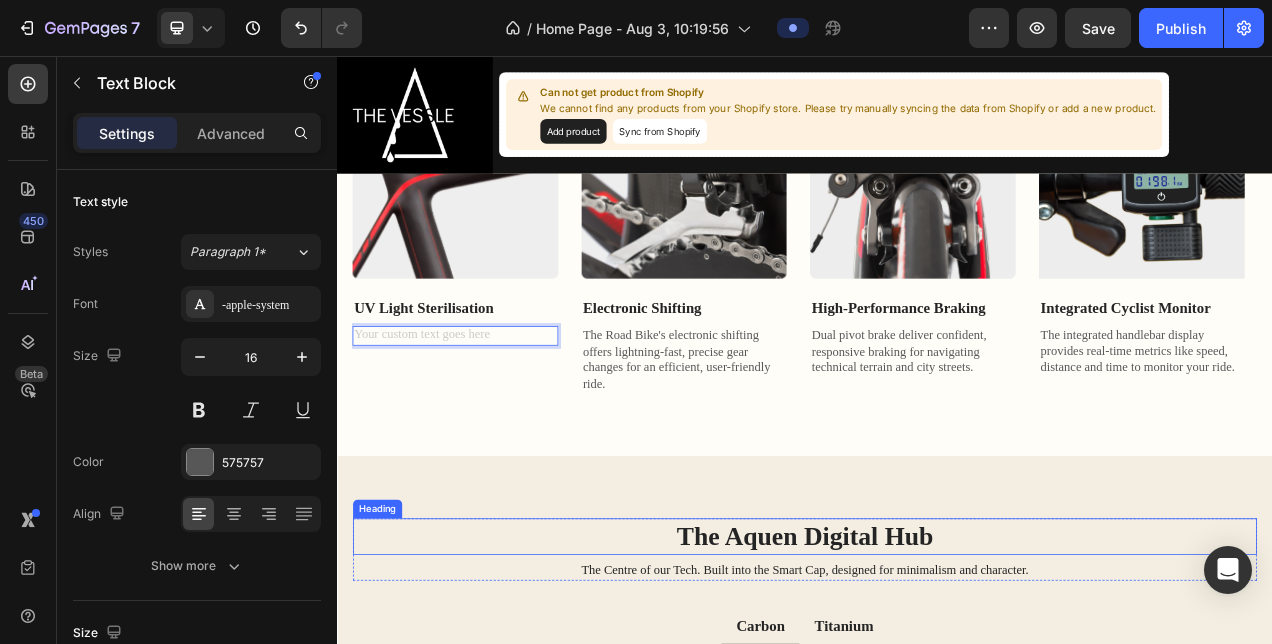 scroll, scrollTop: 1881, scrollLeft: 0, axis: vertical 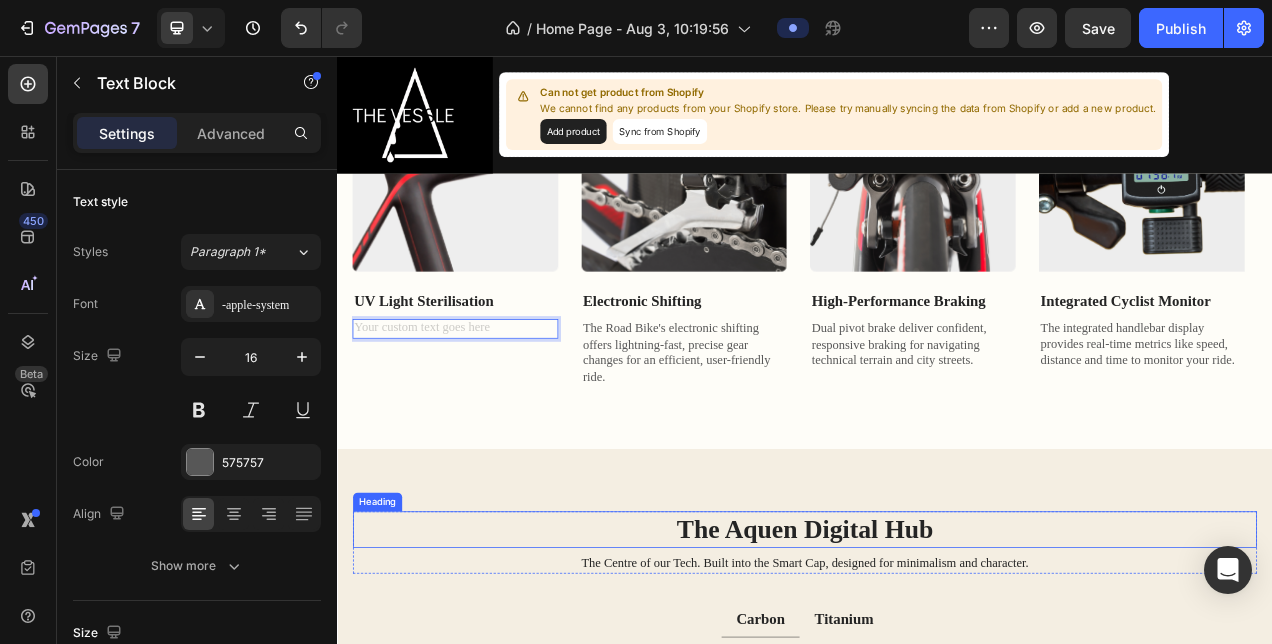 click on "The Aquen Digital Hub" at bounding box center (937, 663) 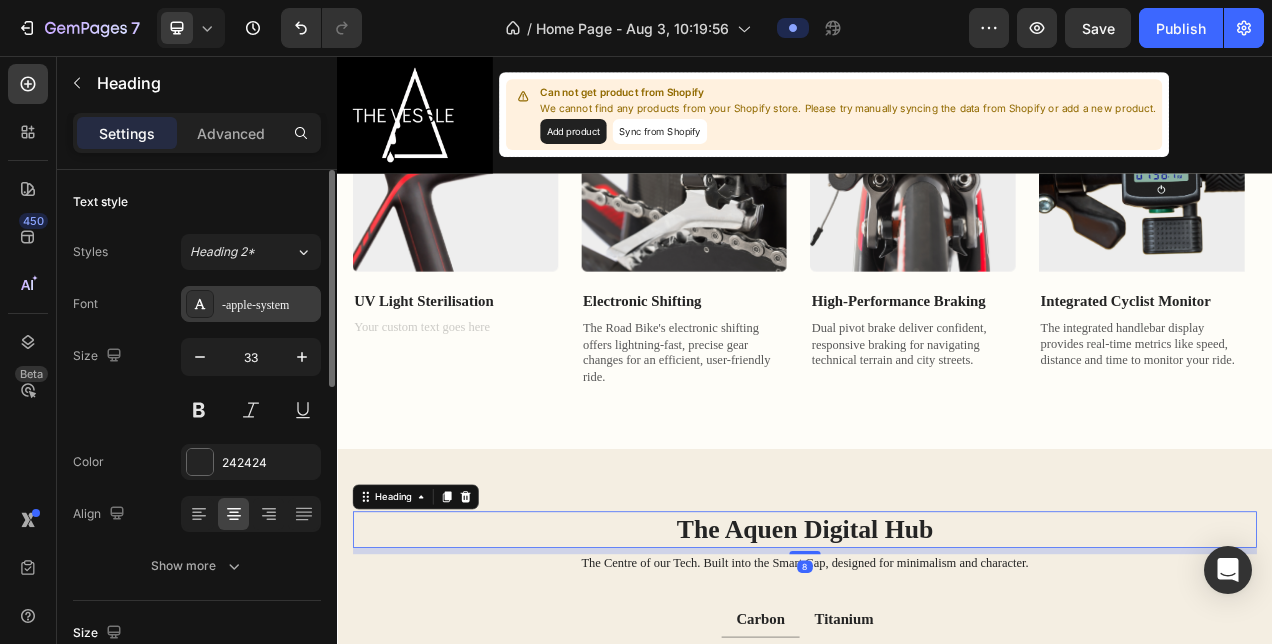 click on "-apple-system" at bounding box center [269, 305] 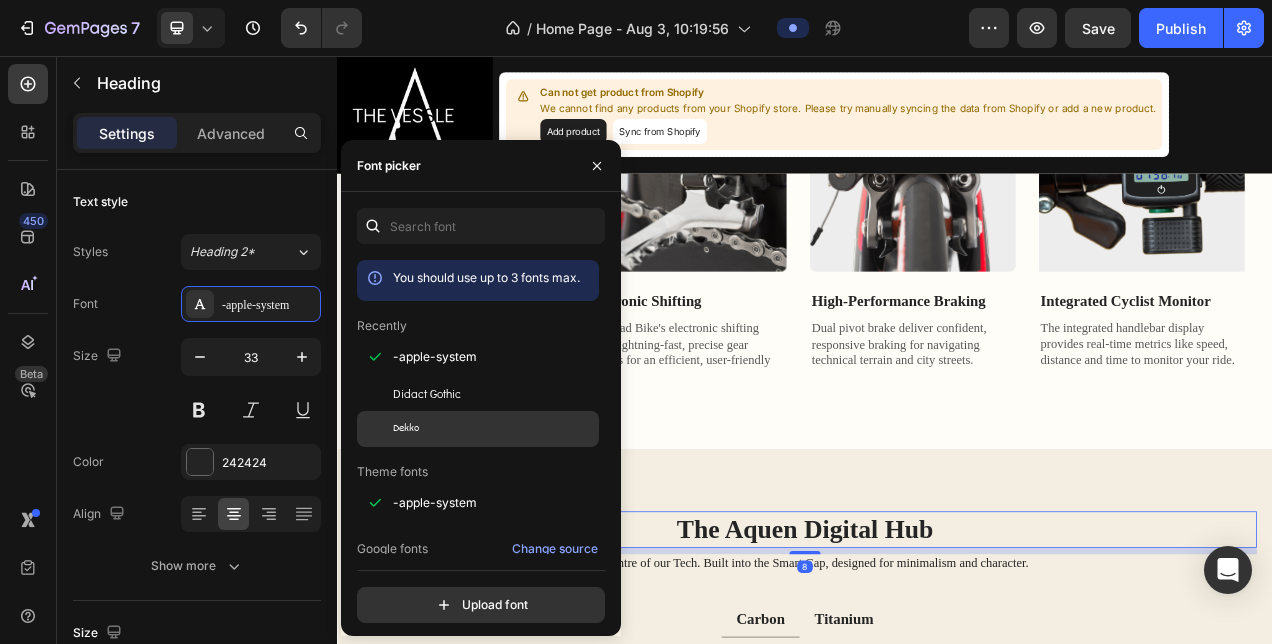 click on "Didact Gothic" at bounding box center (427, 393) 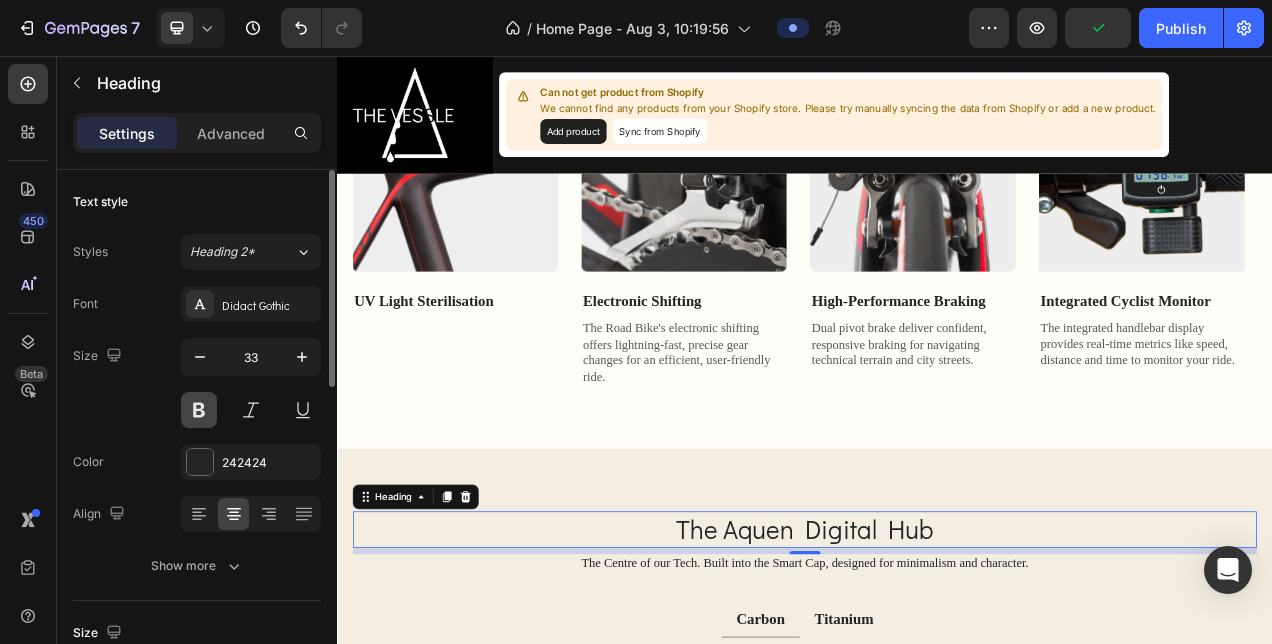 click at bounding box center [199, 410] 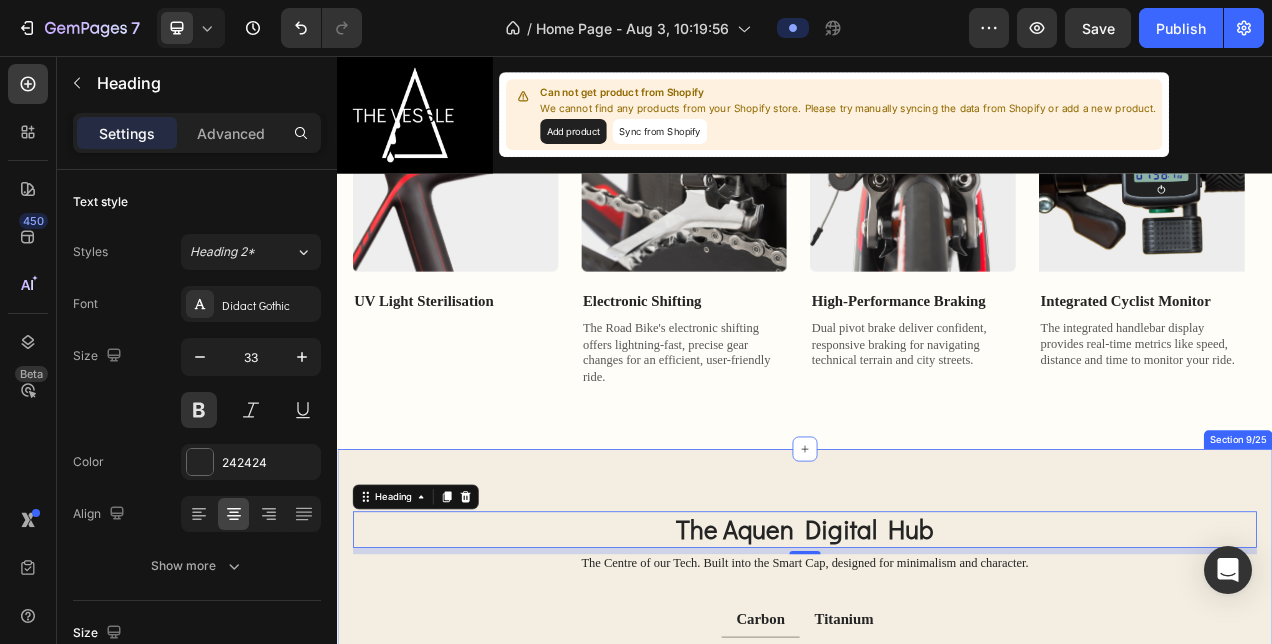 click on "The Aquen Digital Hub Heading   8 The Centre of our Tech. Built into the Smart Cap, designed for minimalism and character. Text Block Row Carbon Titanium Image Image Row Frame:  High-quality carbon fiber, very stiff and lightweight Text Block Ride:  Responsive, high-performance with minimal flex Text Block Weight:  Lighter than titanium Text Block Customization:  More design flexibility Text Block Aerodynamics:  Exceptionally long-lasting Text Block Row Row Image Image Row Frame:  Titanium, known for strength, durability, and vibration dampening Text Block Ride:  Smooth, comfortable with less road feedback Text Block Weight:  Slightly heavier than carbon, but still lightweight Text Block Corrosion Resistance:  Highly corrosion-resistant Text Block Lifespan:  Exceptionally long-lasting Text Block Row Row Tab Row Section 9/25" at bounding box center [937, 945] 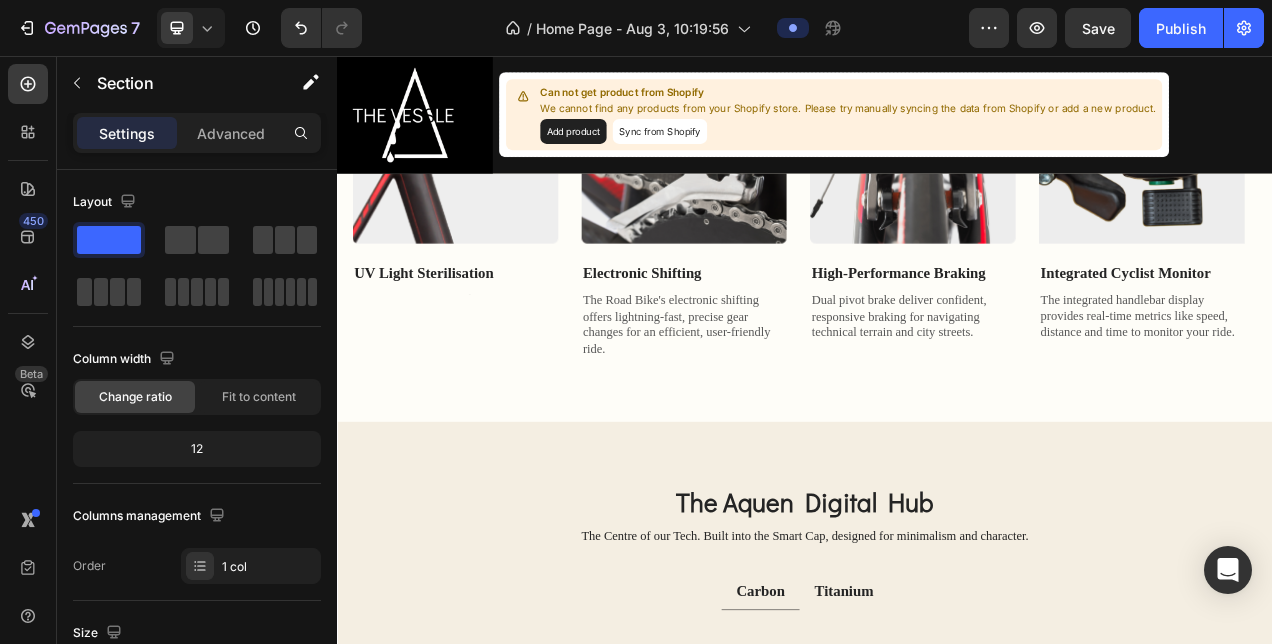 scroll, scrollTop: 1731, scrollLeft: 0, axis: vertical 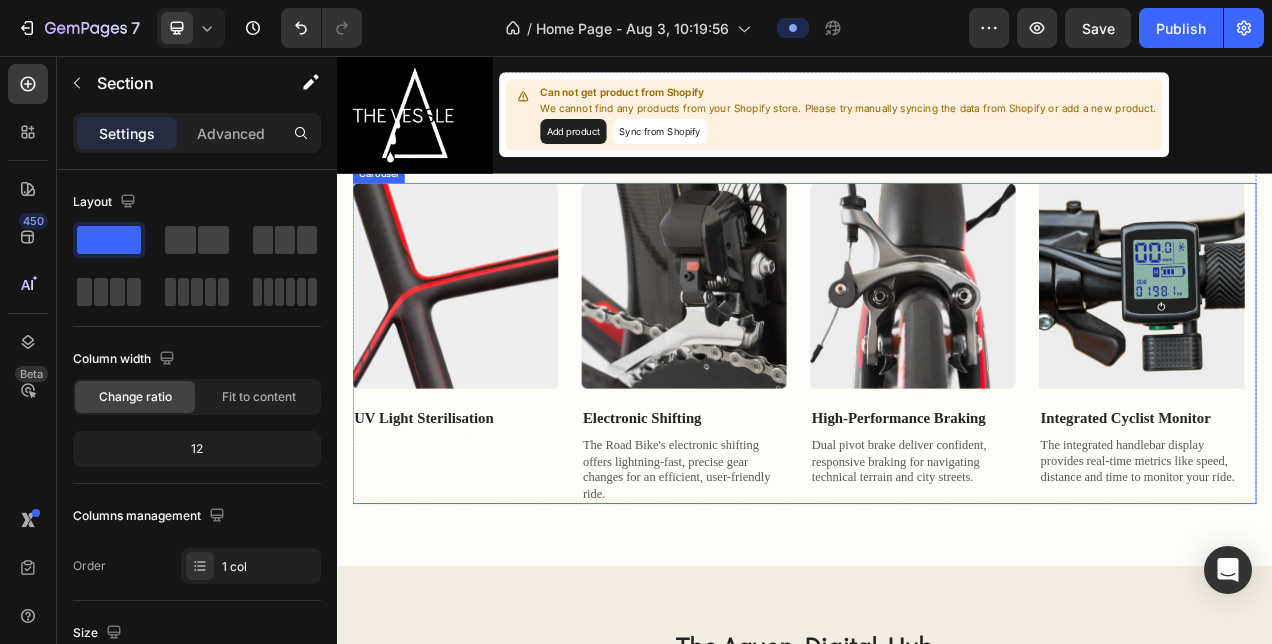 click at bounding box center (489, 545) 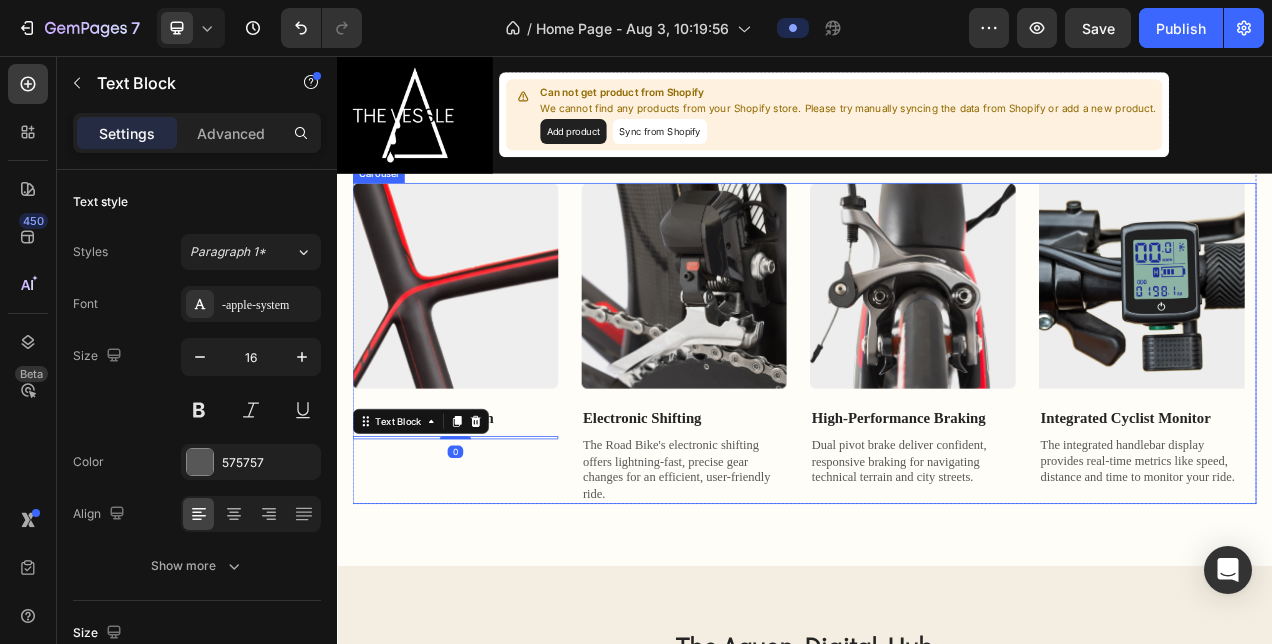 click on "Image UV Light Sterilisation Text Block Text Block   0" at bounding box center [489, 424] 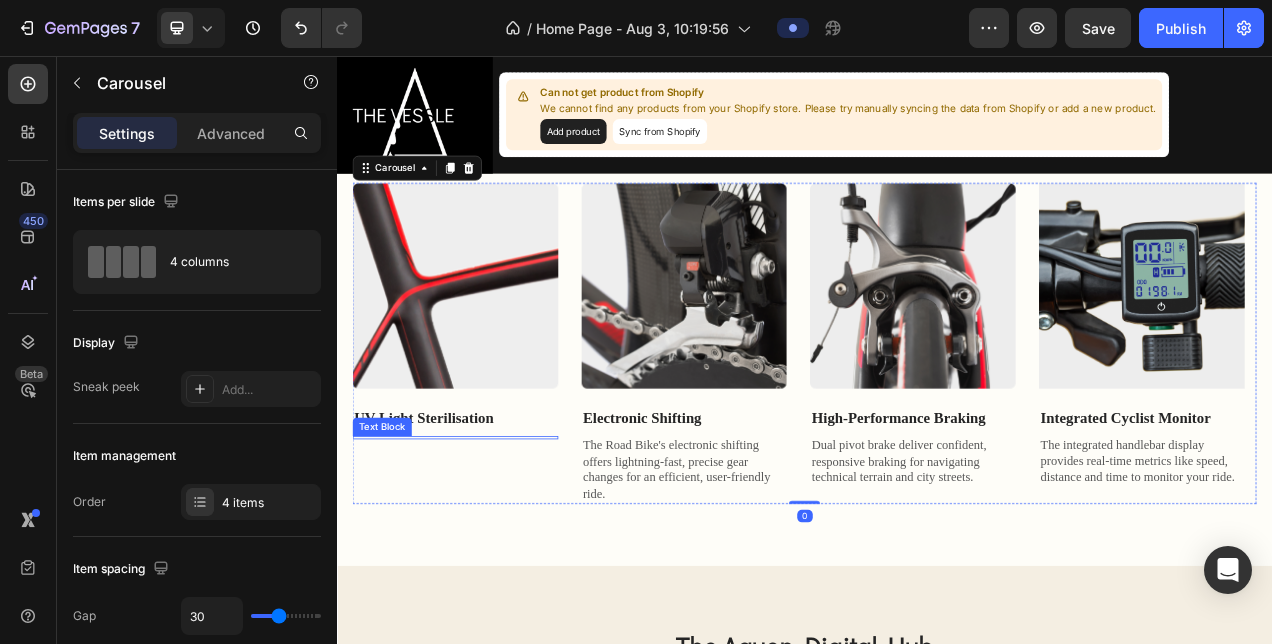 click at bounding box center [489, 545] 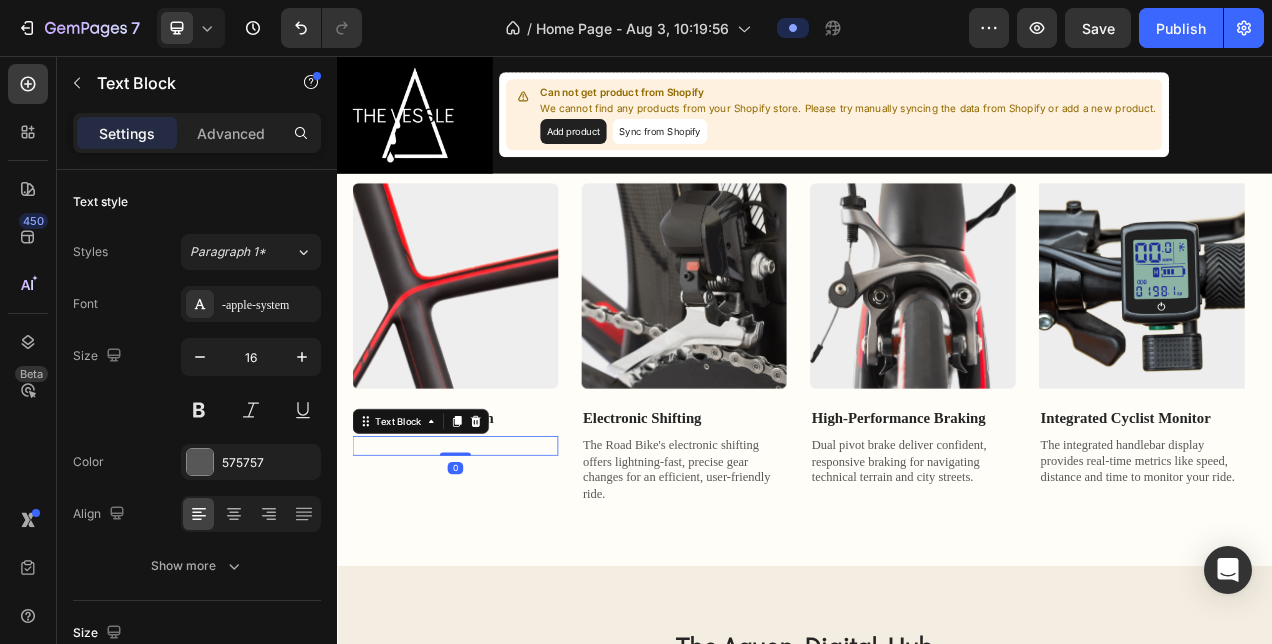 click at bounding box center (489, 555) 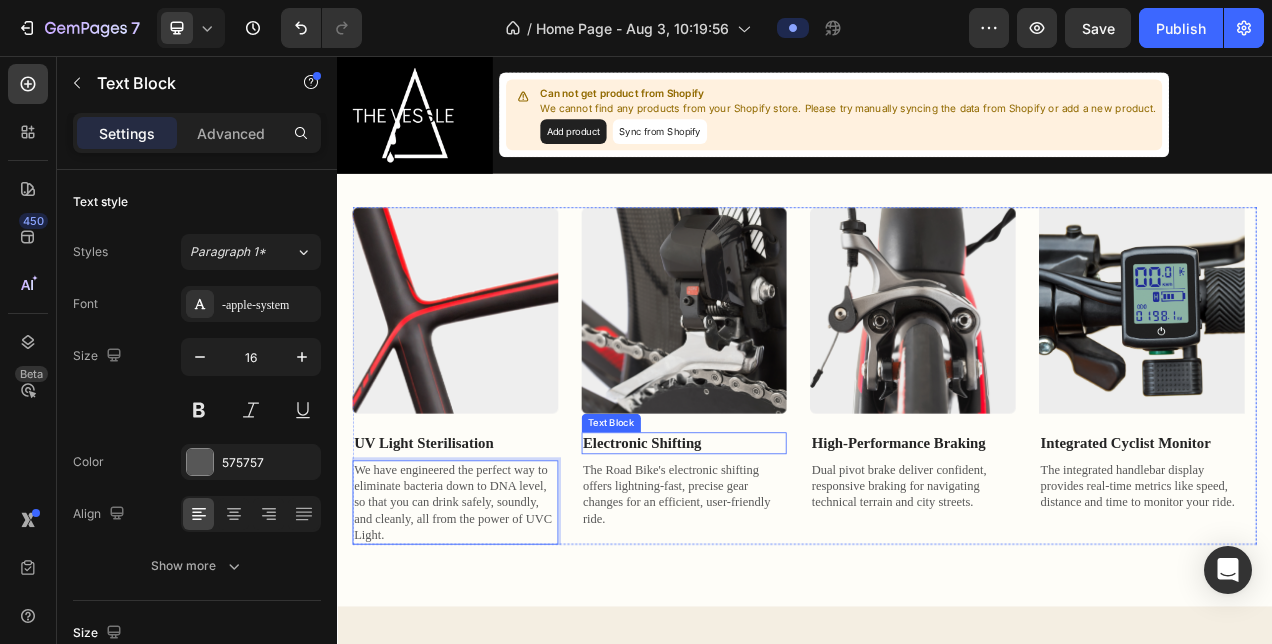 scroll, scrollTop: 1687, scrollLeft: 0, axis: vertical 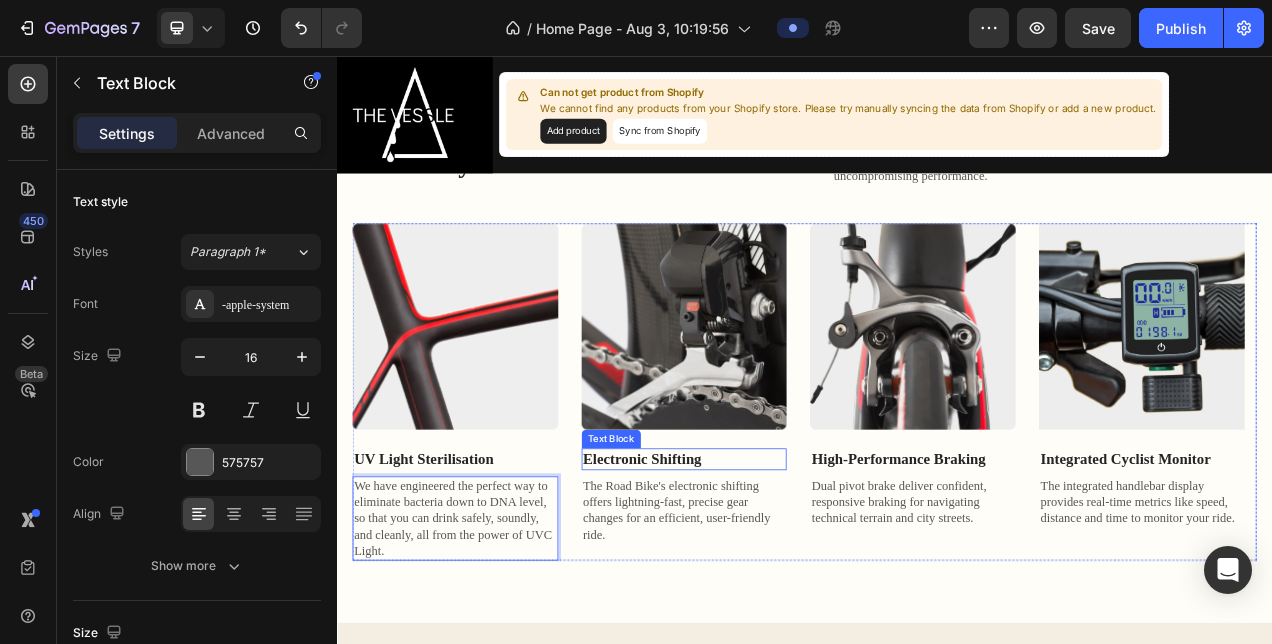 click on "Electronic Shifting" at bounding box center (783, 573) 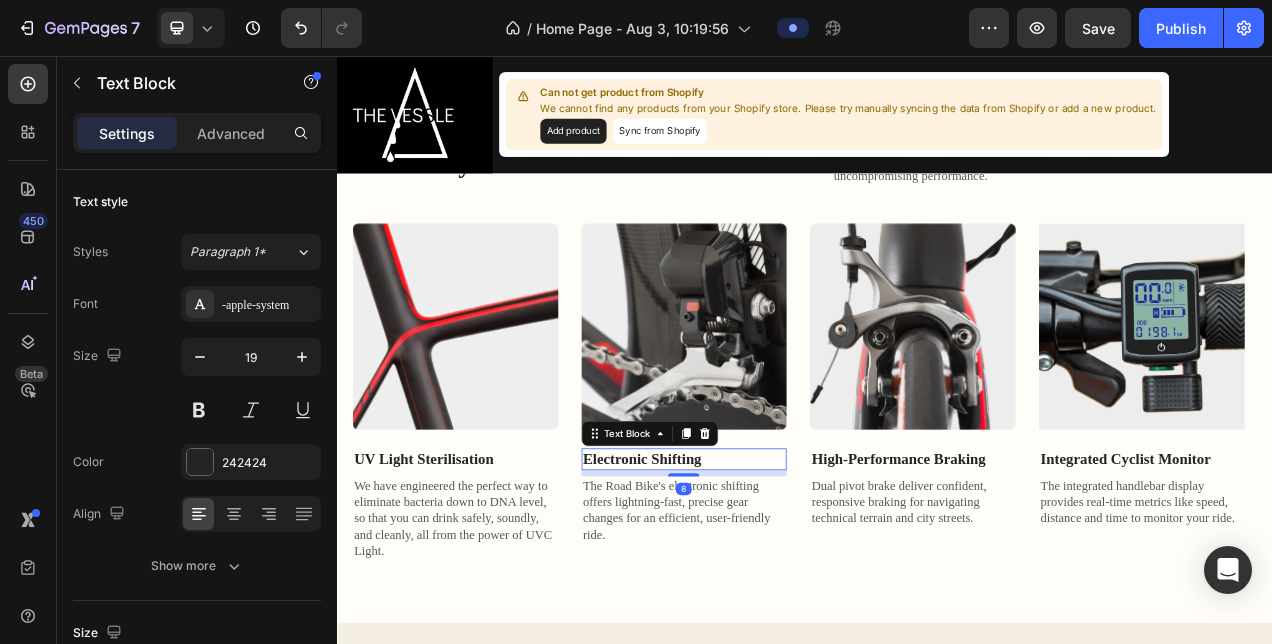 click on "Electronic Shifting" at bounding box center [783, 573] 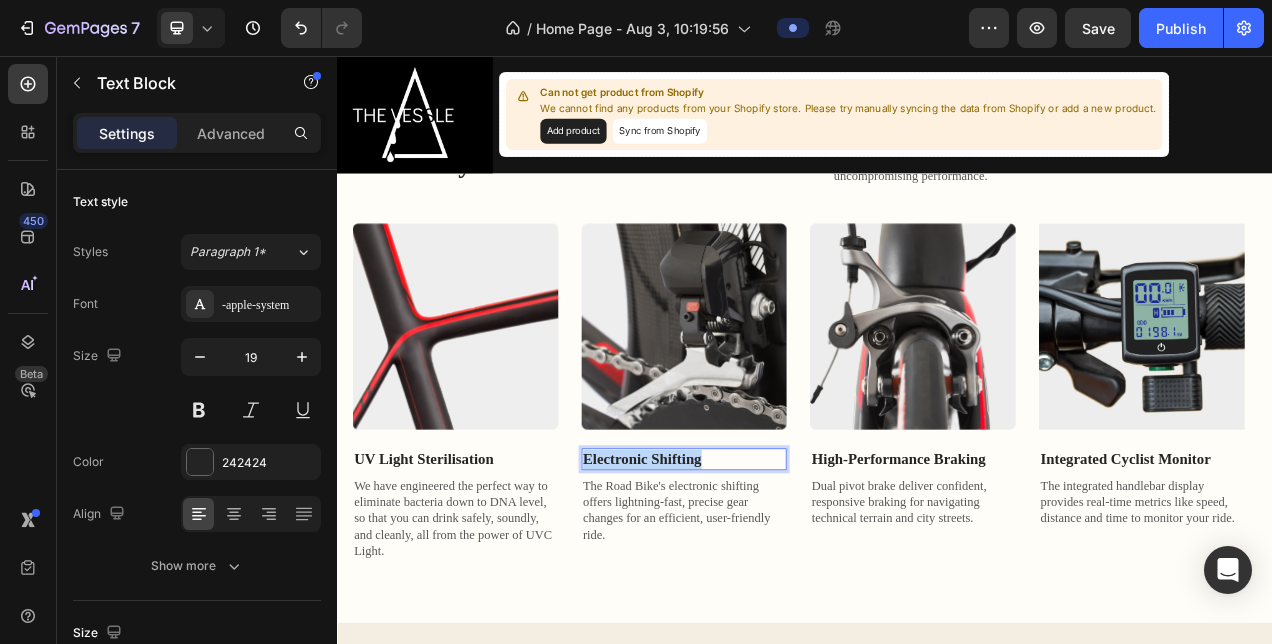 click on "Electronic Shifting" at bounding box center [783, 573] 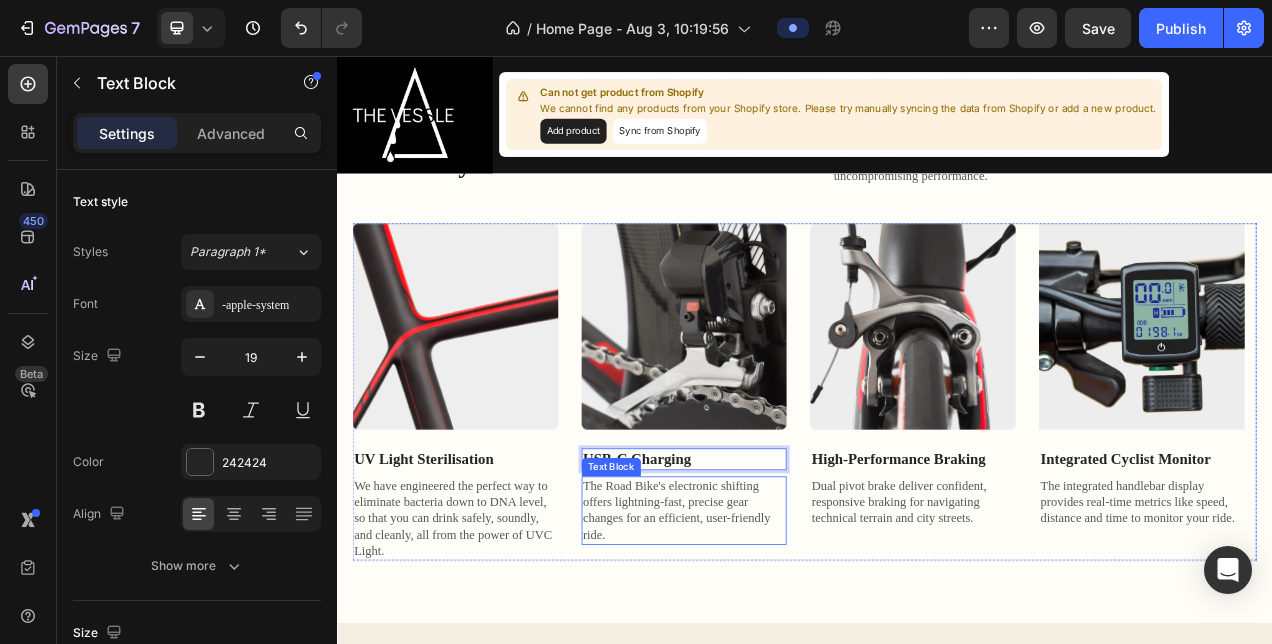 click on "The Road Bike's electronic shifting offers lightning-fast, precise gear changes for an efficient, user-friendly ride." at bounding box center (783, 638) 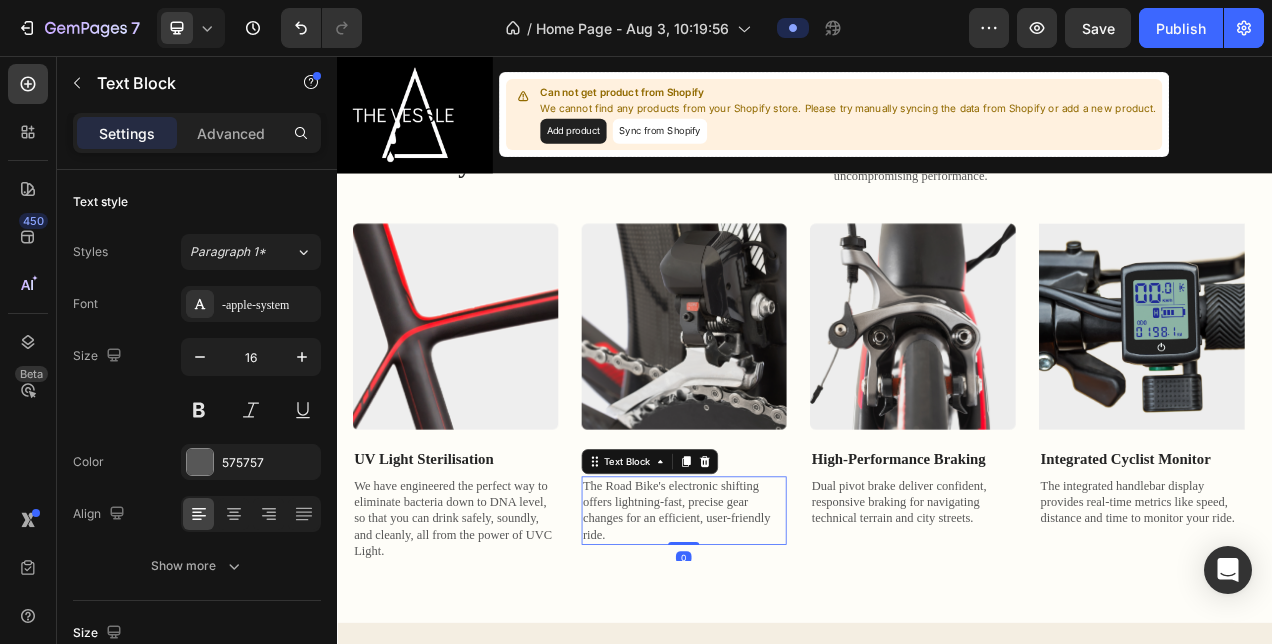 click on "The Road Bike's electronic shifting offers lightning-fast, precise gear changes for an efficient, user-friendly ride." at bounding box center (783, 638) 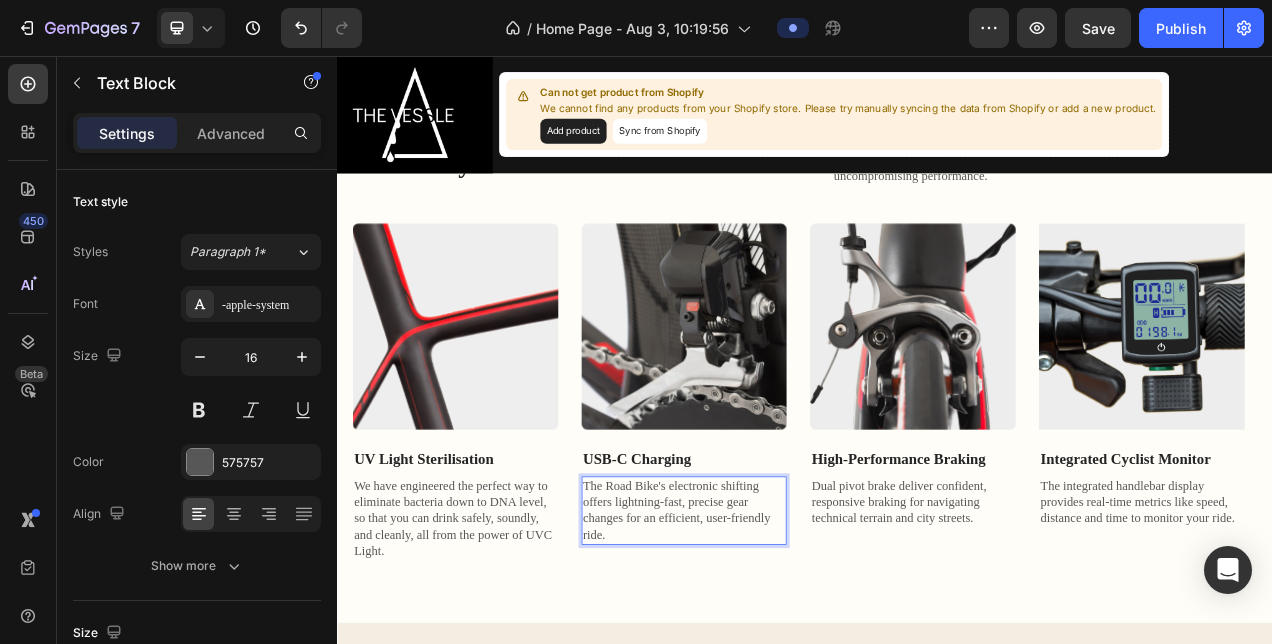 click on "The Road Bike's electronic shifting offers lightning-fast, precise gear changes for an efficient, user-friendly ride." at bounding box center [783, 638] 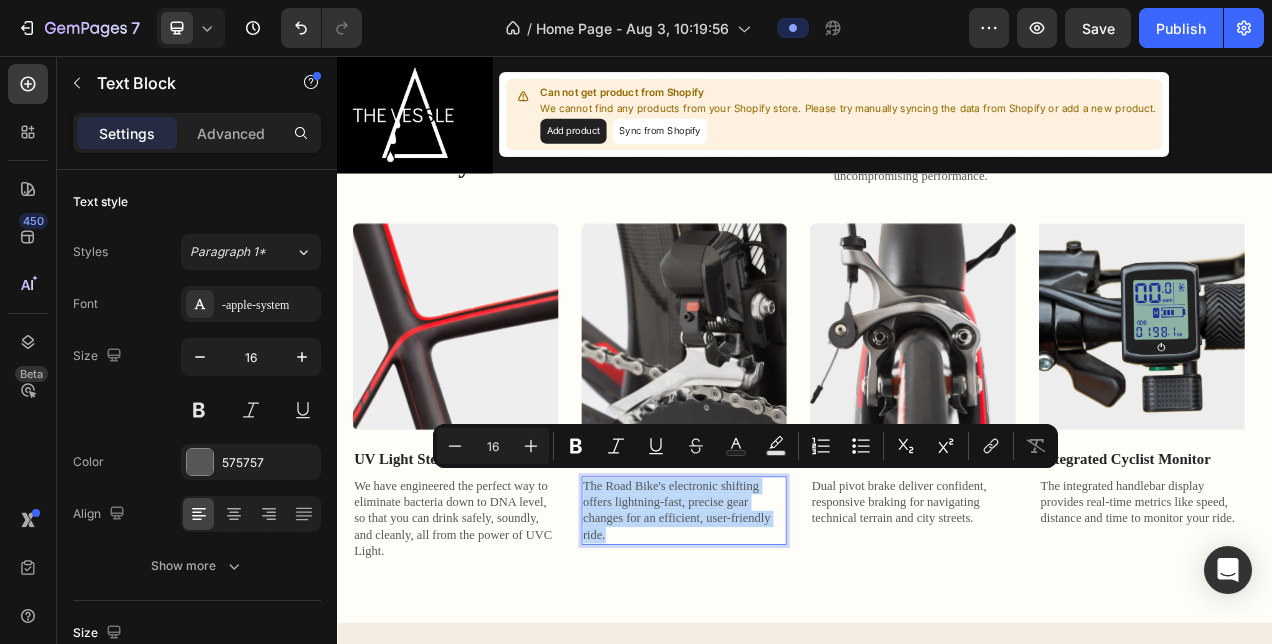 drag, startPoint x: 755, startPoint y: 656, endPoint x: 655, endPoint y: 597, distance: 116.10771 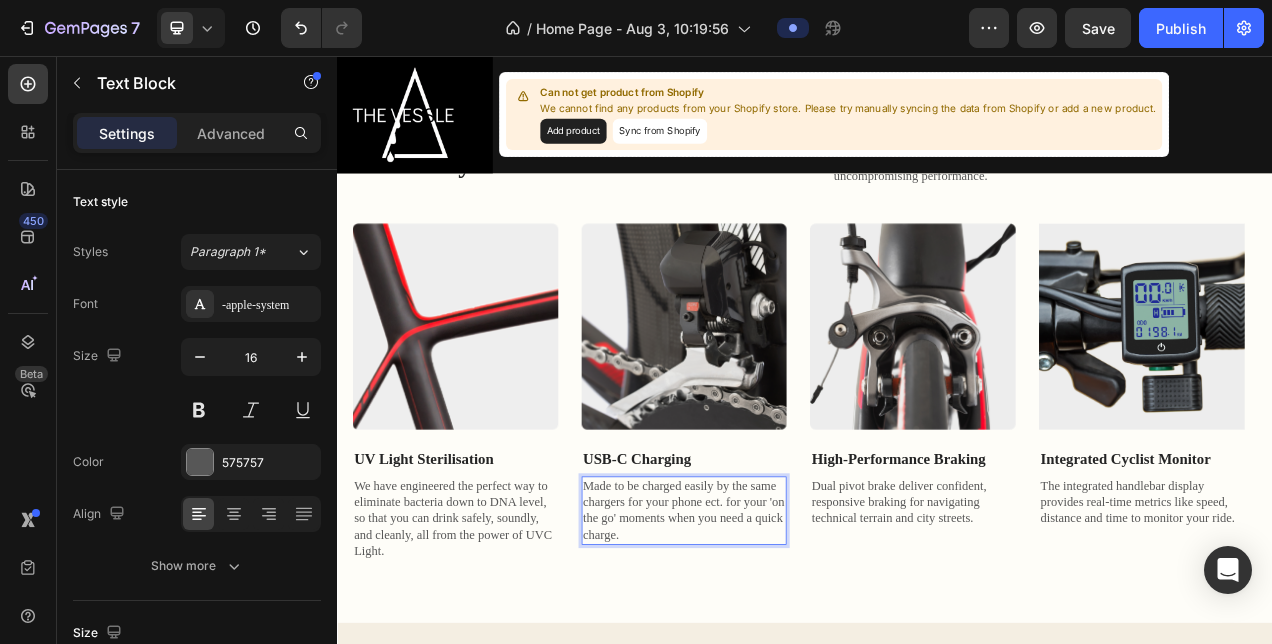 click on "Made to be charged easily by the same chargers for your phone ect. for your 'on the go' moments when you need a quick charge." at bounding box center (783, 638) 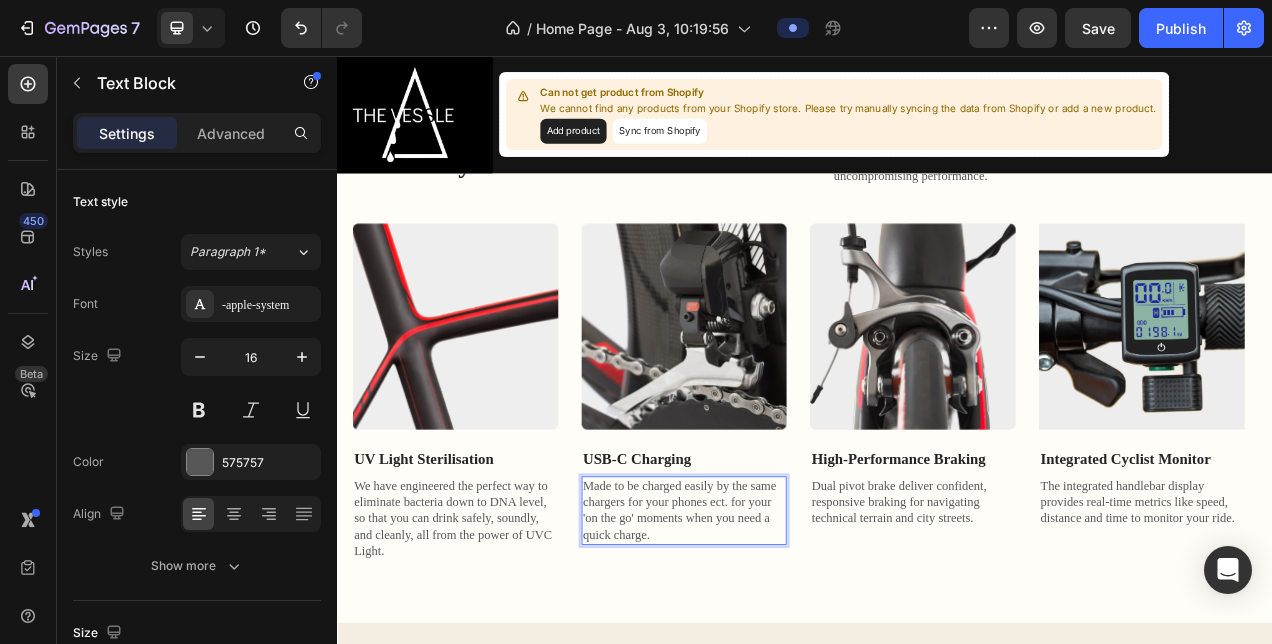 click on "Made to be charged easily by the same chargers for your phones ect. for your 'on the go' moments when you need a quick charge." at bounding box center (783, 638) 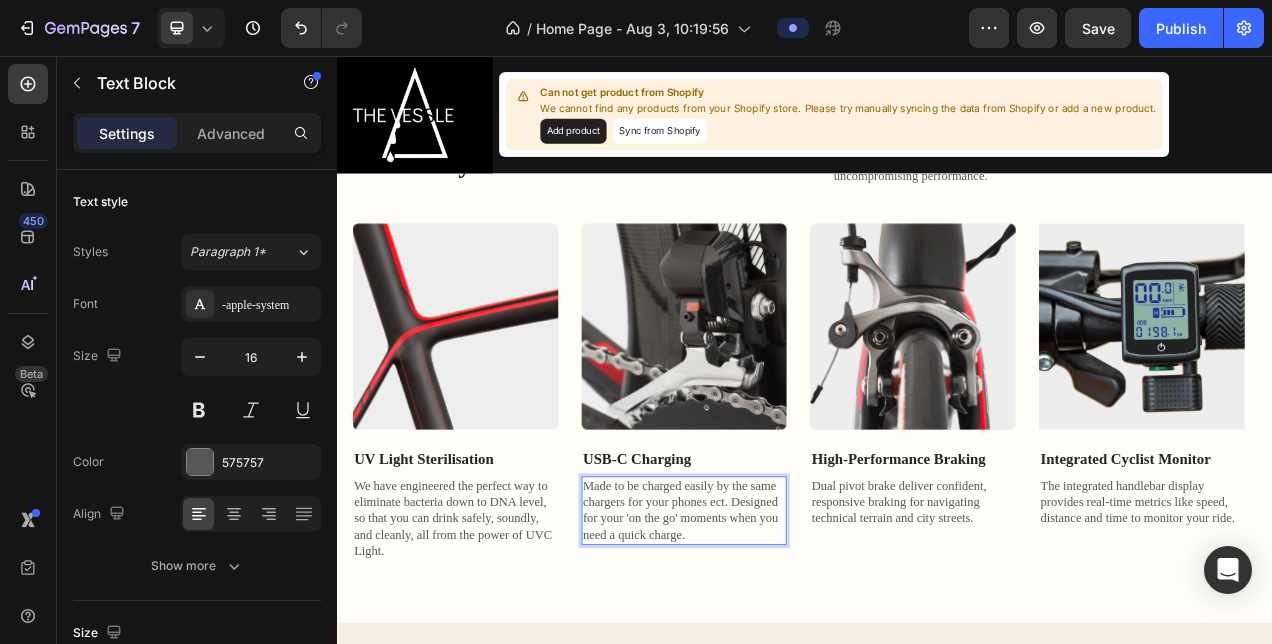 click on "Made to be charged easily by the same chargers for your phones ect. Designed for your 'on the go' moments when you need a quick charge." at bounding box center [783, 638] 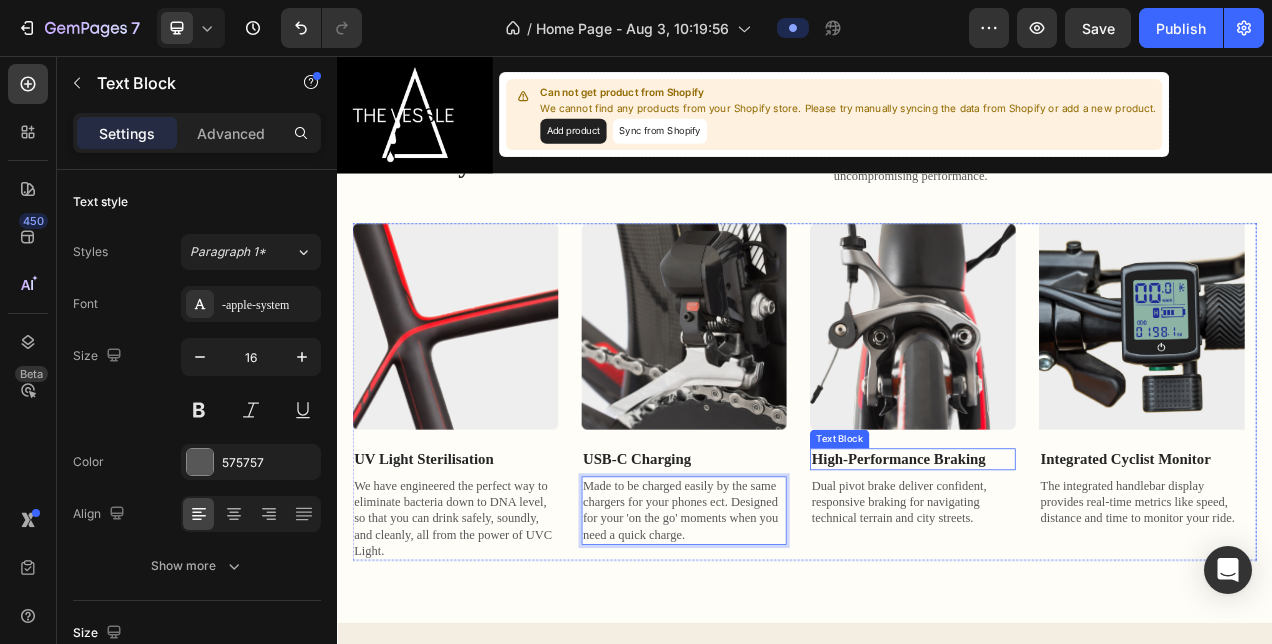 click on "High-Performance Braking" at bounding box center [1076, 573] 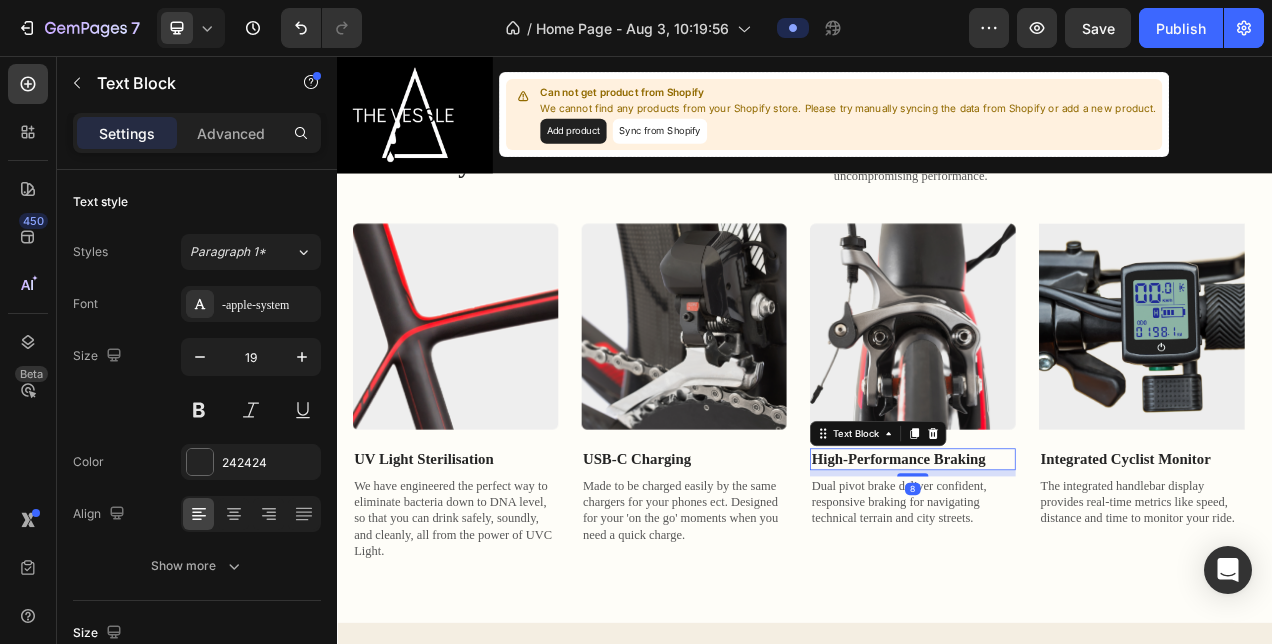 click on "High-Performance Braking" at bounding box center (1076, 573) 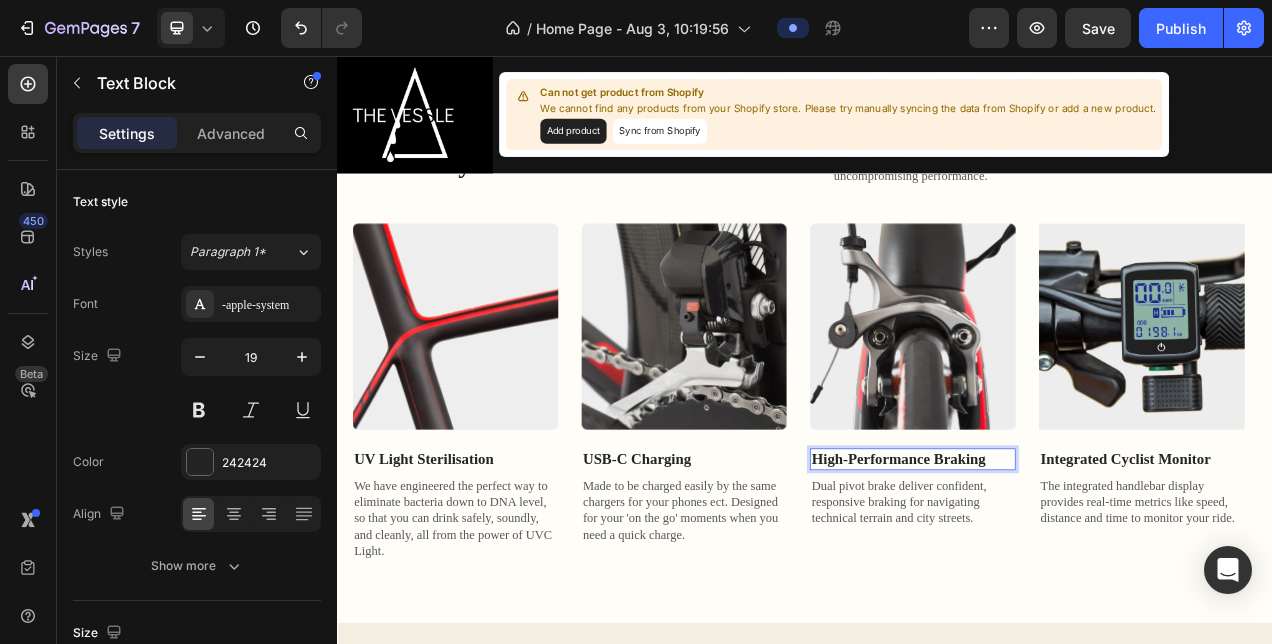 click on "High-Performance Braking" at bounding box center [1076, 573] 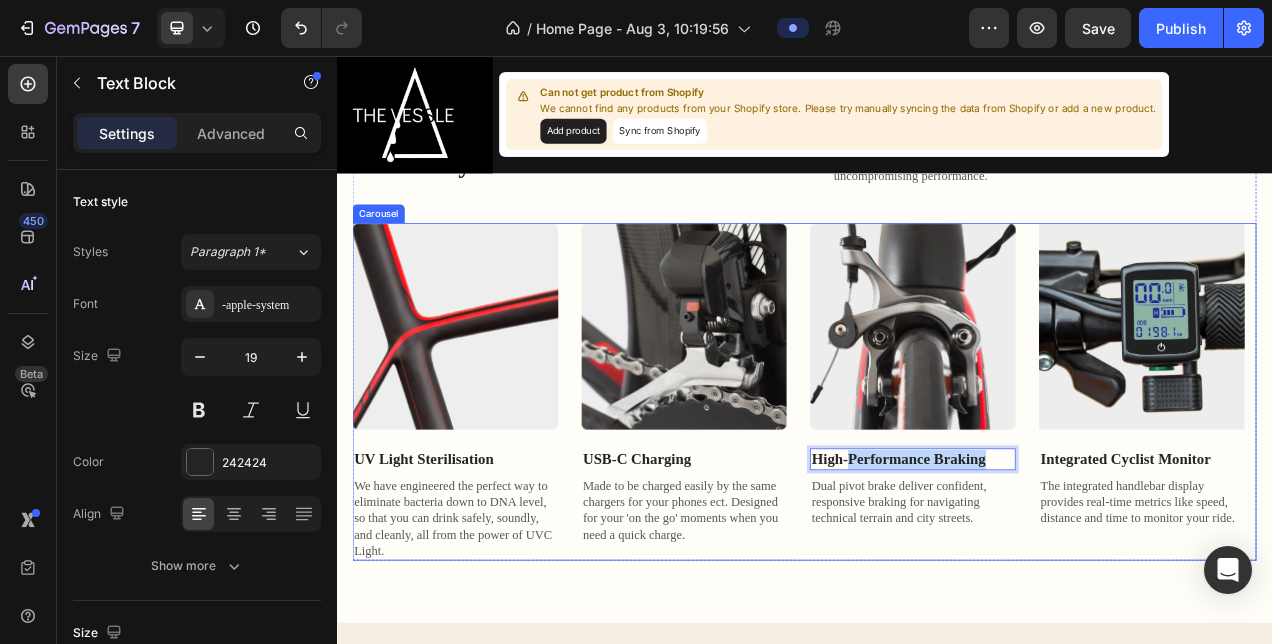drag, startPoint x: 1175, startPoint y: 564, endPoint x: 932, endPoint y: 563, distance: 243.00206 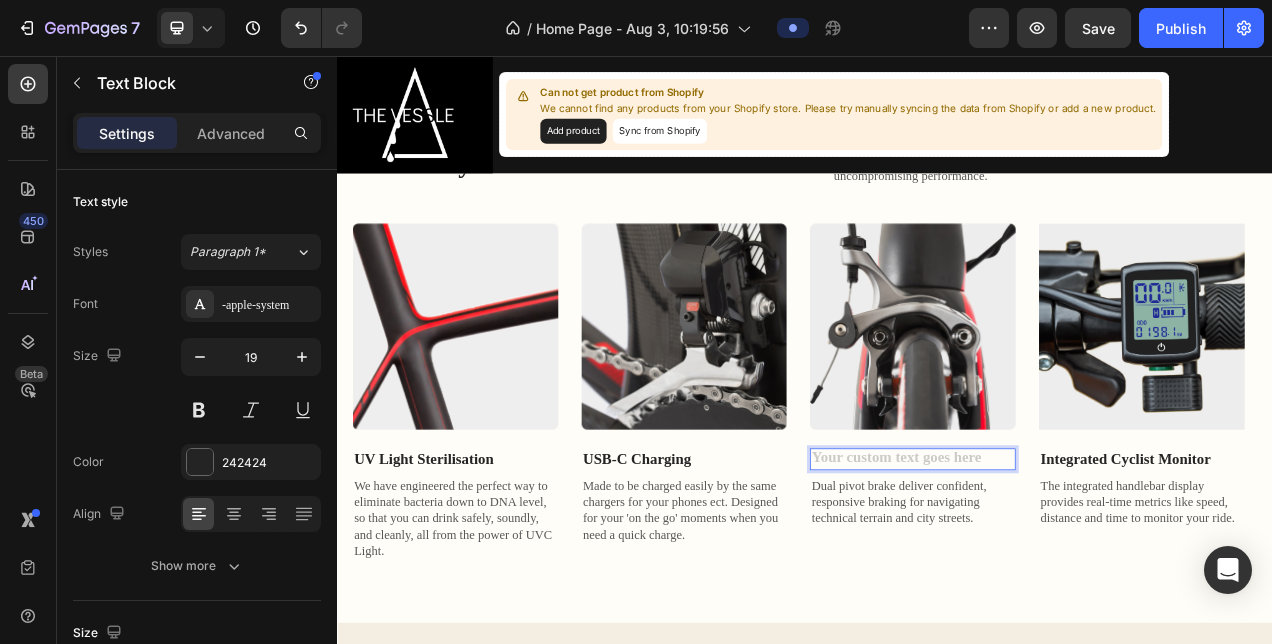 click at bounding box center [1076, 573] 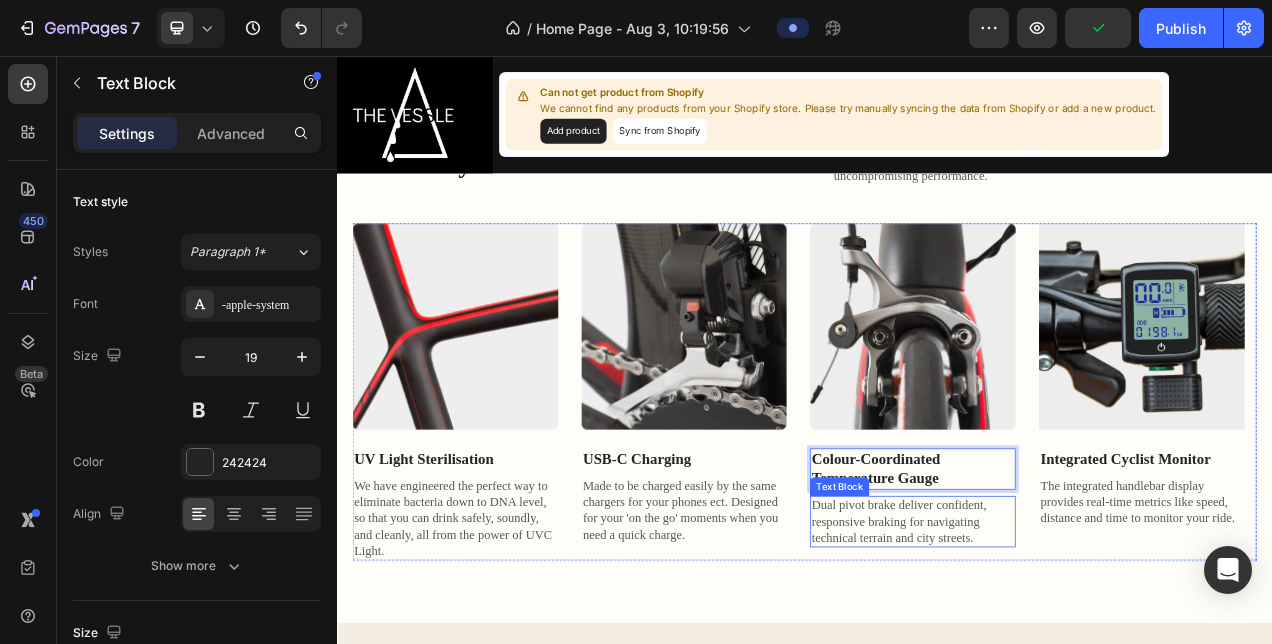 click on "Dual pivot brake deliver confident, responsive braking for navigating technical terrain and city streets." at bounding box center [1076, 653] 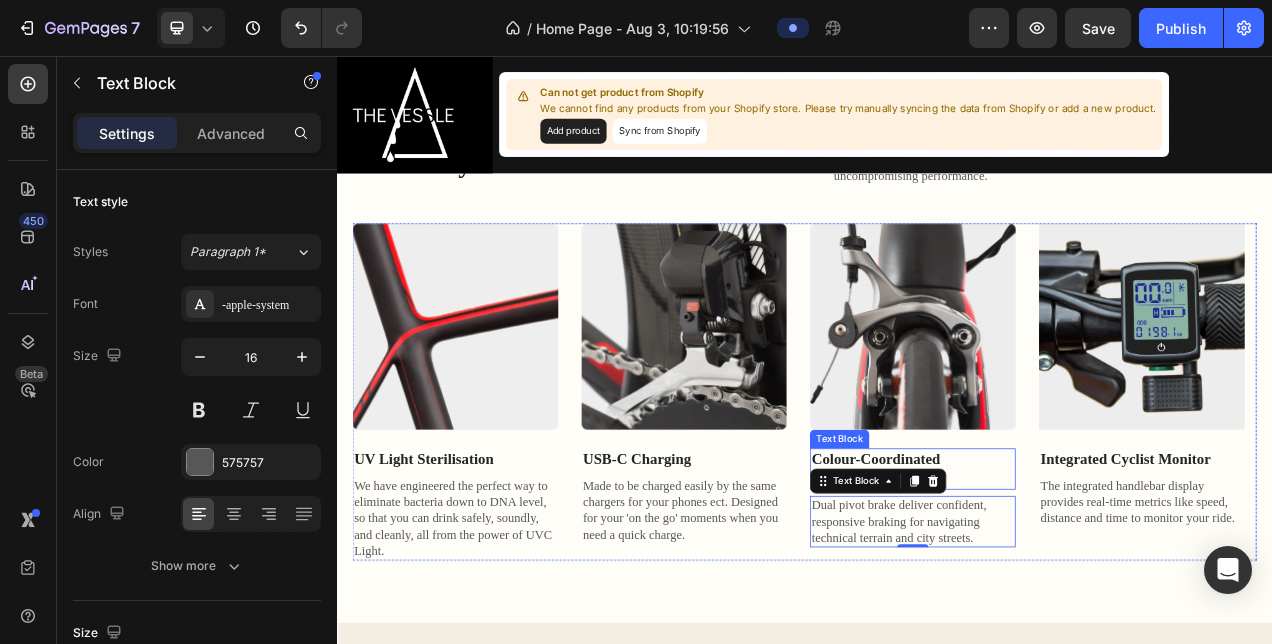 click on "Colour-Coordinated Temperature Gauge" at bounding box center (1076, 585) 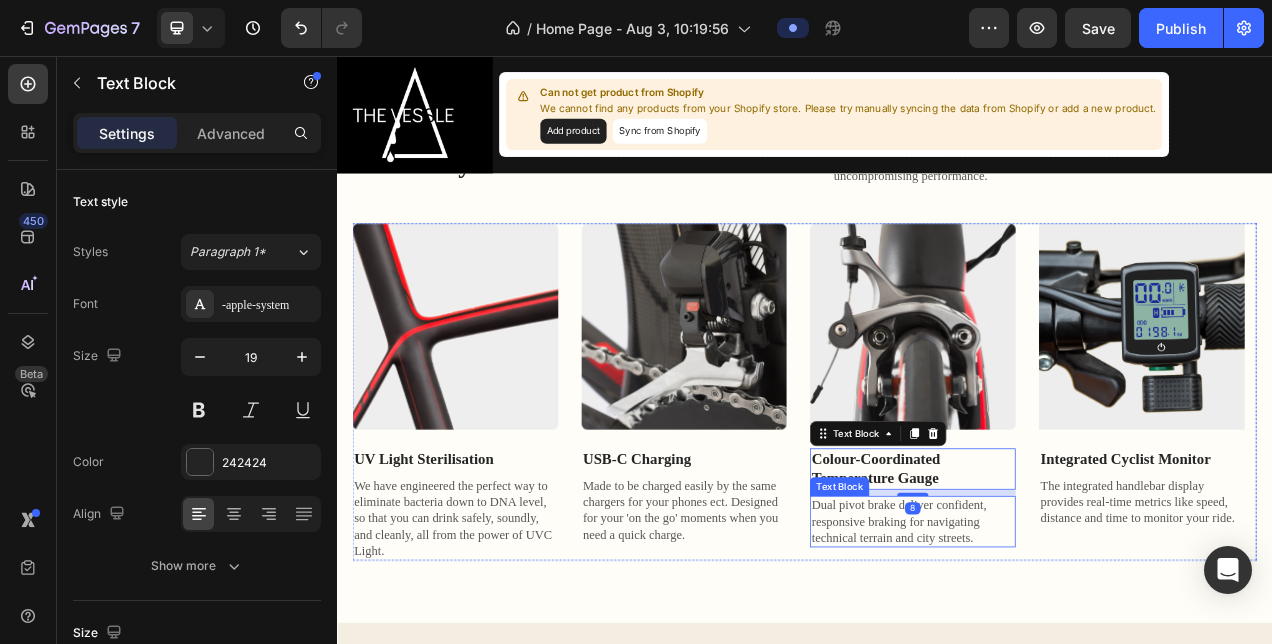 click on "Dual pivot brake deliver confident, responsive braking for navigating technical terrain and city streets." at bounding box center [1076, 653] 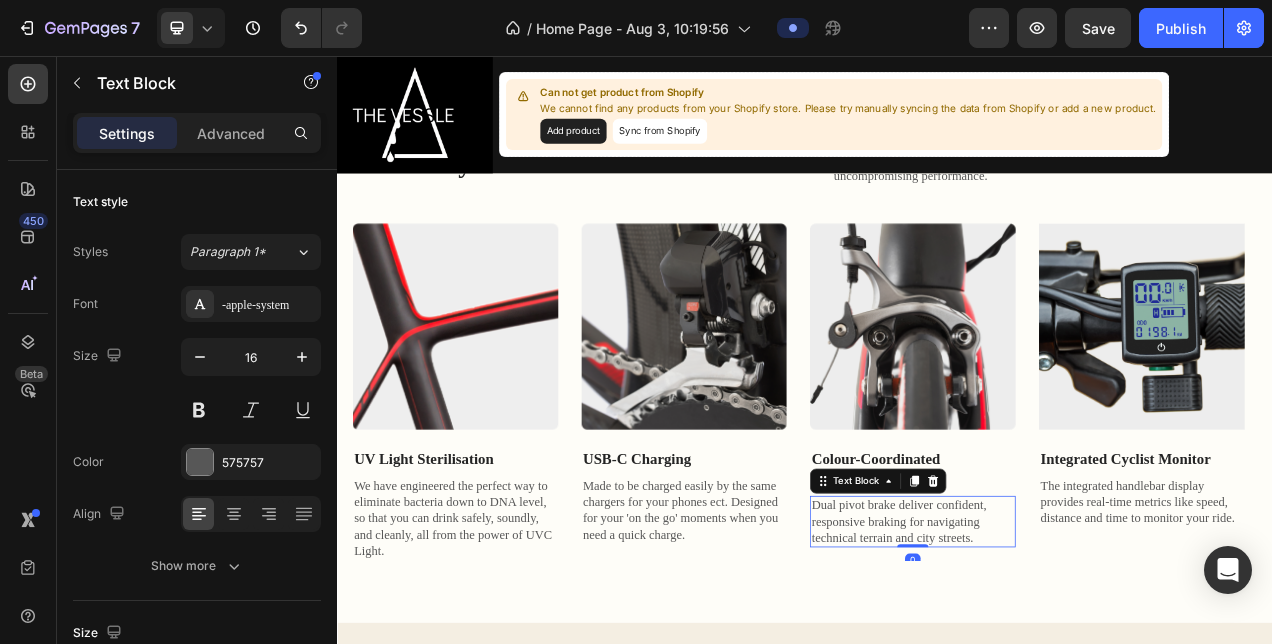 click on "Dual pivot brake deliver confident, responsive braking for navigating technical terrain and city streets." at bounding box center [1076, 653] 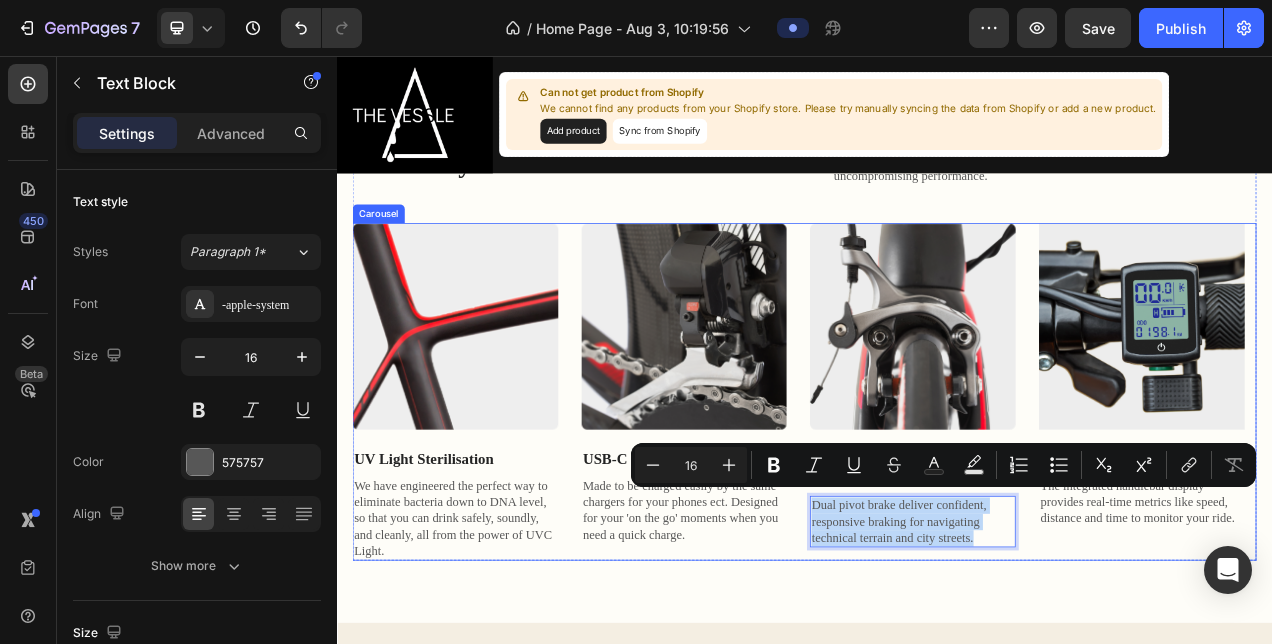 drag, startPoint x: 1164, startPoint y: 661, endPoint x: 1168, endPoint y: 541, distance: 120.06665 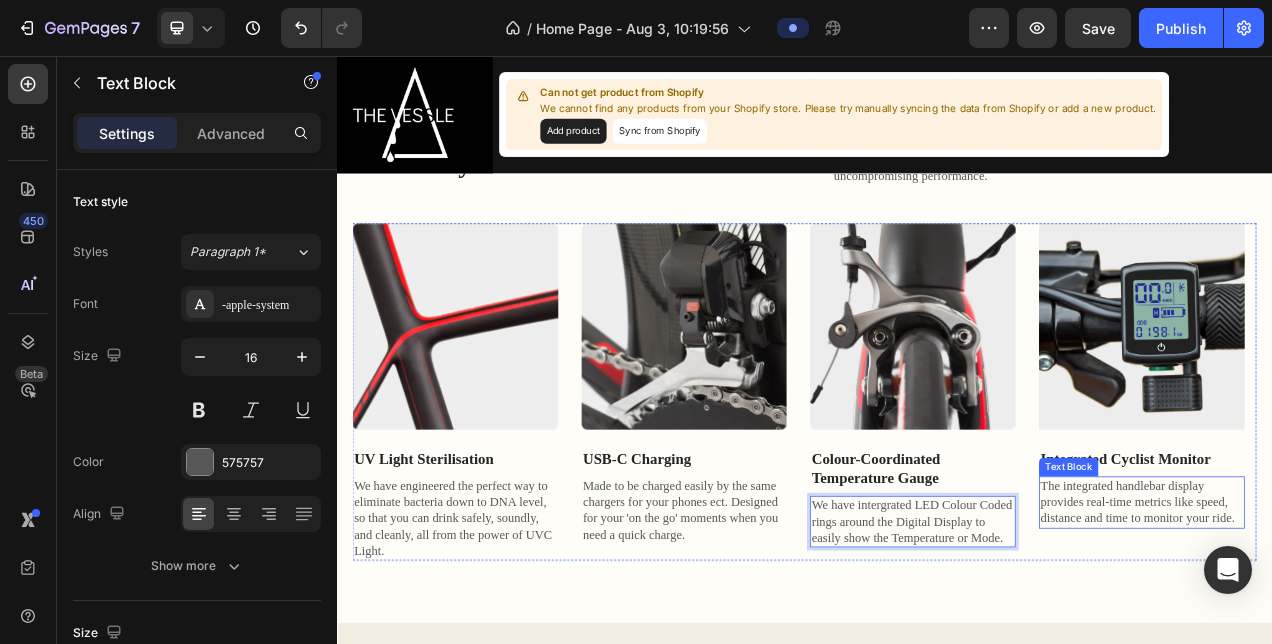 click on "The integrated handlebar display provides real-time metrics like speed, distance and time to monitor your ride." at bounding box center [1370, 628] 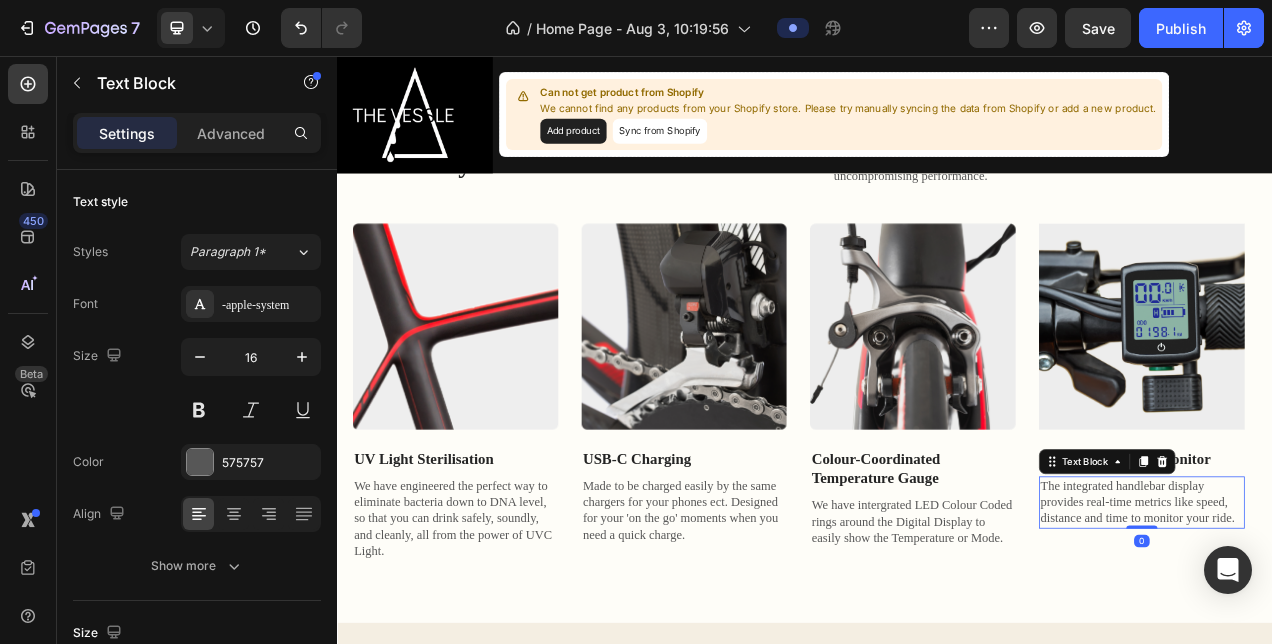 click on "The integrated handlebar display provides real-time metrics like speed, distance and time to monitor your ride." at bounding box center (1370, 628) 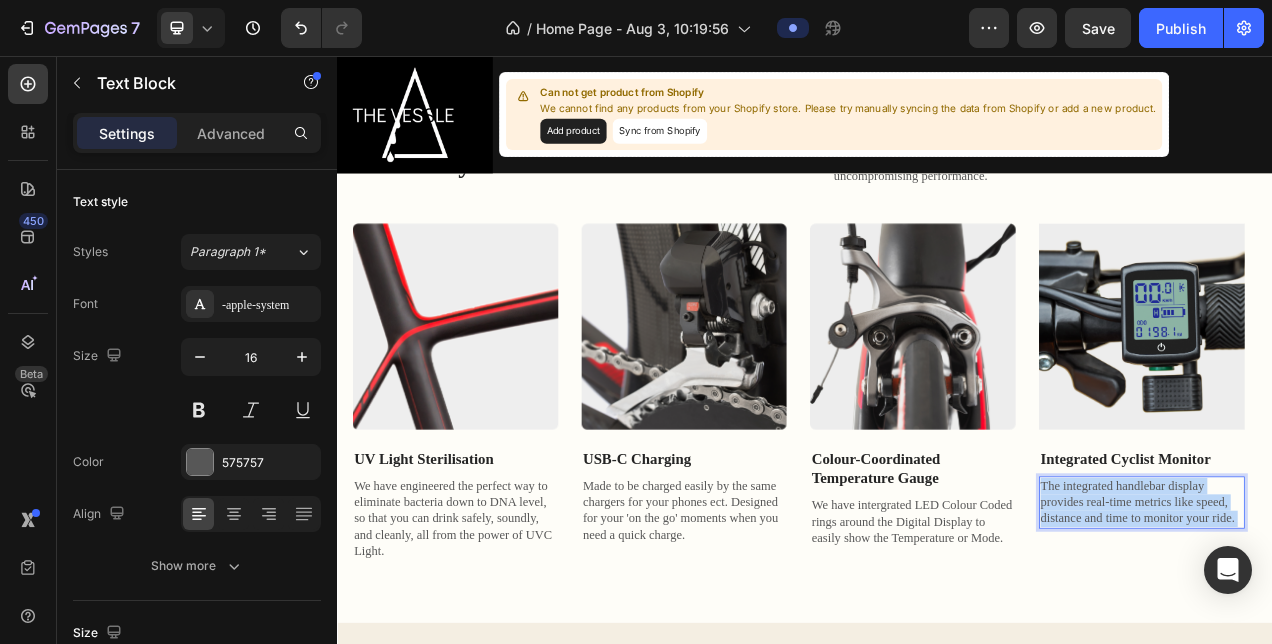 drag, startPoint x: 1492, startPoint y: 640, endPoint x: 1264, endPoint y: 596, distance: 232.2068 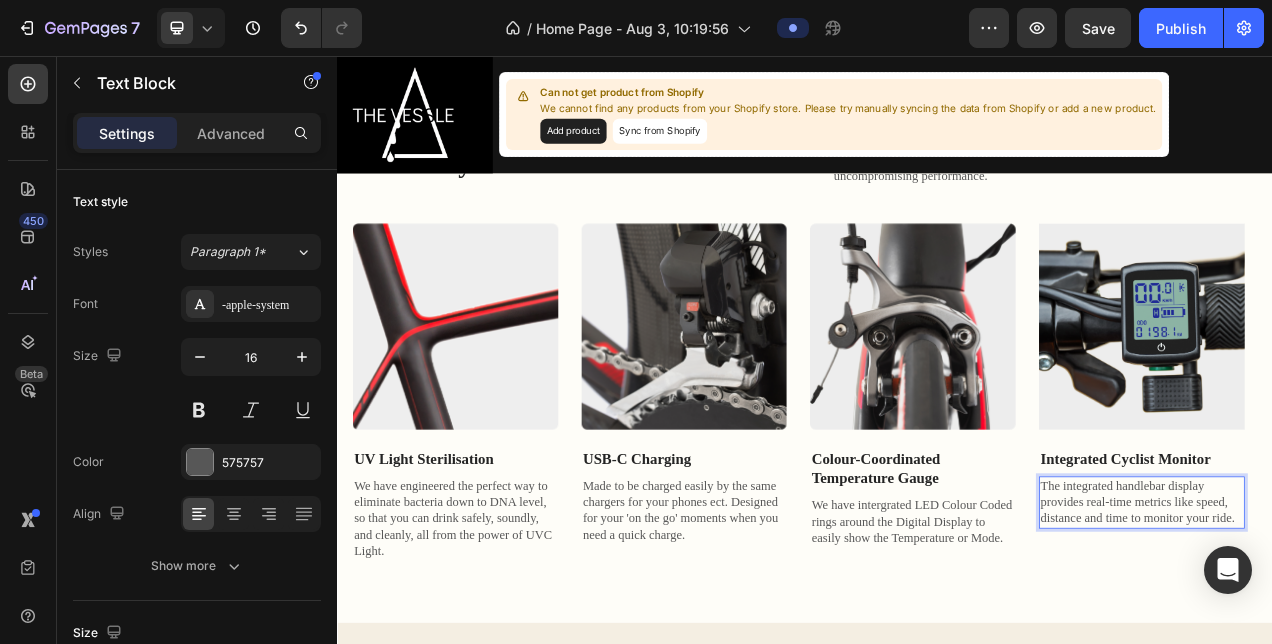 click on "The integrated handlebar display provides real-time metrics like speed, distance and time to monitor your ride." at bounding box center (1370, 628) 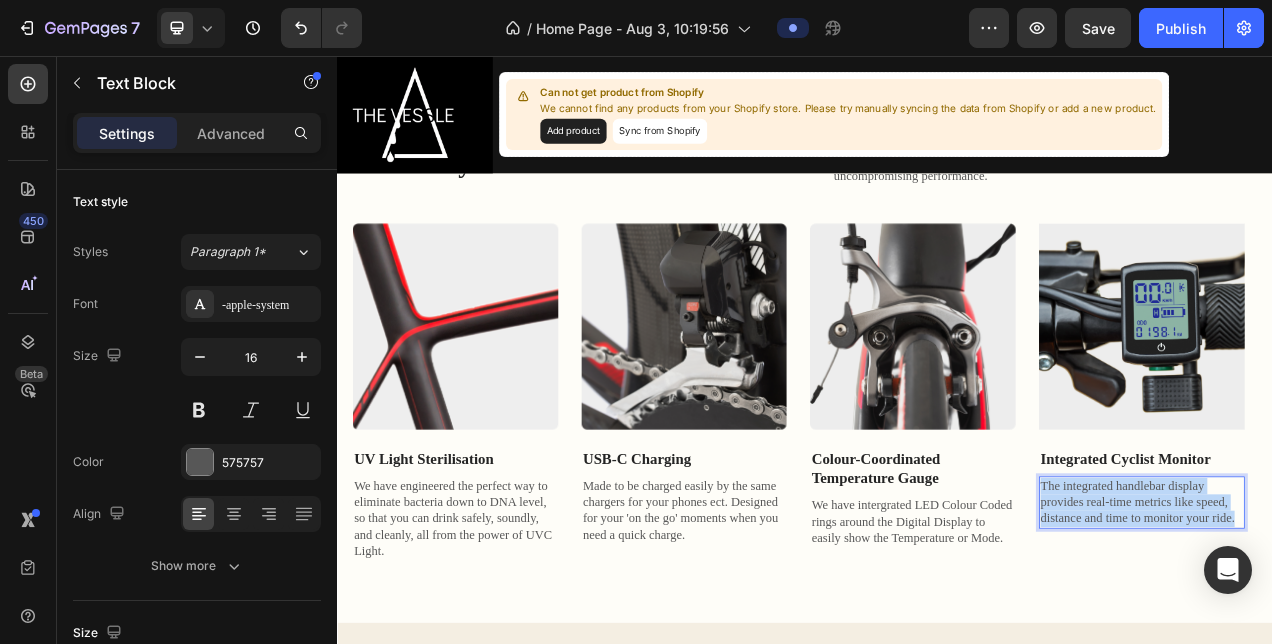 drag, startPoint x: 1243, startPoint y: 592, endPoint x: 1500, endPoint y: 645, distance: 262.40808 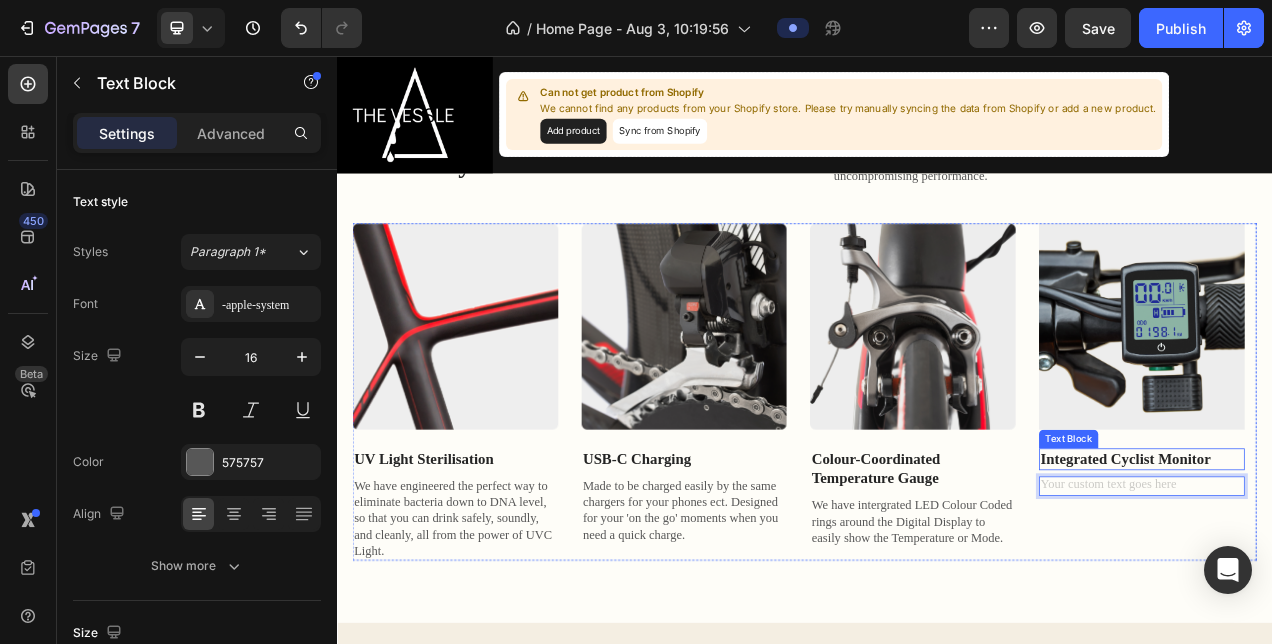 click on "Integrated Cyclist Monitor" at bounding box center (1370, 573) 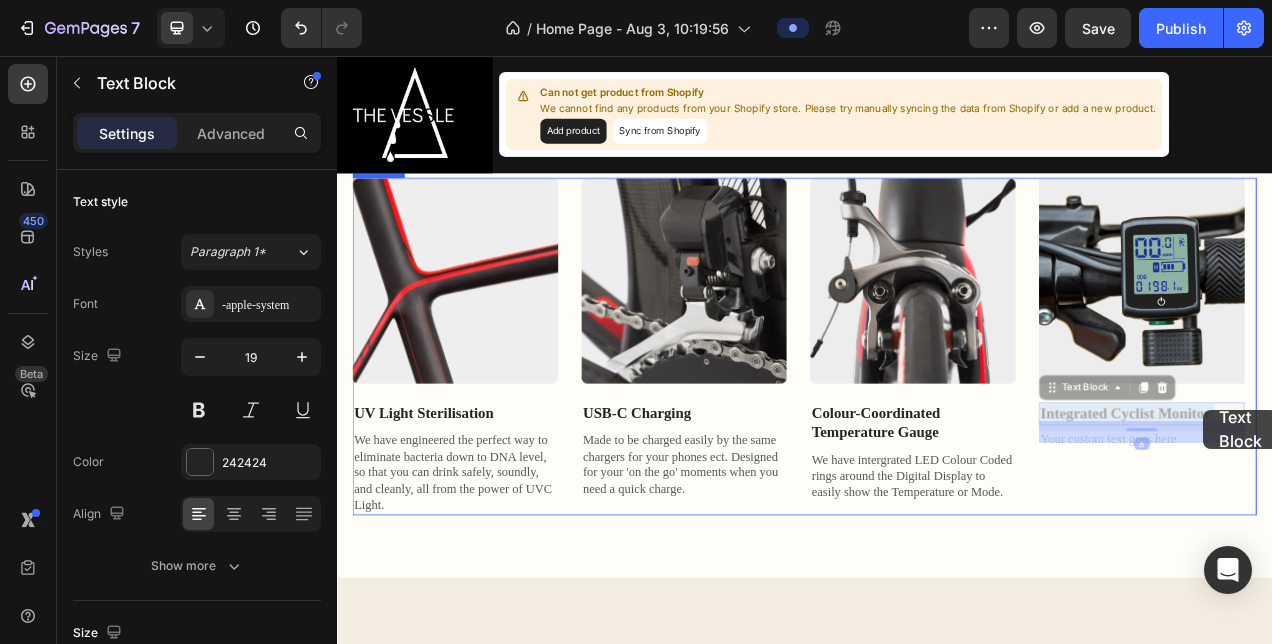 drag, startPoint x: 1475, startPoint y: 560, endPoint x: 1287, endPoint y: 513, distance: 193.78596 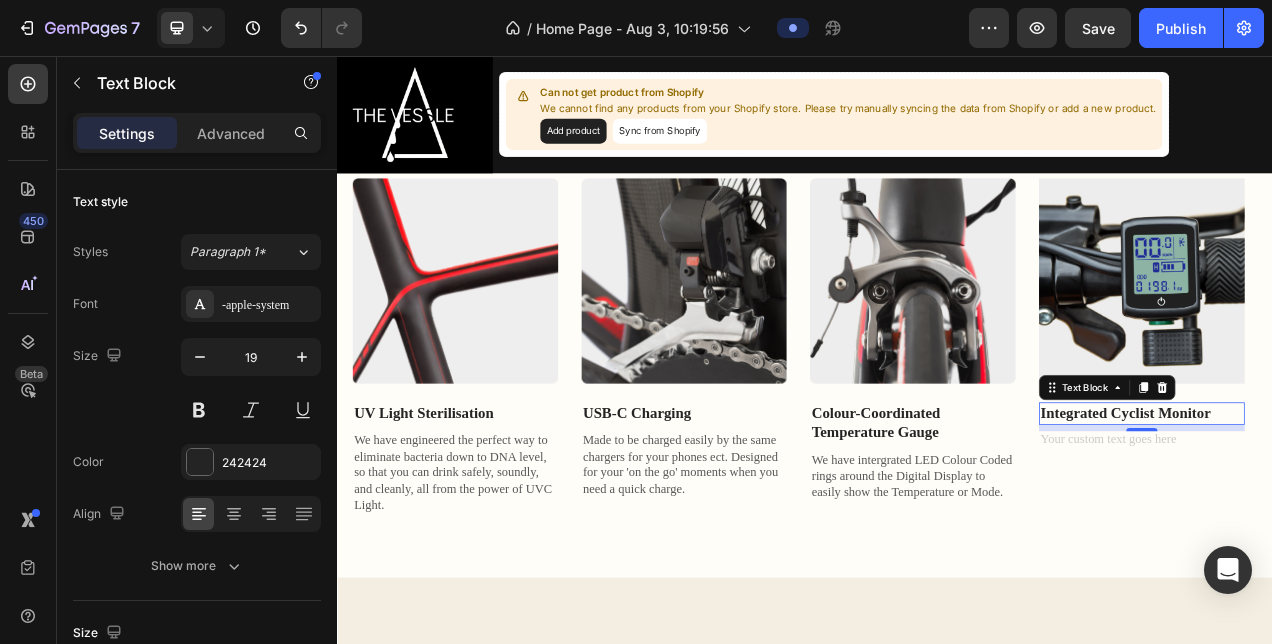 scroll, scrollTop: 1744, scrollLeft: 0, axis: vertical 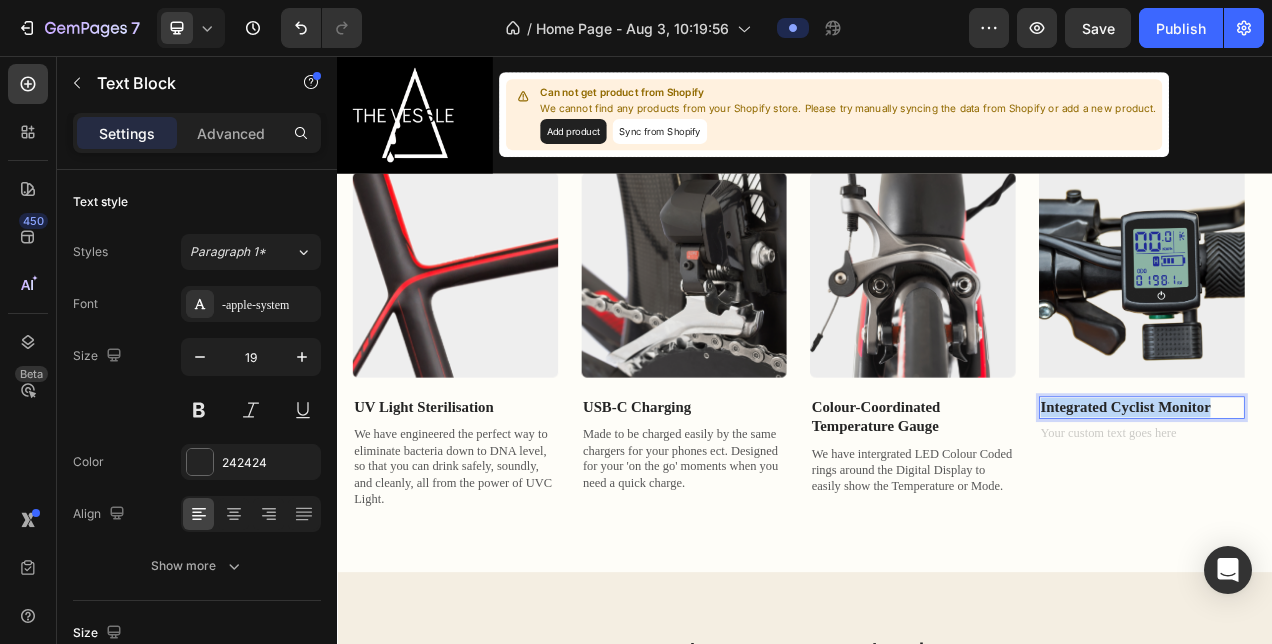 drag, startPoint x: 1459, startPoint y: 502, endPoint x: 1240, endPoint y: 499, distance: 219.02055 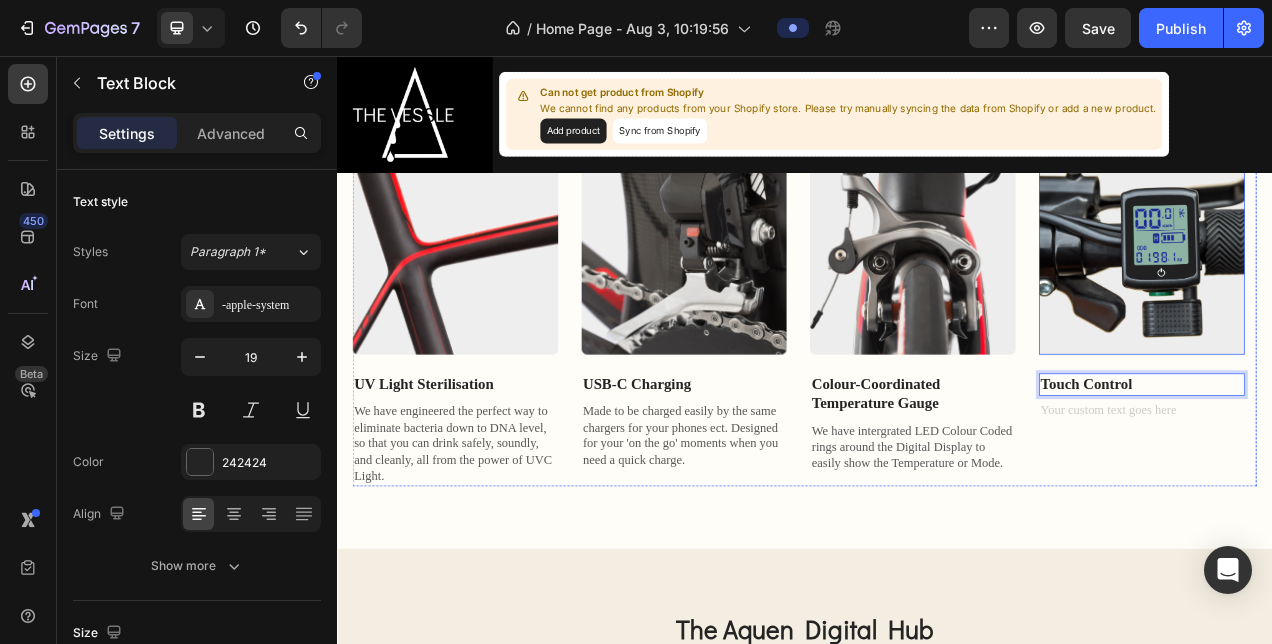 scroll, scrollTop: 1752, scrollLeft: 0, axis: vertical 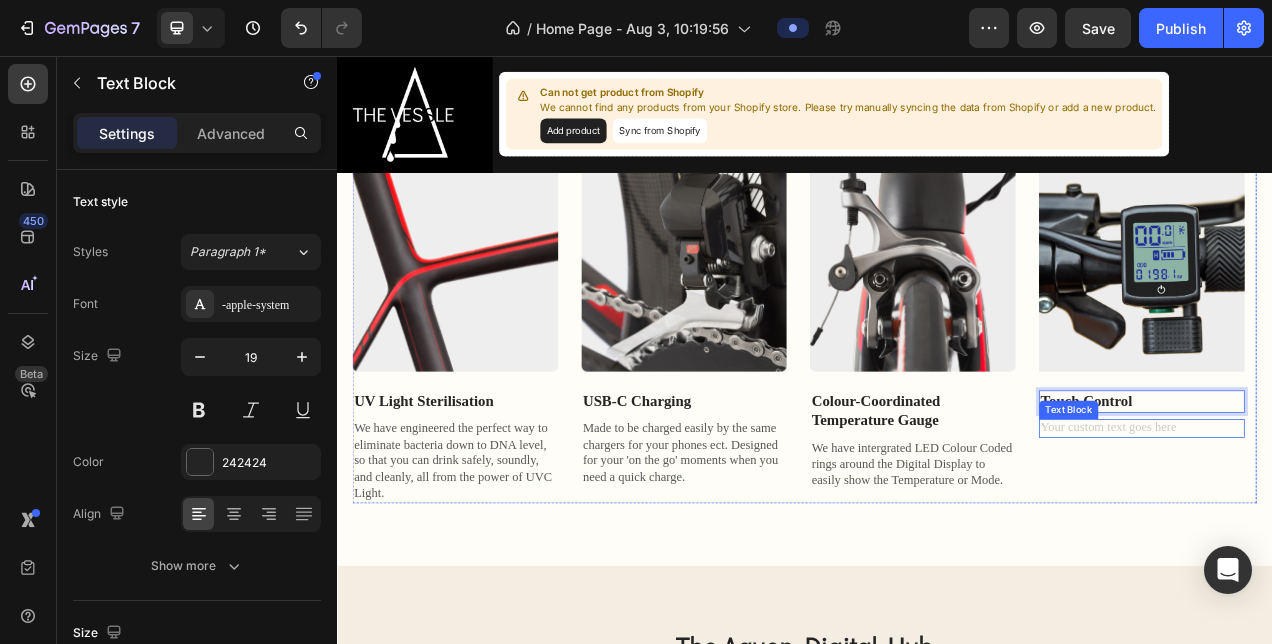 click at bounding box center (1370, 534) 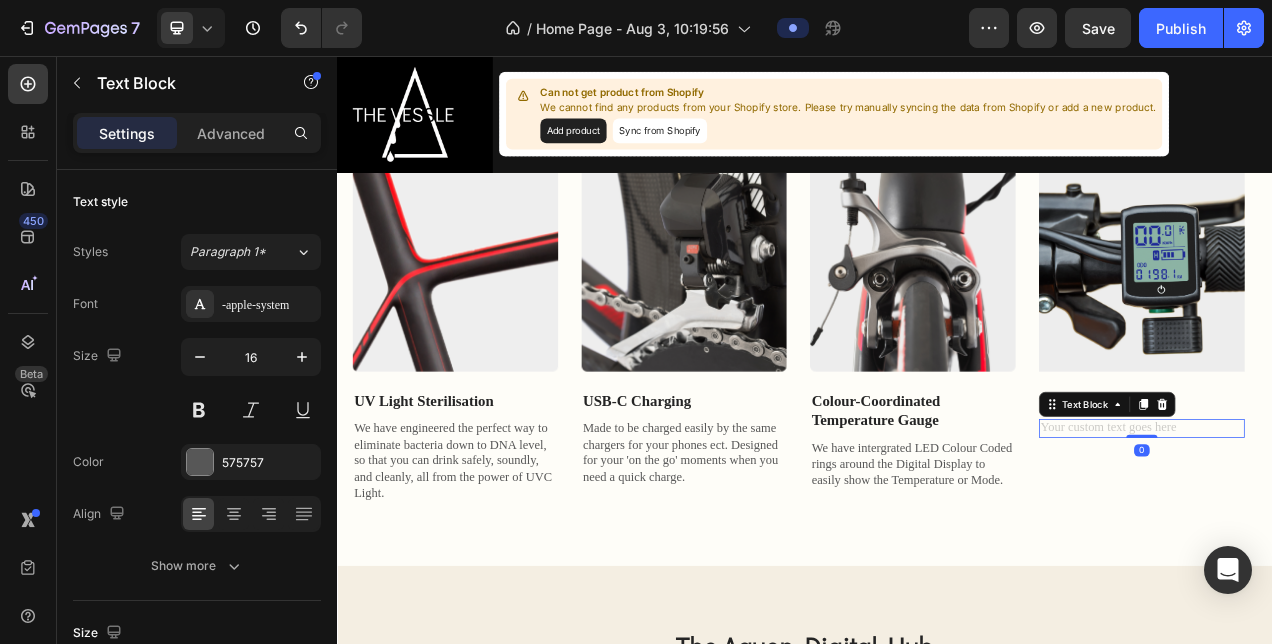 click at bounding box center (1370, 534) 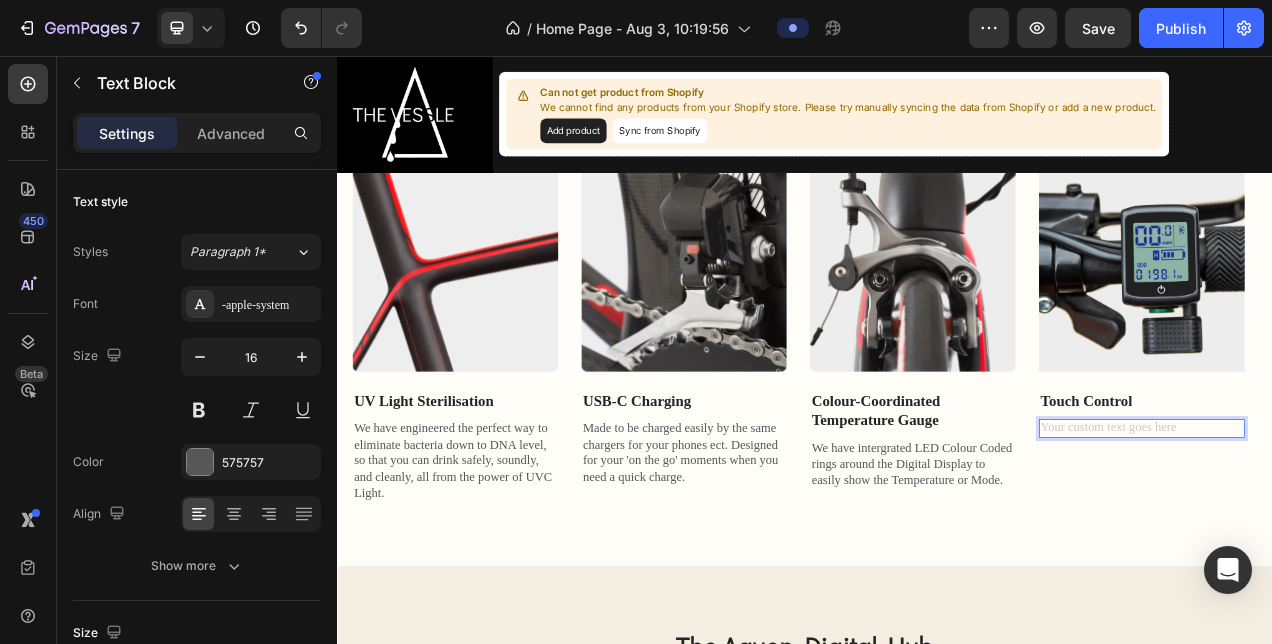 click at bounding box center [1370, 534] 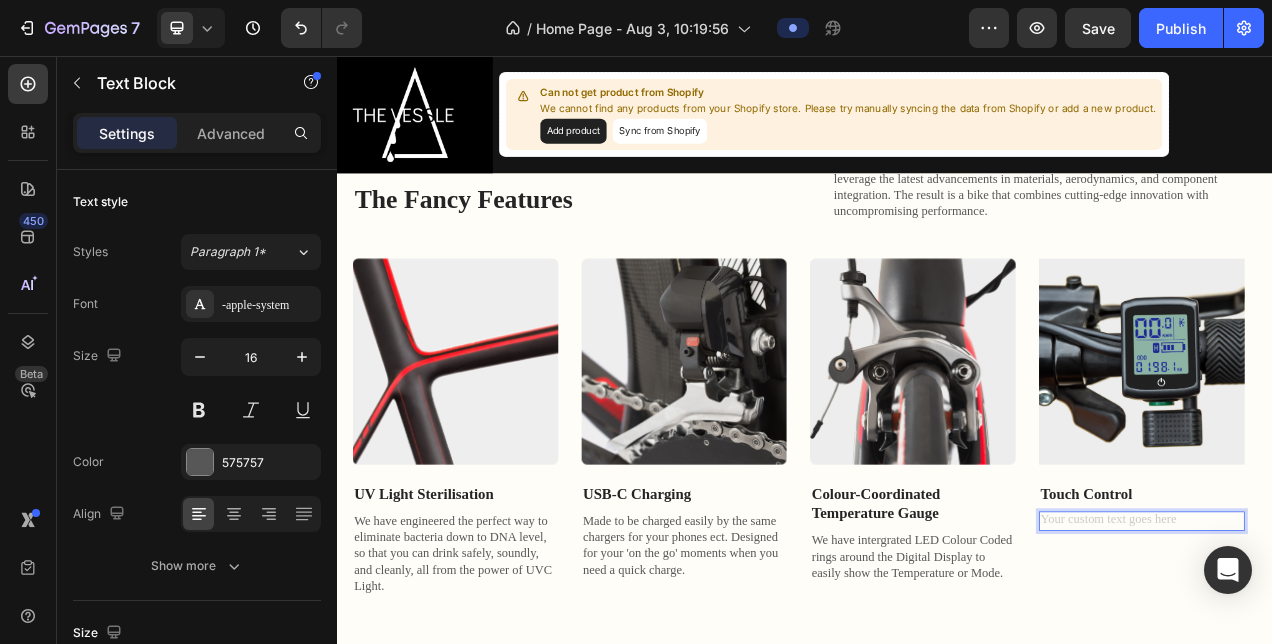 scroll, scrollTop: 1682, scrollLeft: 0, axis: vertical 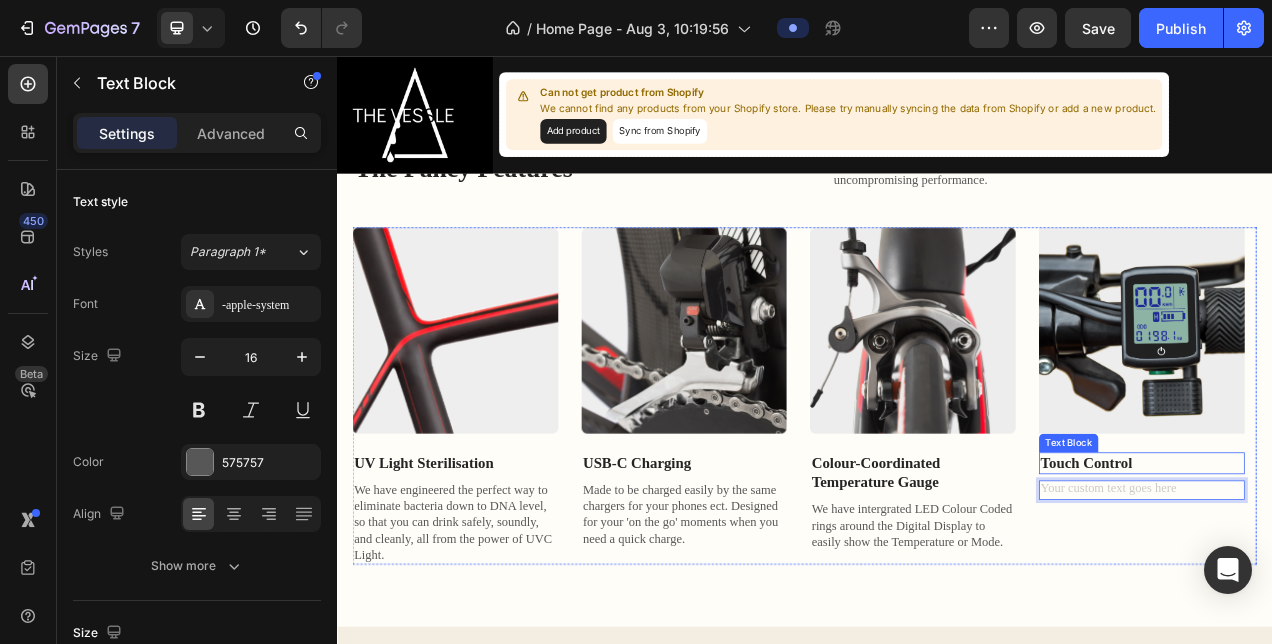 click on "Touch Control" at bounding box center (1370, 578) 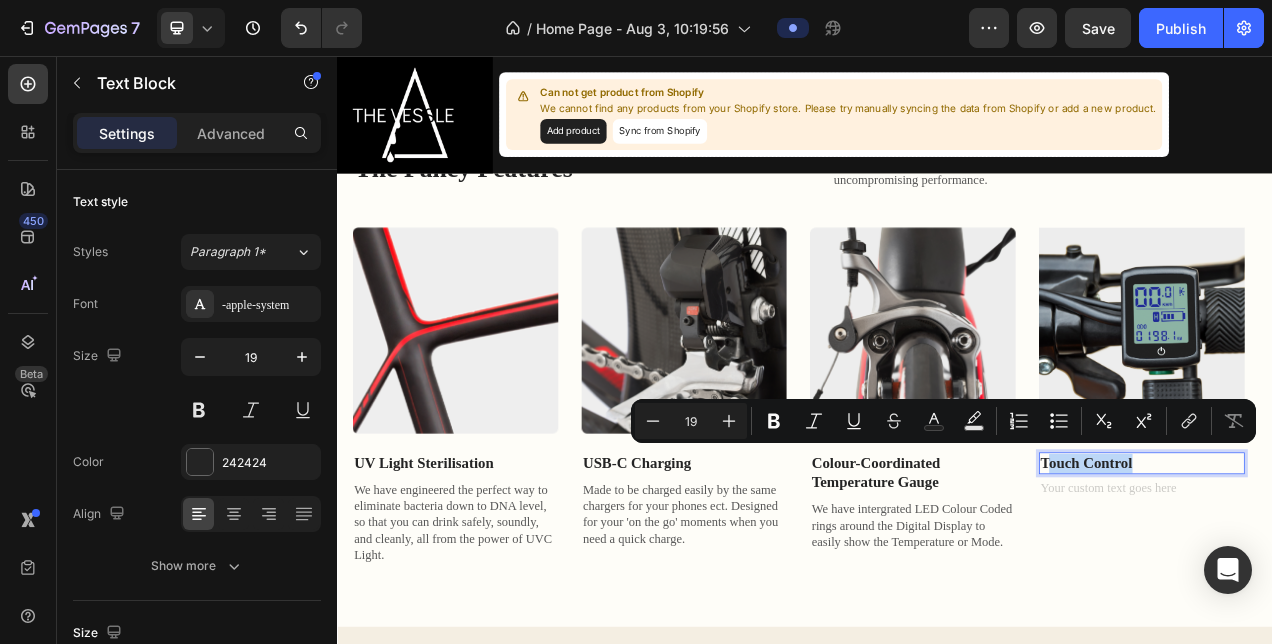 drag, startPoint x: 1411, startPoint y: 567, endPoint x: 1246, endPoint y: 556, distance: 165.36626 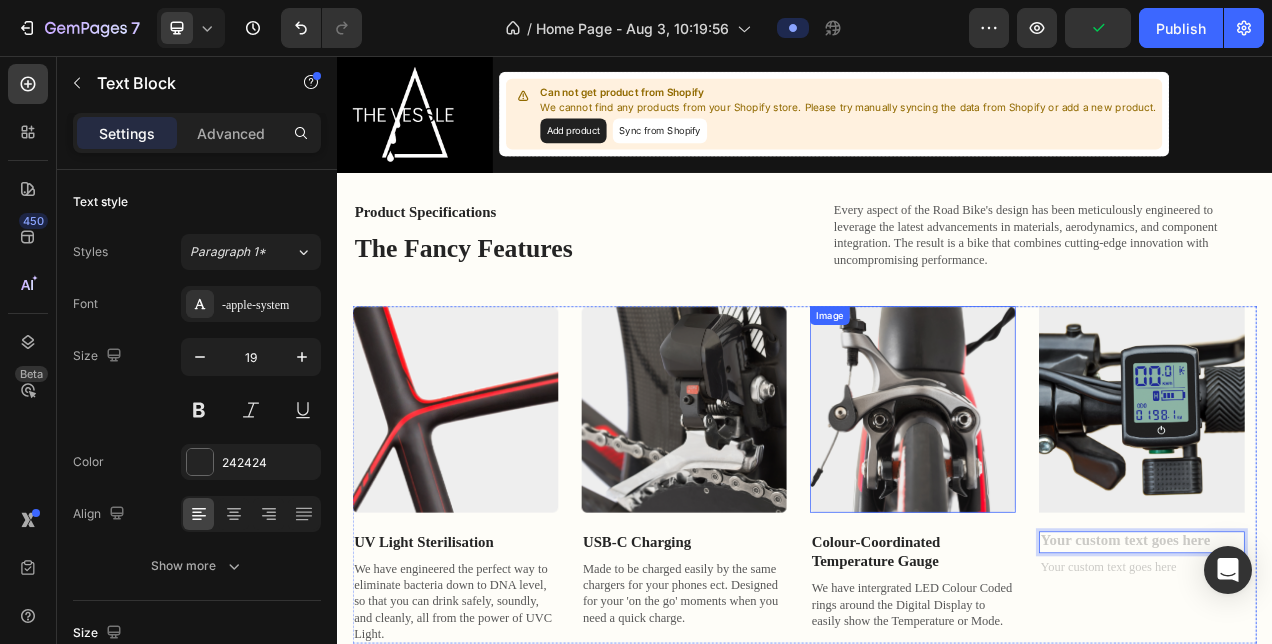 scroll, scrollTop: 1594, scrollLeft: 0, axis: vertical 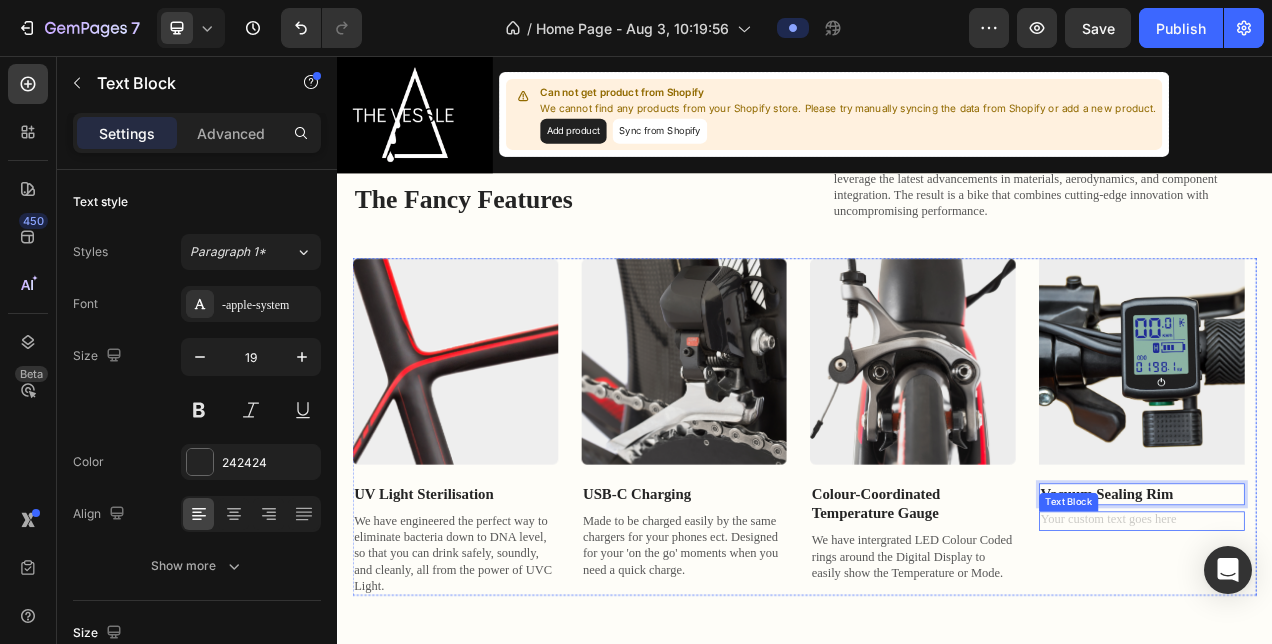 click at bounding box center [1370, 652] 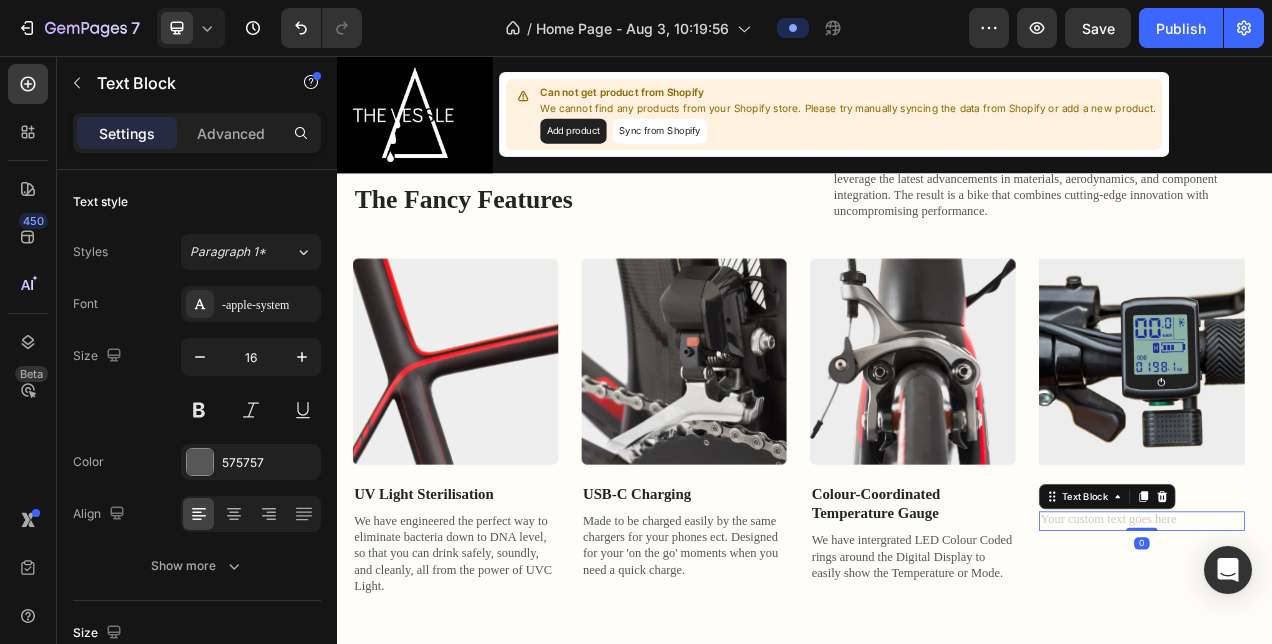 click at bounding box center [1370, 652] 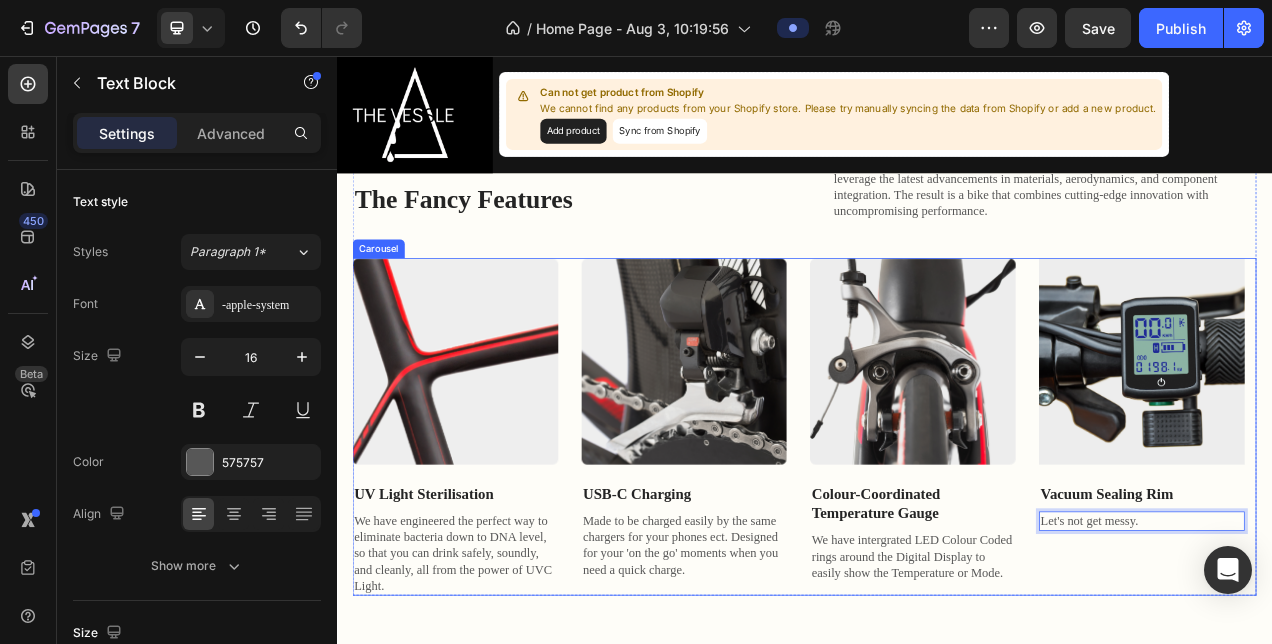 click on "Image Vacuum Sealing Rim Text Block Let's not get messy. Text Block   0" at bounding box center [1370, 531] 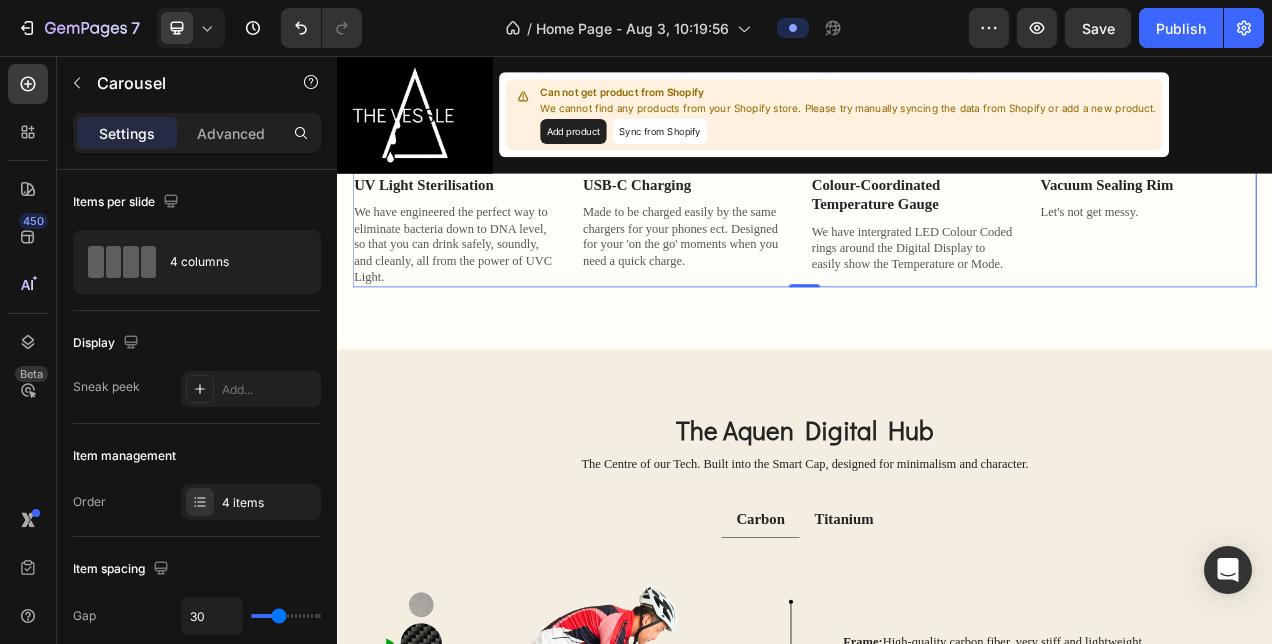 scroll, scrollTop: 2048, scrollLeft: 0, axis: vertical 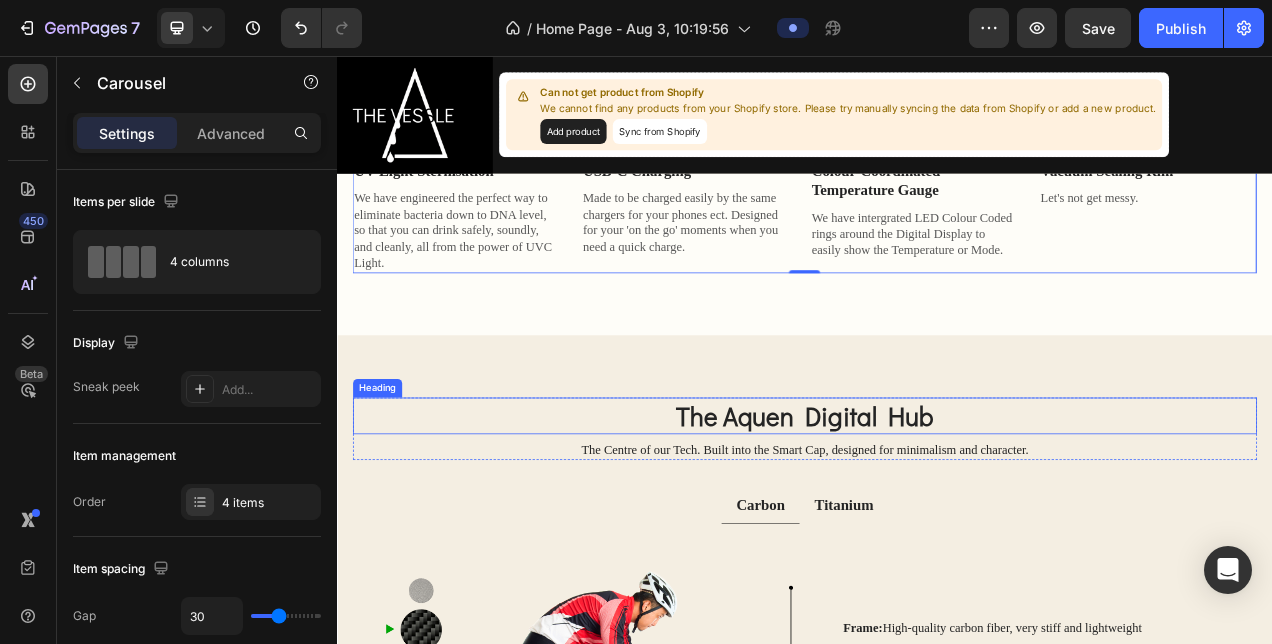 click on "The Aquen Digital Hub" at bounding box center [937, 517] 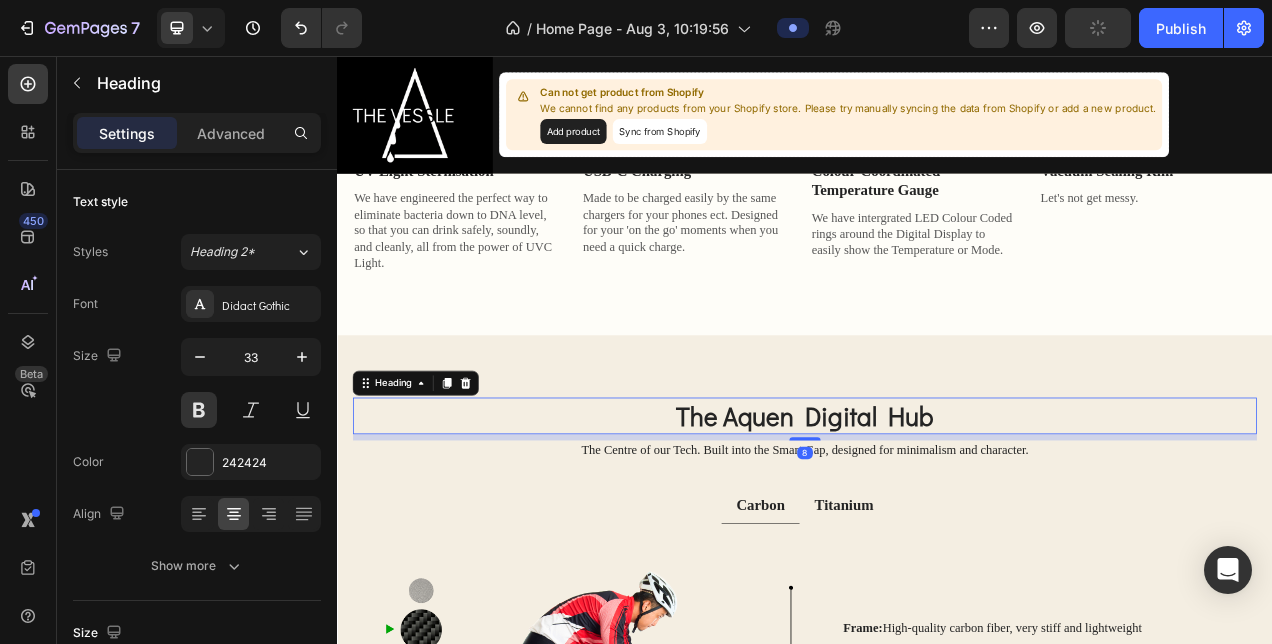 click on "The Aquen Digital Hub" at bounding box center (937, 517) 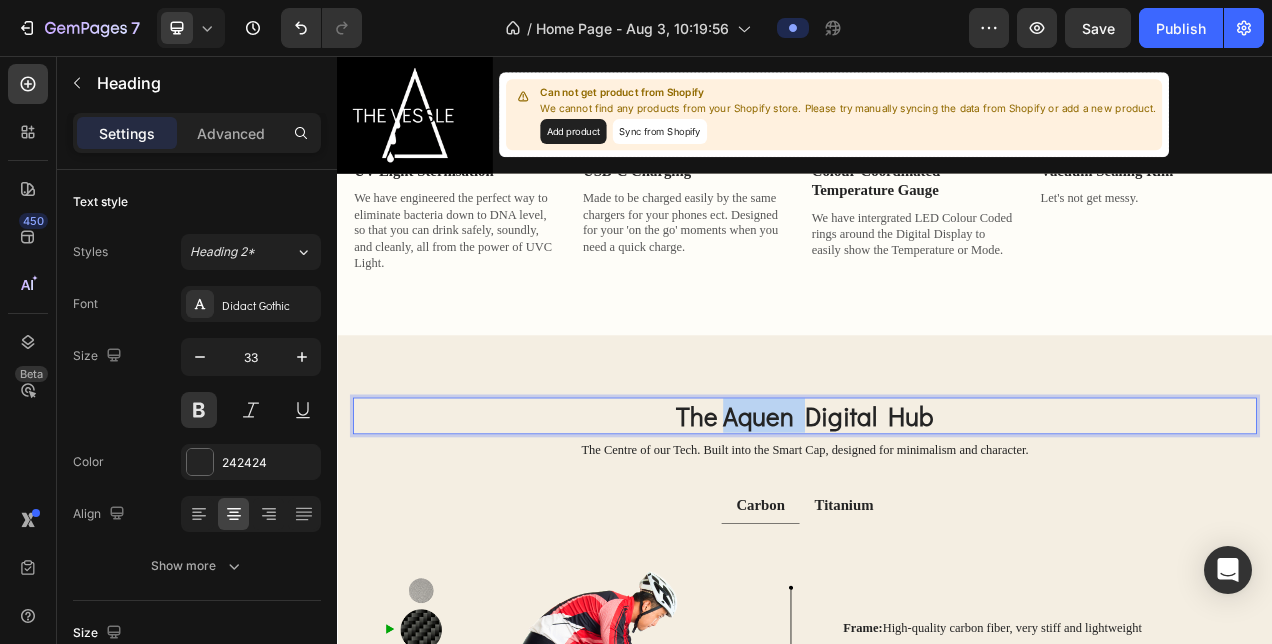 drag, startPoint x: 922, startPoint y: 522, endPoint x: 828, endPoint y: 519, distance: 94.04786 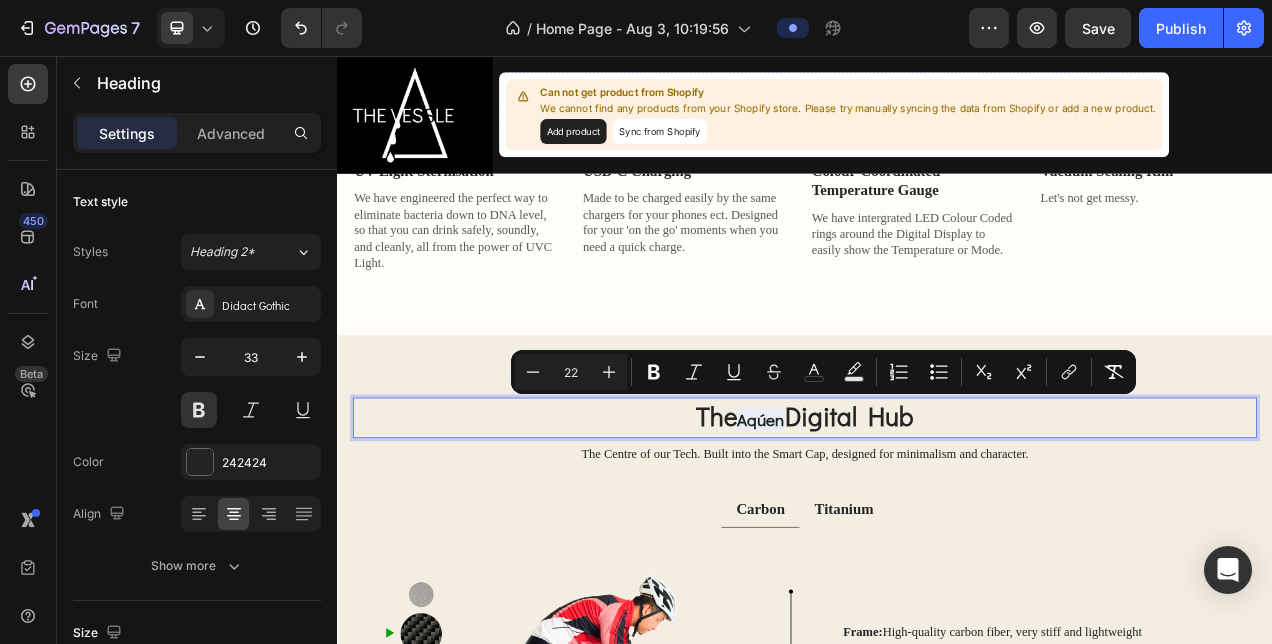 drag, startPoint x: 909, startPoint y: 522, endPoint x: 832, endPoint y: 522, distance: 77 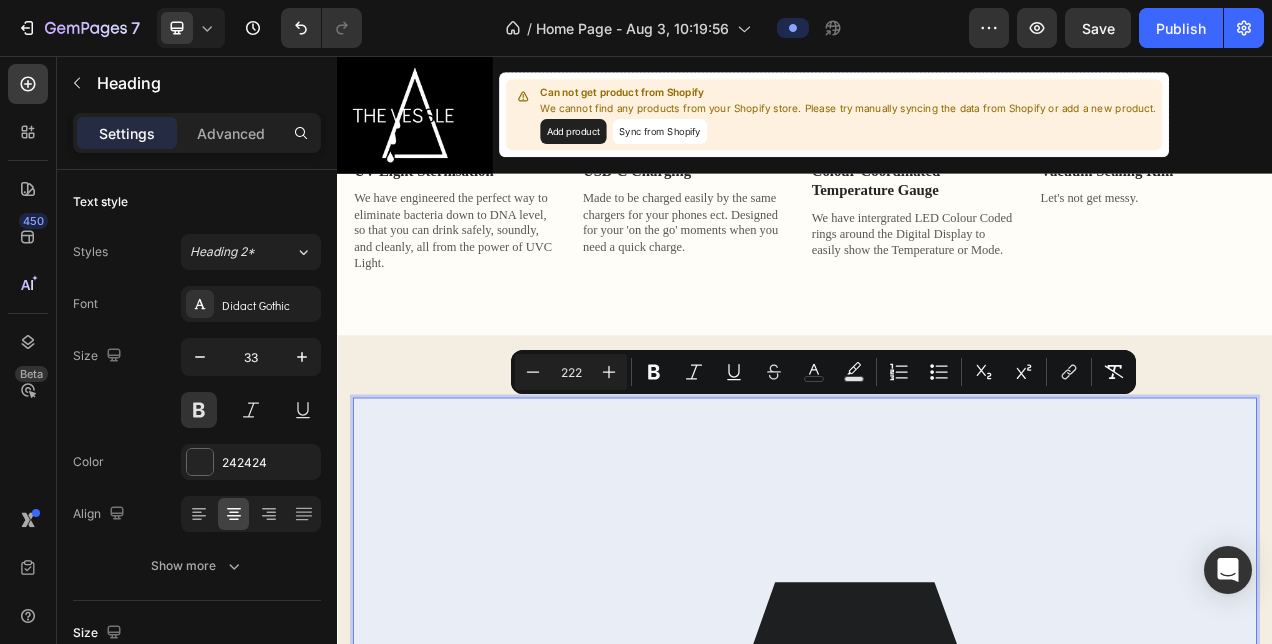 type on "22" 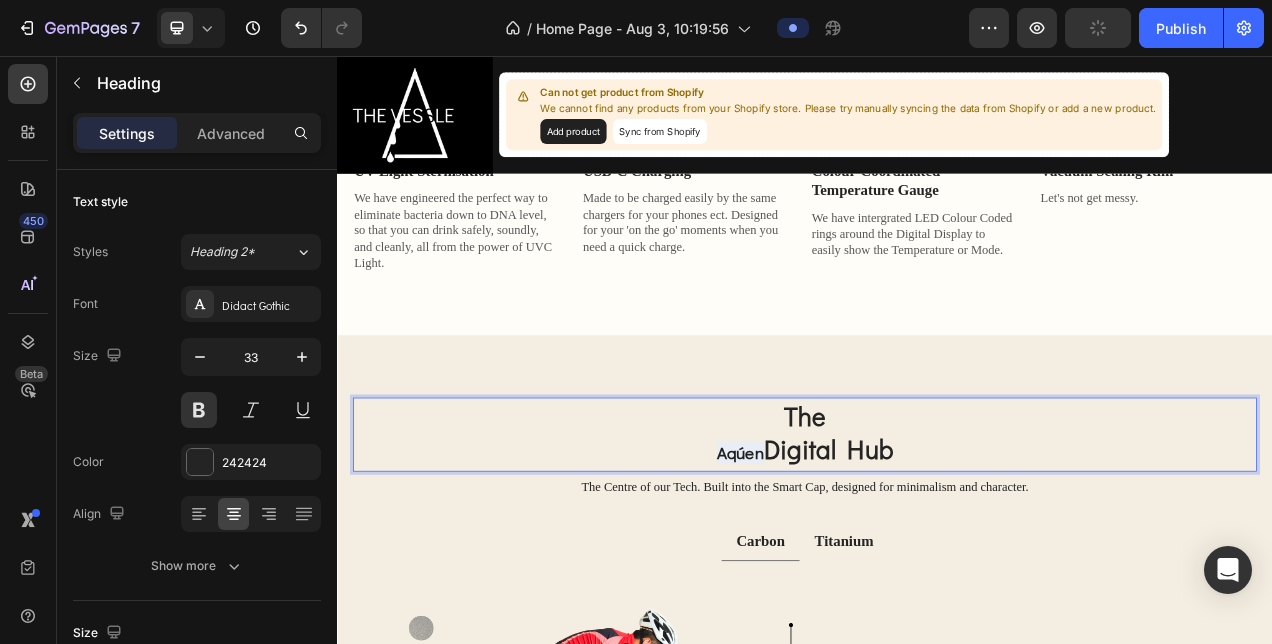 click on "The Aqúen Digital Hub" at bounding box center (937, 541) 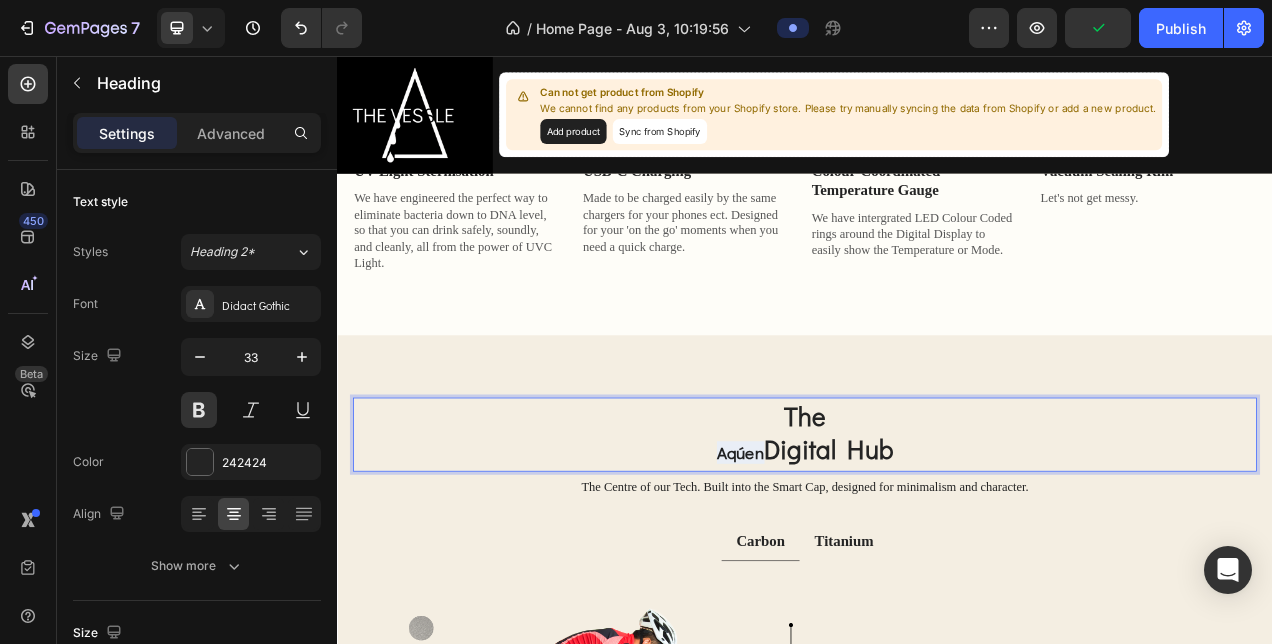 click on "The Aqúen Digital Hub" at bounding box center [937, 541] 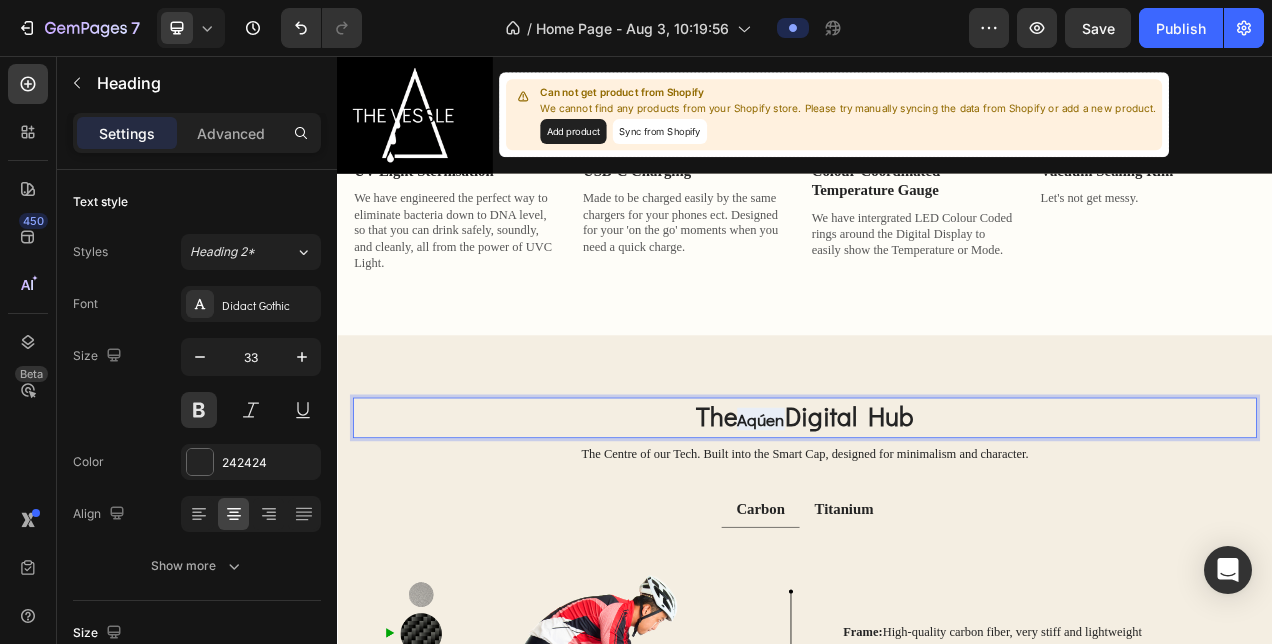 click on "The  Aqúen Digital Hub" at bounding box center (937, 520) 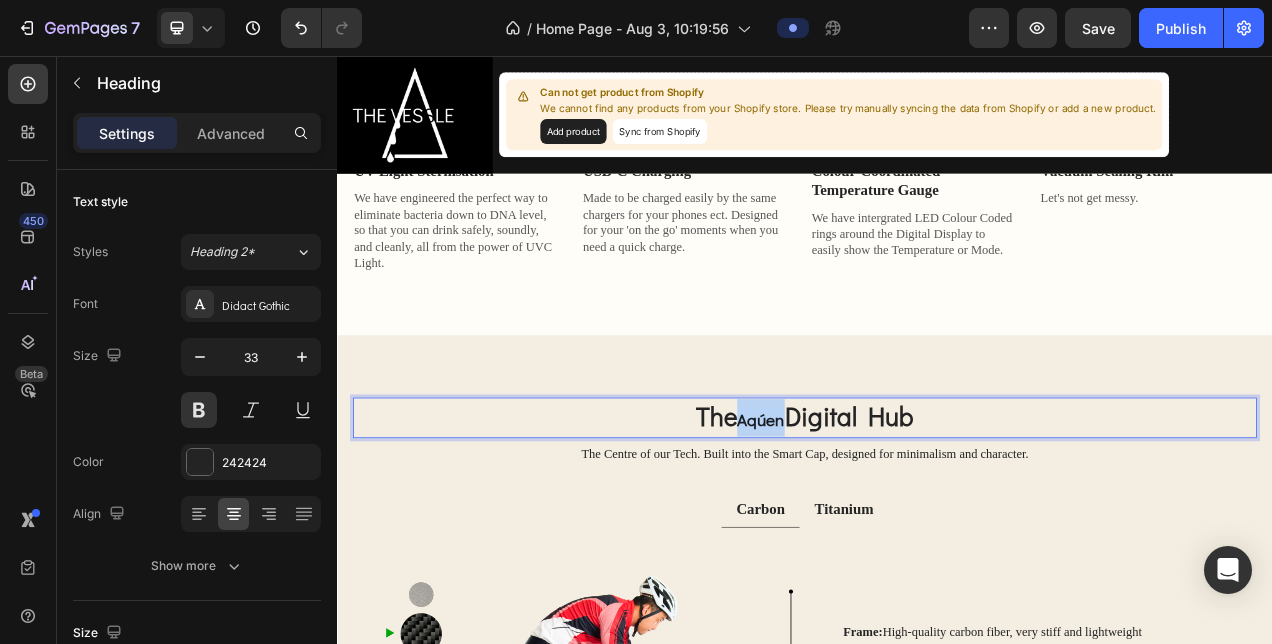 drag, startPoint x: 907, startPoint y: 520, endPoint x: 848, endPoint y: 521, distance: 59.008472 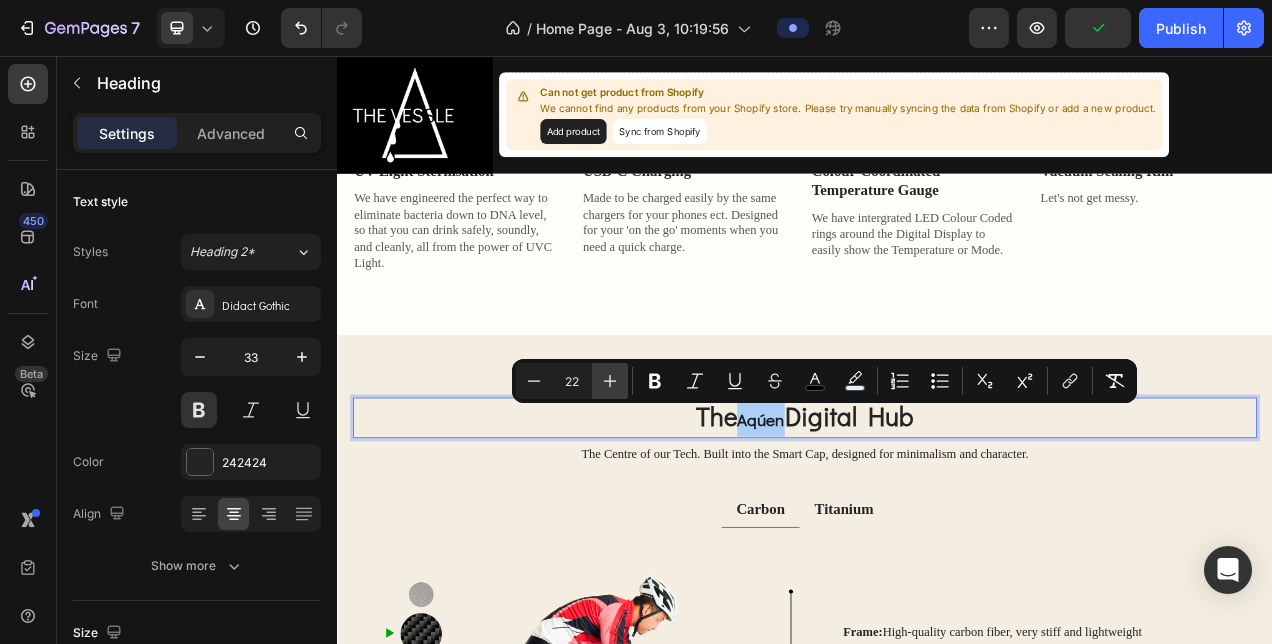 click on "Plus" at bounding box center (610, 381) 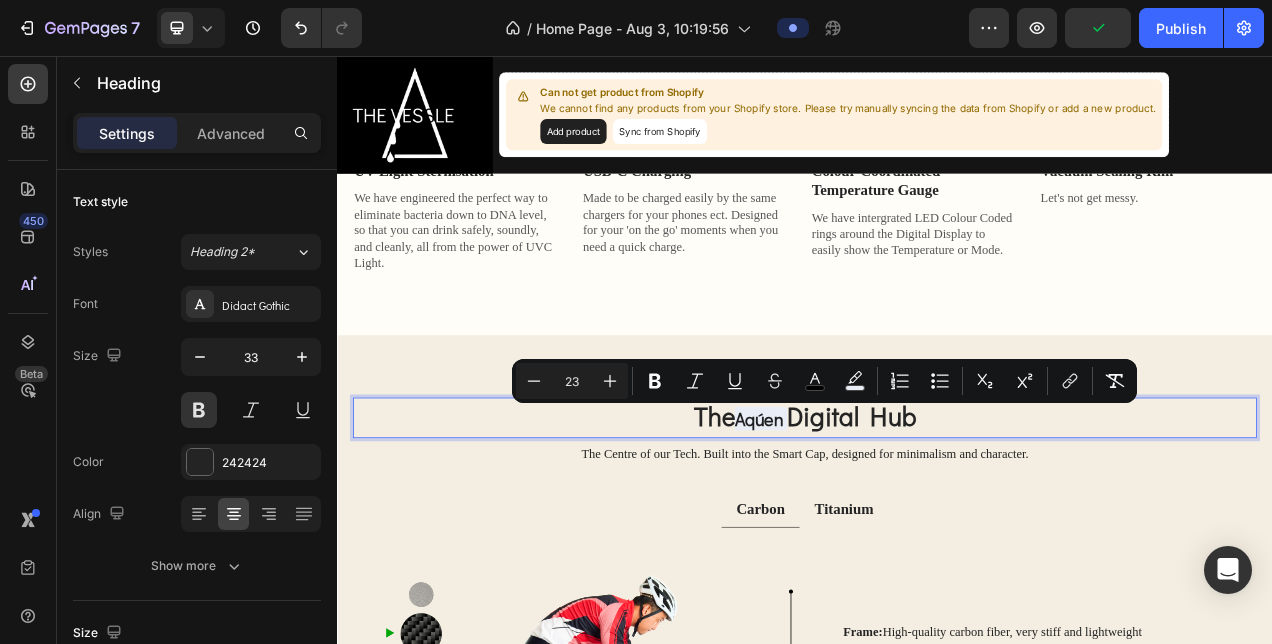click on "23" at bounding box center [572, 381] 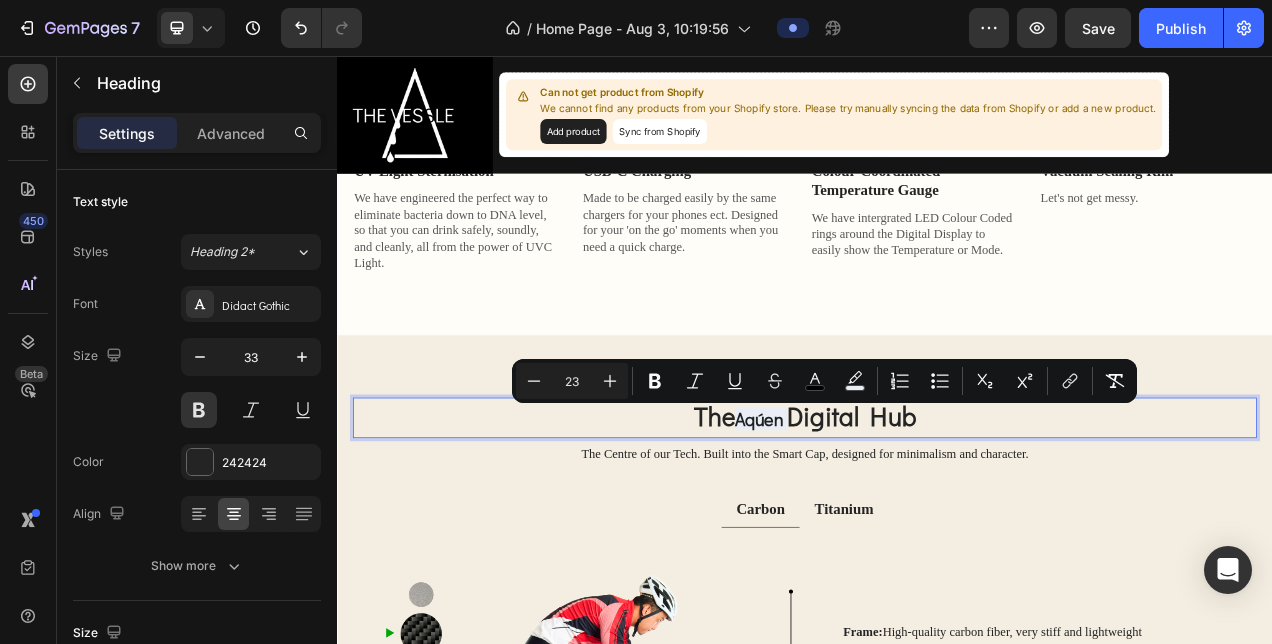 type on "2" 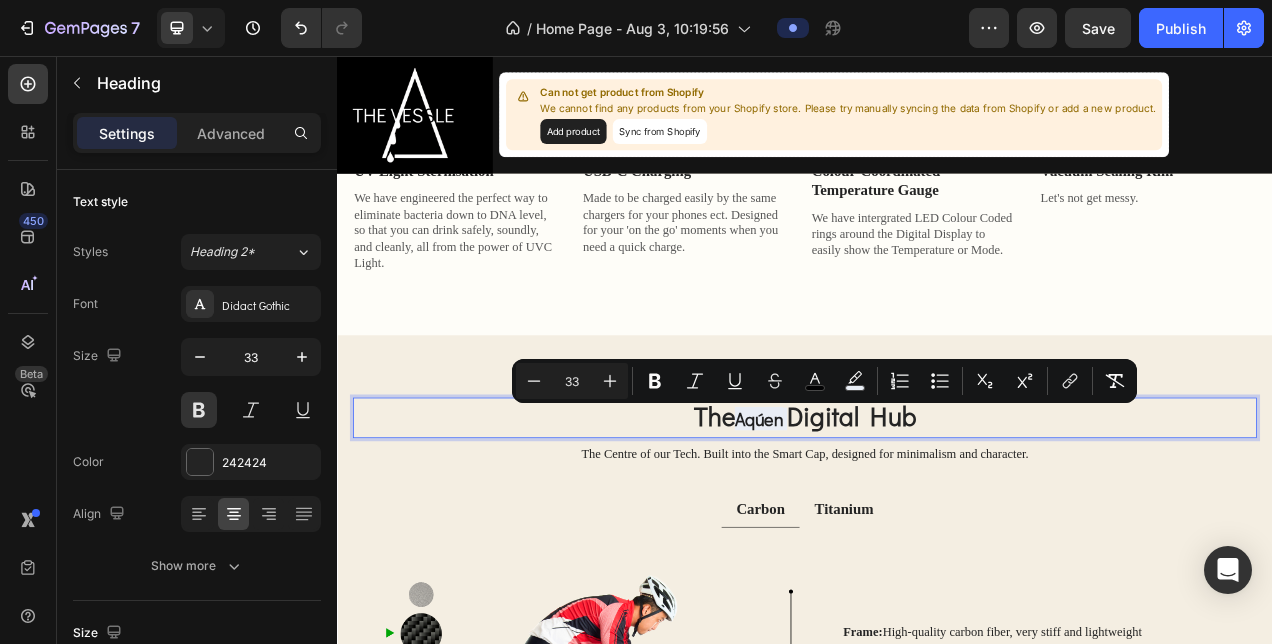 type on "33" 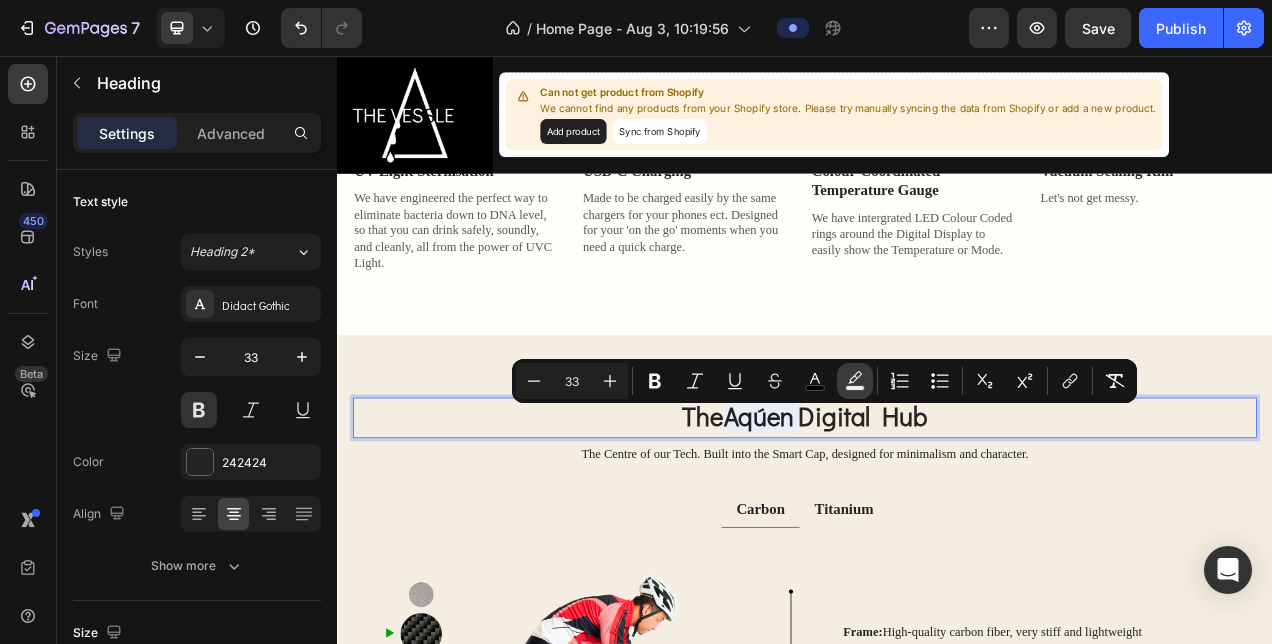 click 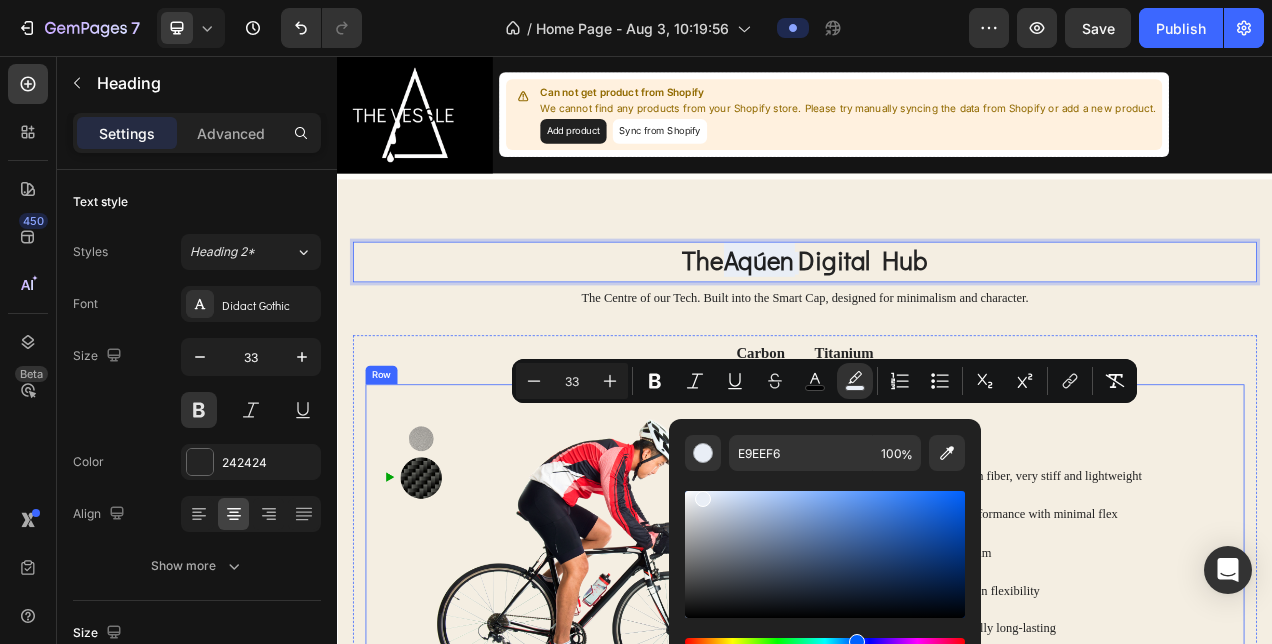 scroll, scrollTop: 2144, scrollLeft: 0, axis: vertical 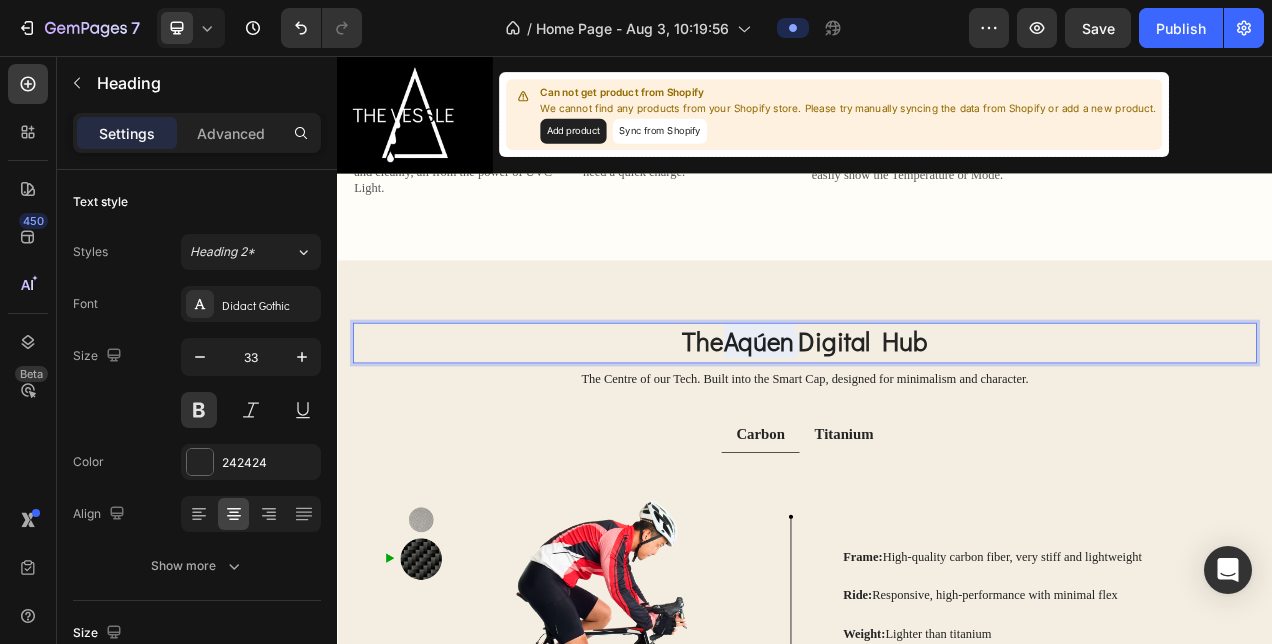 click on "Aqúen" at bounding box center [878, 421] 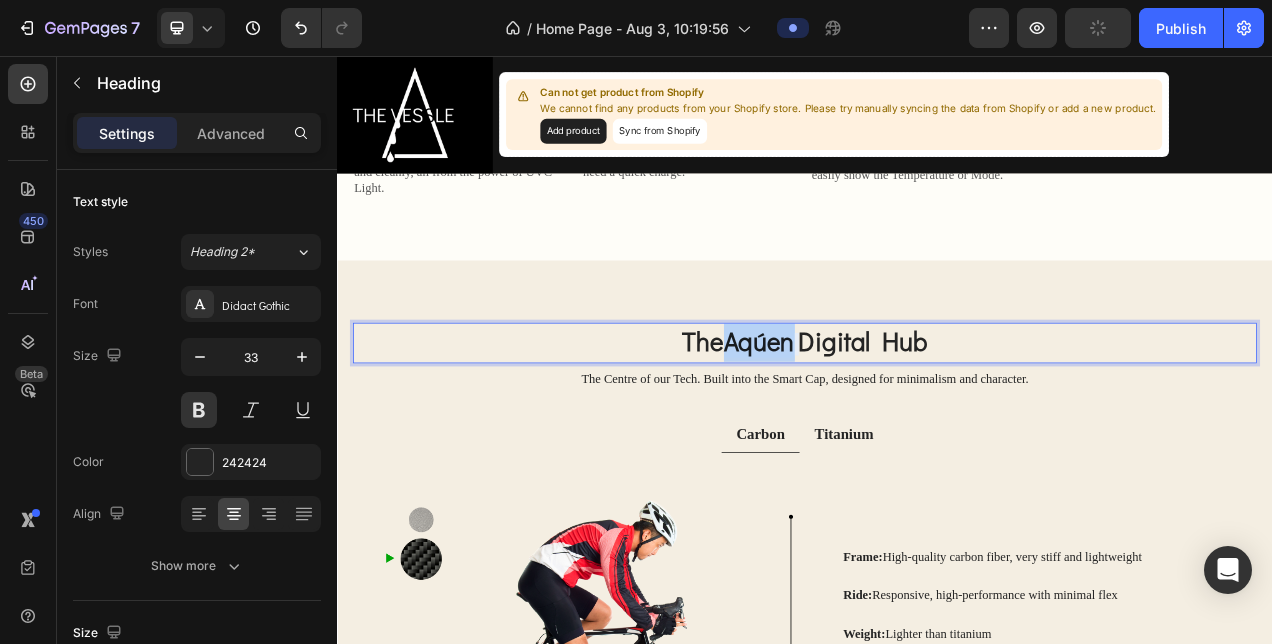 drag, startPoint x: 919, startPoint y: 426, endPoint x: 835, endPoint y: 413, distance: 85 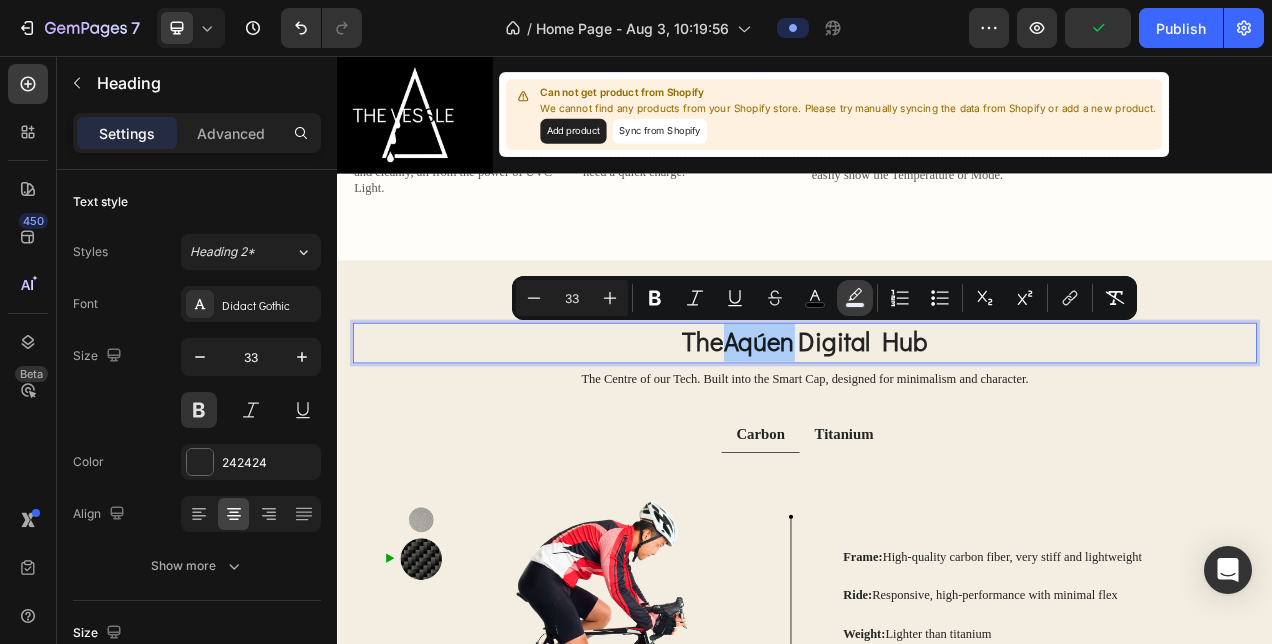 click on "color" at bounding box center [855, 298] 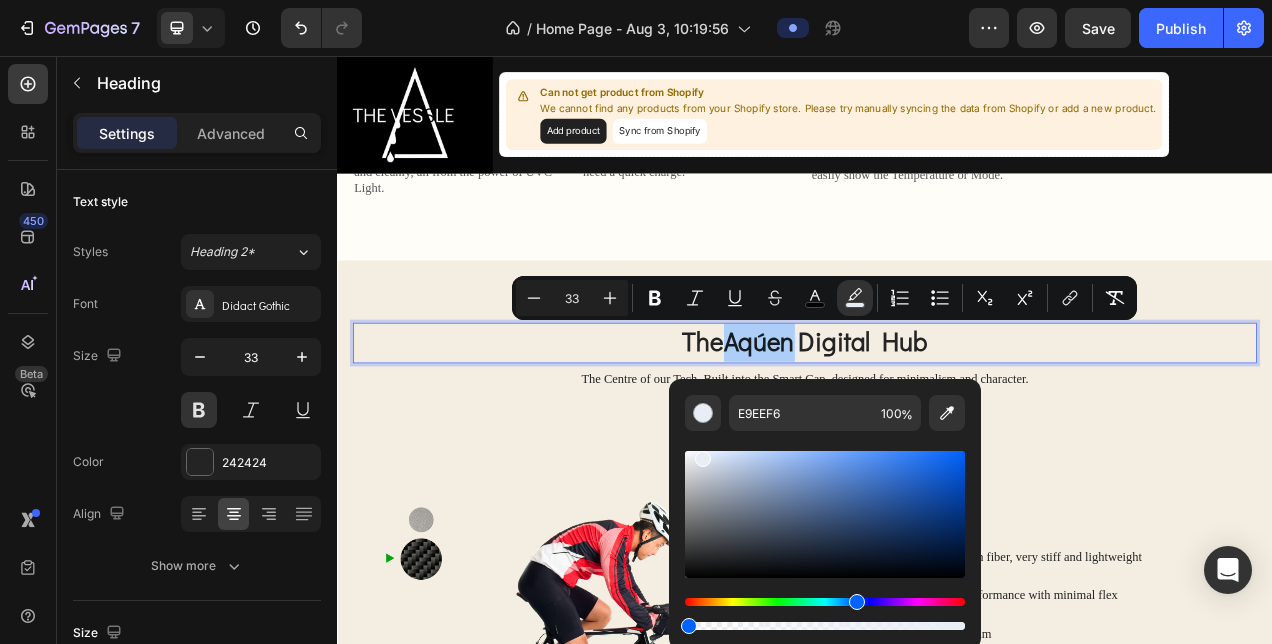 drag, startPoint x: 957, startPoint y: 622, endPoint x: 680, endPoint y: 620, distance: 277.00723 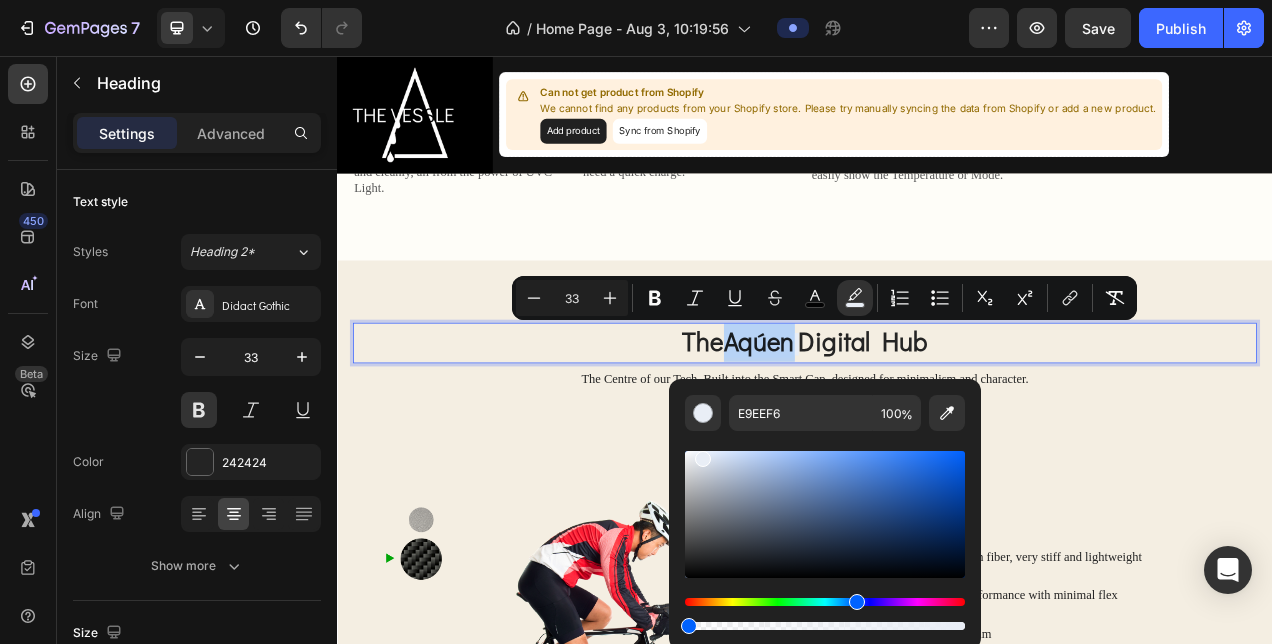 type on "0" 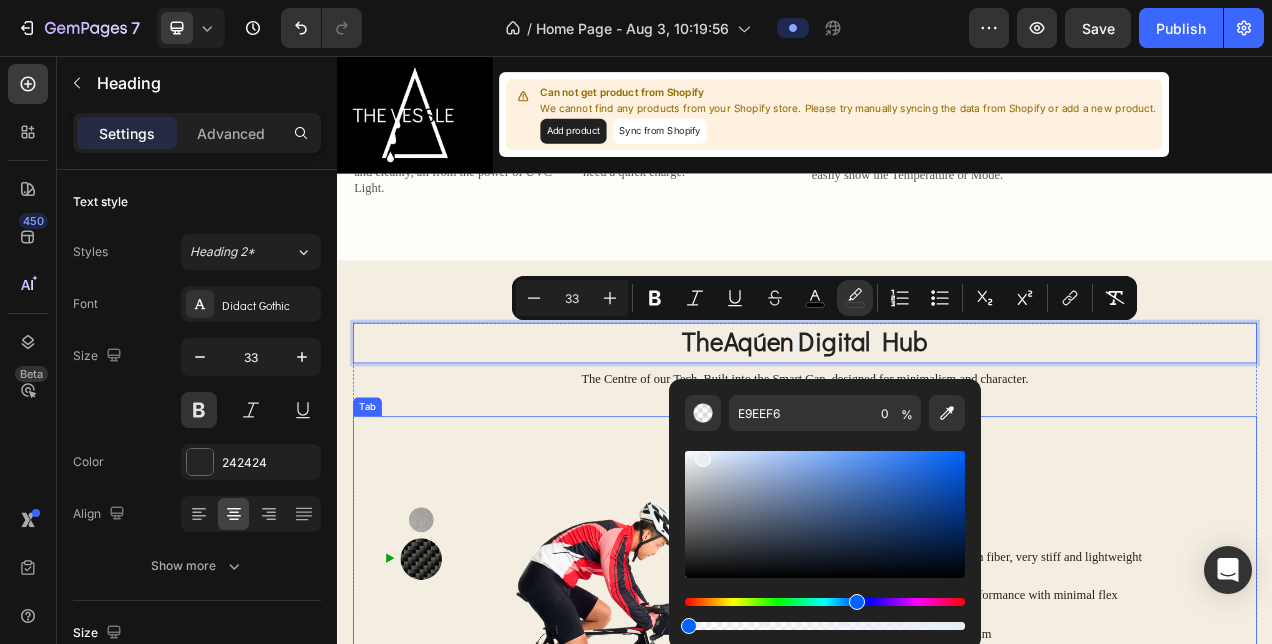 click on "Image Image Row Frame:  High-quality carbon fiber, very stiff and lightweight Text Block Ride:  Responsive, high-performance with minimal flex Text Block Weight:  Lighter than titanium Text Block Customization:  More design flexibility Text Block Aerodynamics:  Exceptionally long-lasting Text Block Row Row Image Image Row Frame:  Titanium, known for strength, durability, and vibration dampening Text Block Ride:  Smooth, comfortable with less road feedback Text Block Weight:  Slightly heavier than carbon, but still lightweight Text Block Corrosion Resistance:  Highly corrosion-resistant Text Block Lifespan:  Exceptionally long-lasting Text Block Row Row" at bounding box center [937, 789] 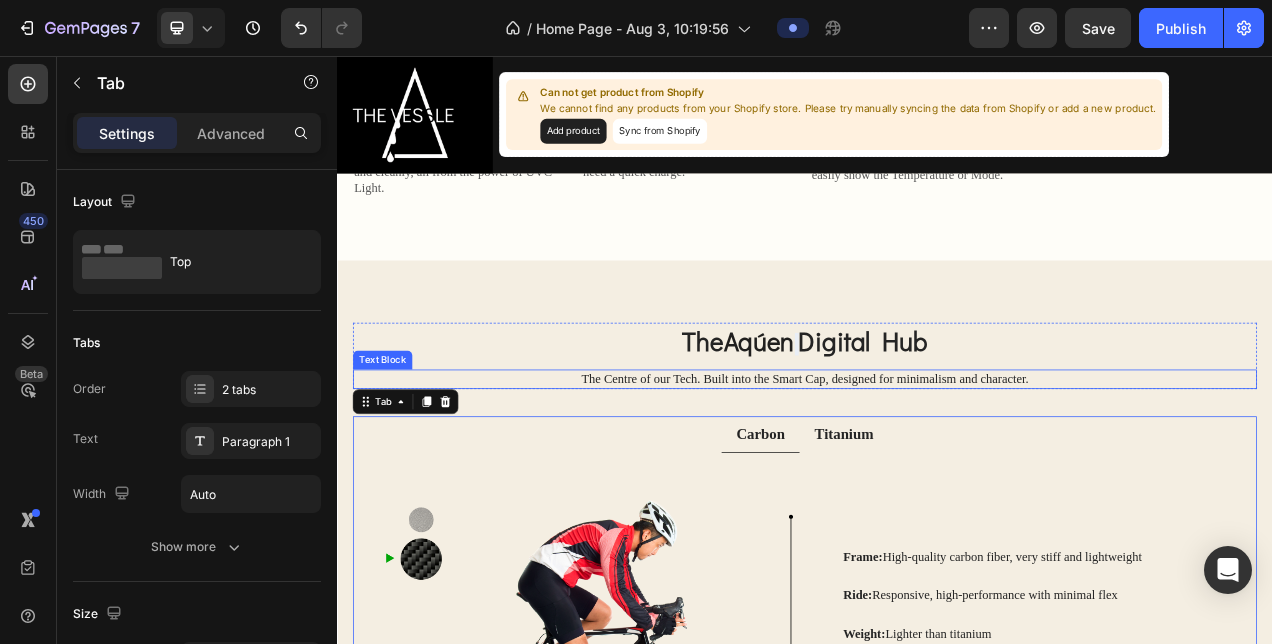 click on "The Centre of our Tech. Built into the Smart Cap, designed for minimalism and character." at bounding box center (937, 470) 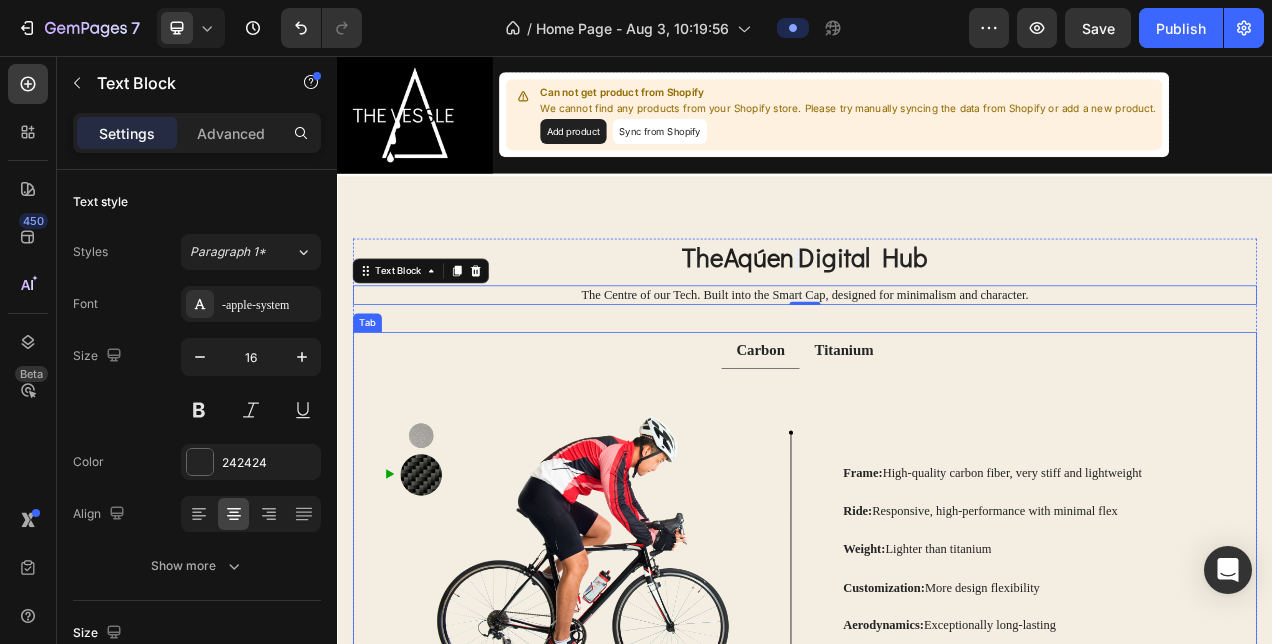 scroll, scrollTop: 2258, scrollLeft: 0, axis: vertical 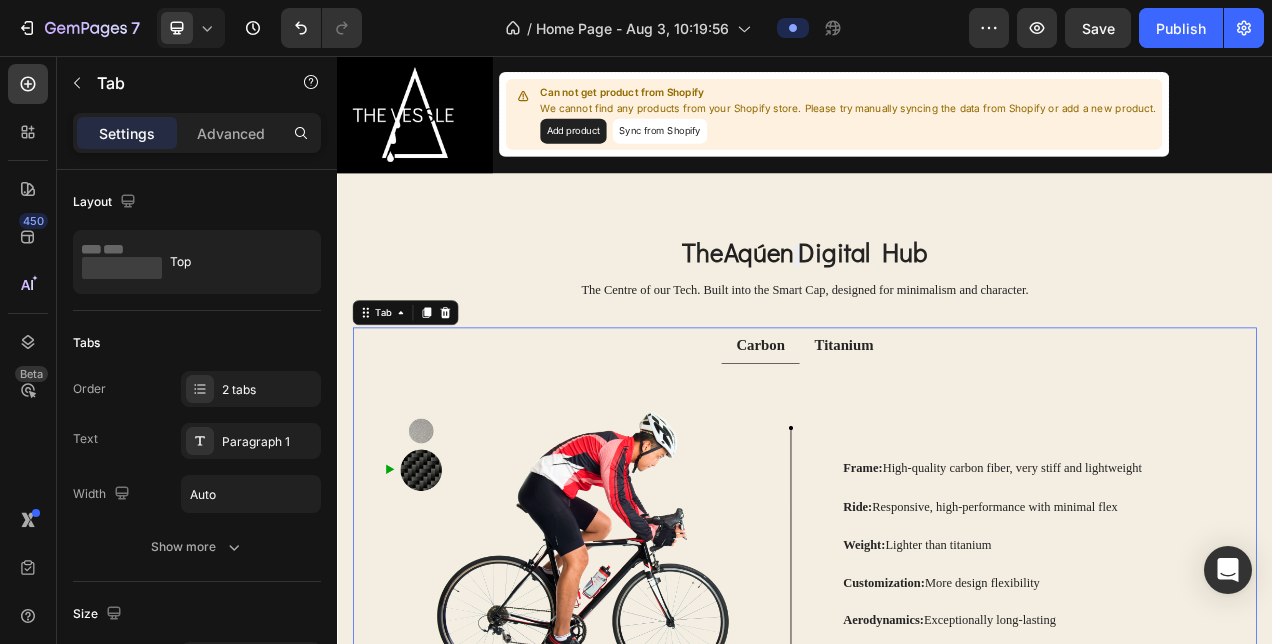 click on "Carbon Titanium" at bounding box center [937, 428] 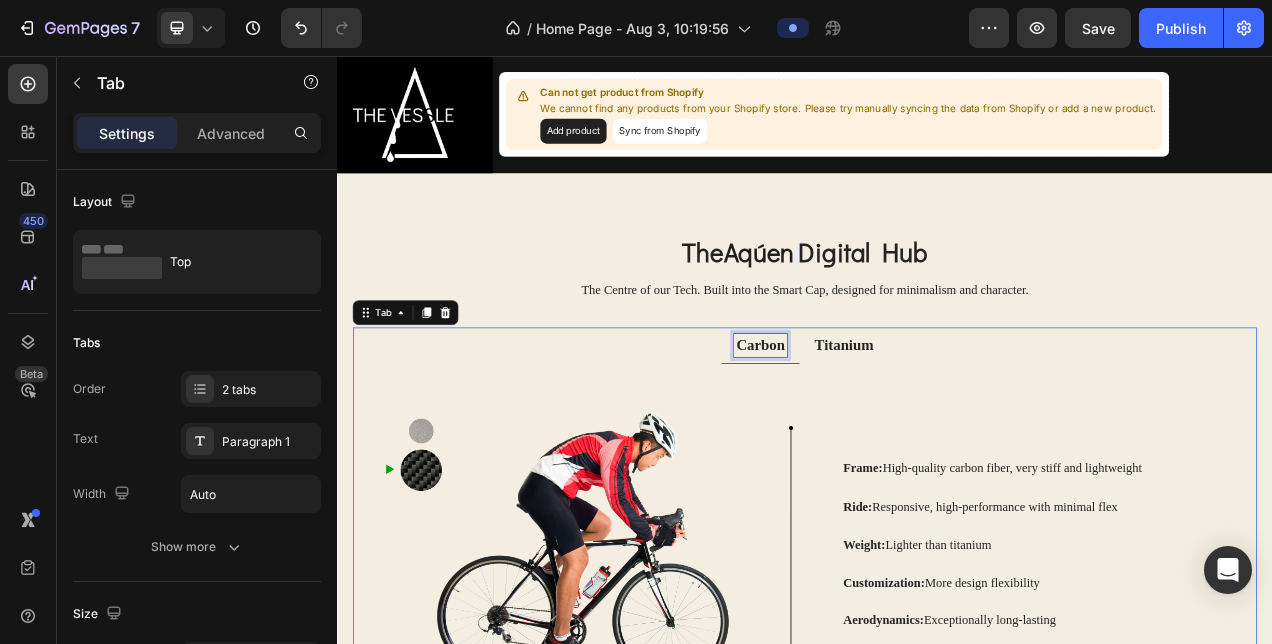 click on "Carbon" at bounding box center [880, 427] 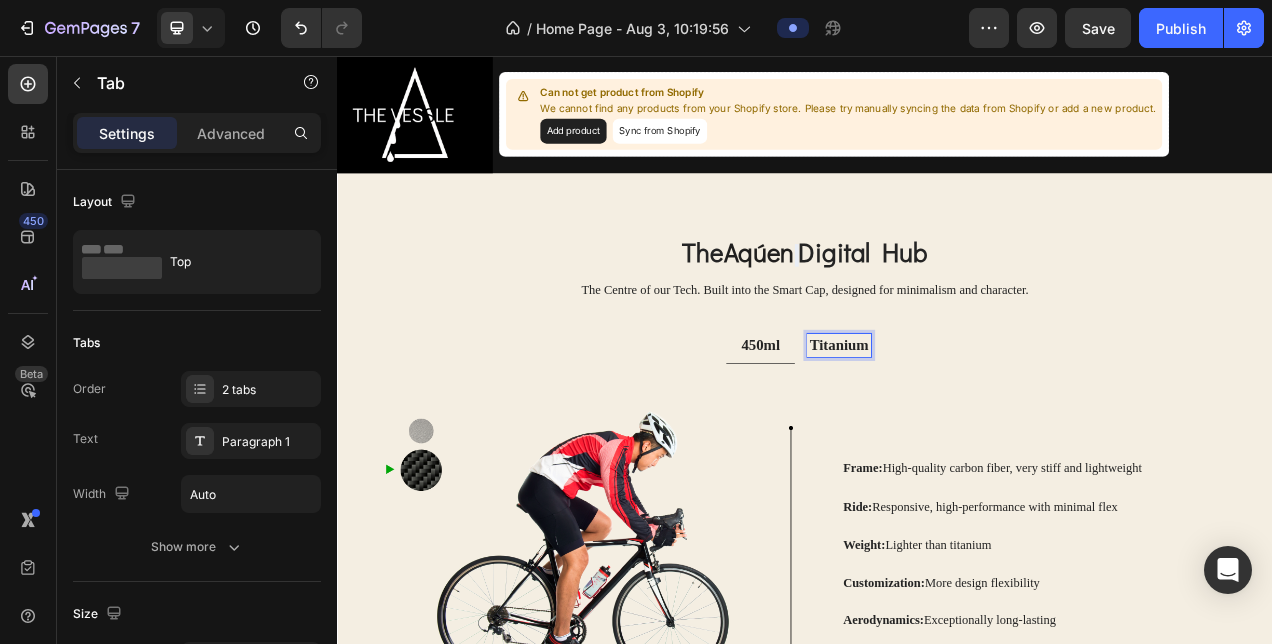 click on "Titanium" at bounding box center [981, 427] 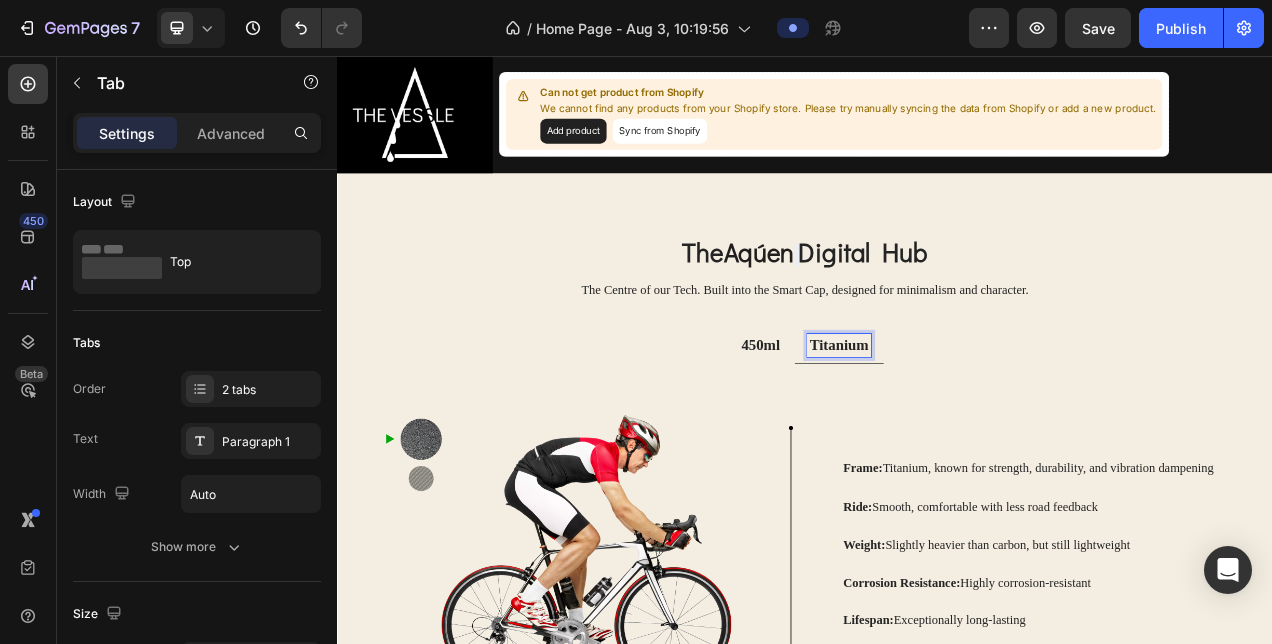 click on "Titanium" at bounding box center [981, 427] 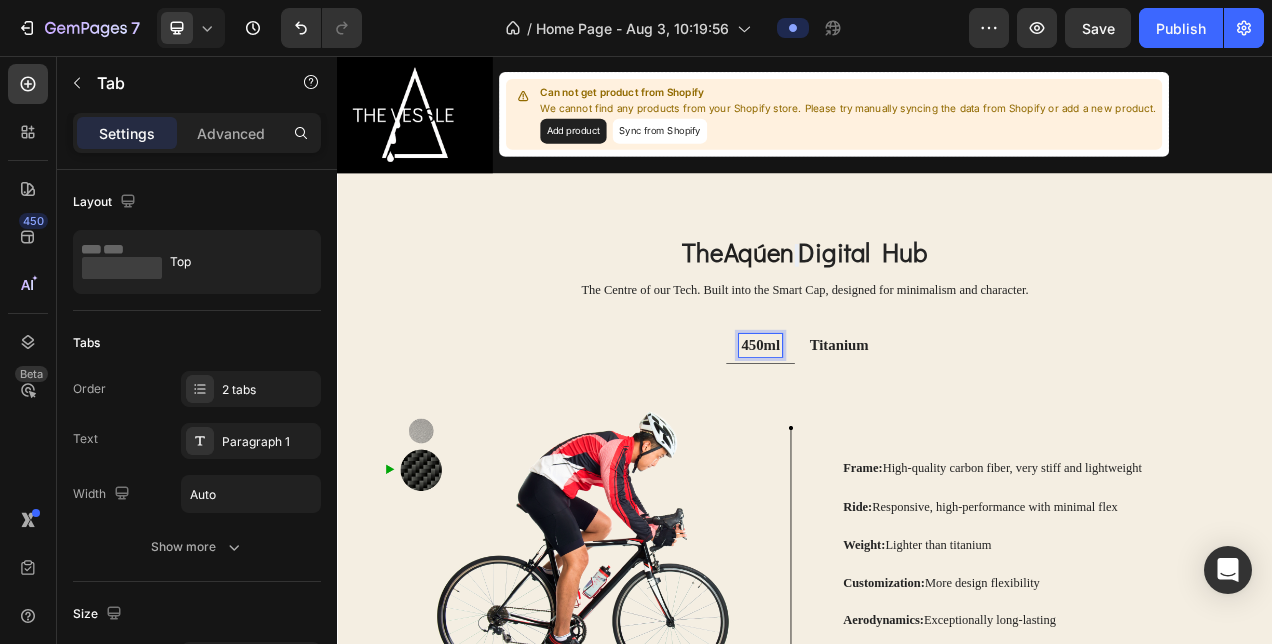 click on "Titanium" at bounding box center (981, 427) 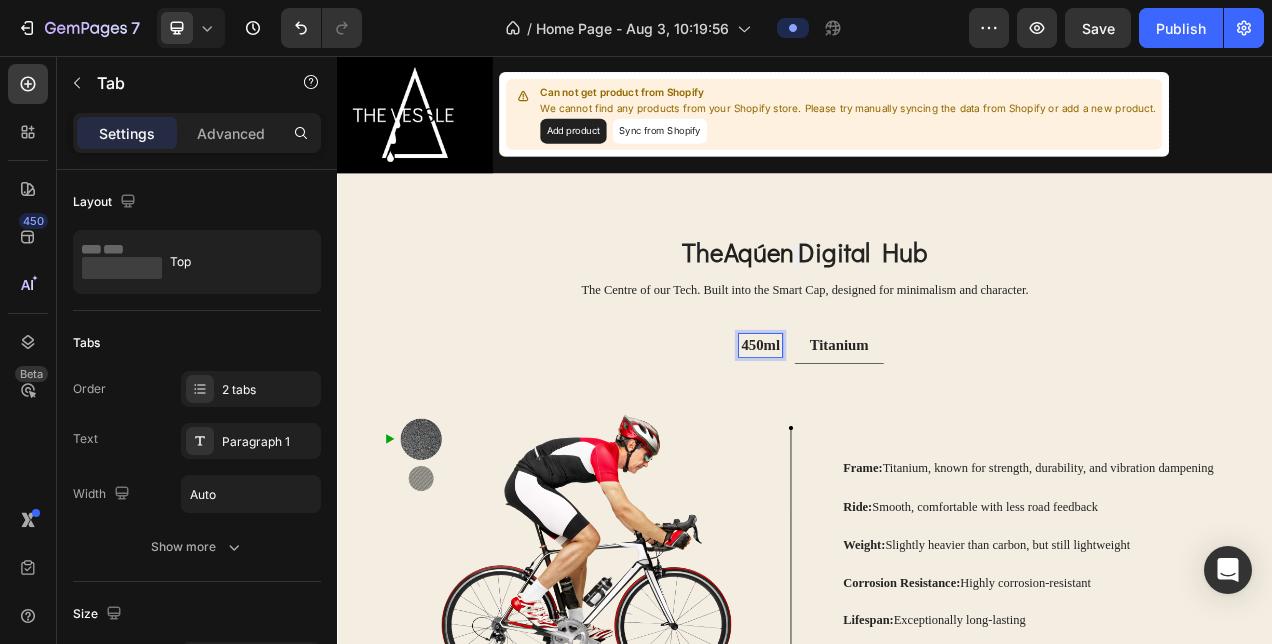 click on "450ml" at bounding box center (880, 427) 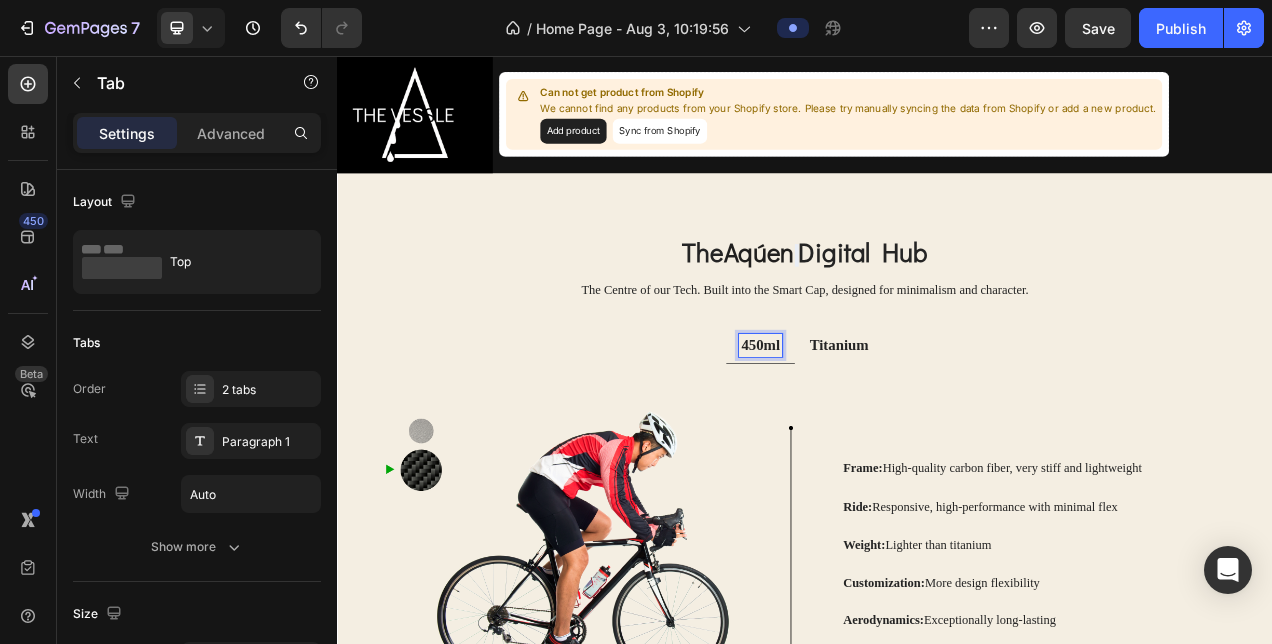 click on "450ml" at bounding box center (880, 427) 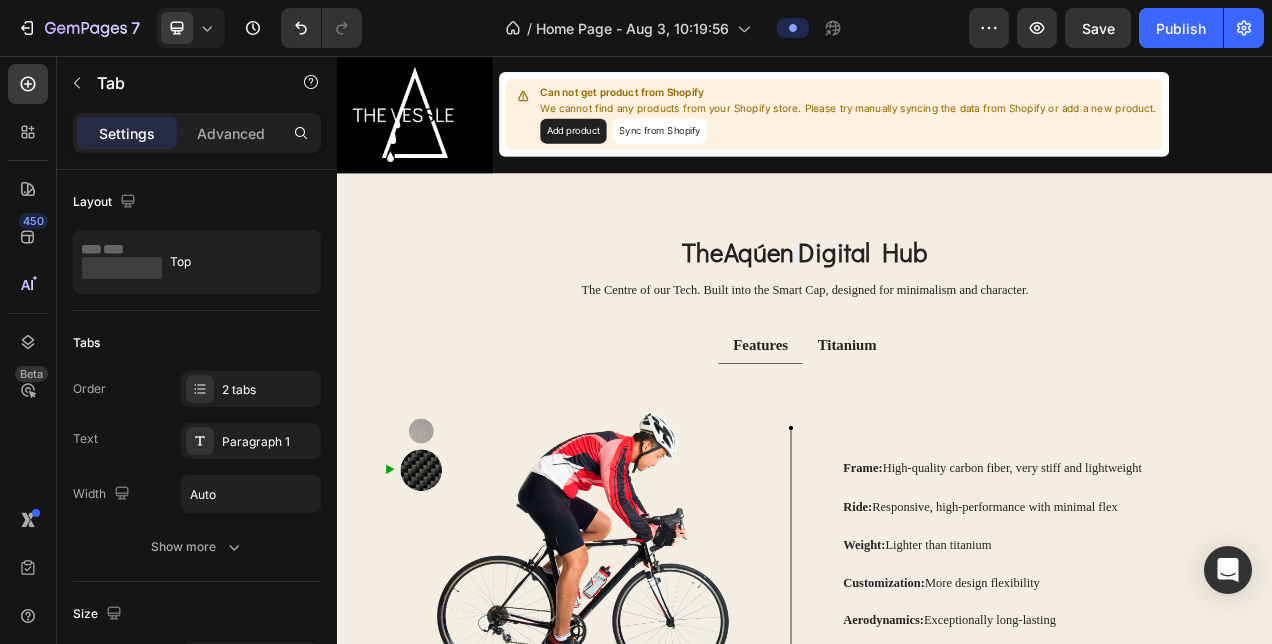 click on "Titanium" at bounding box center (991, 427) 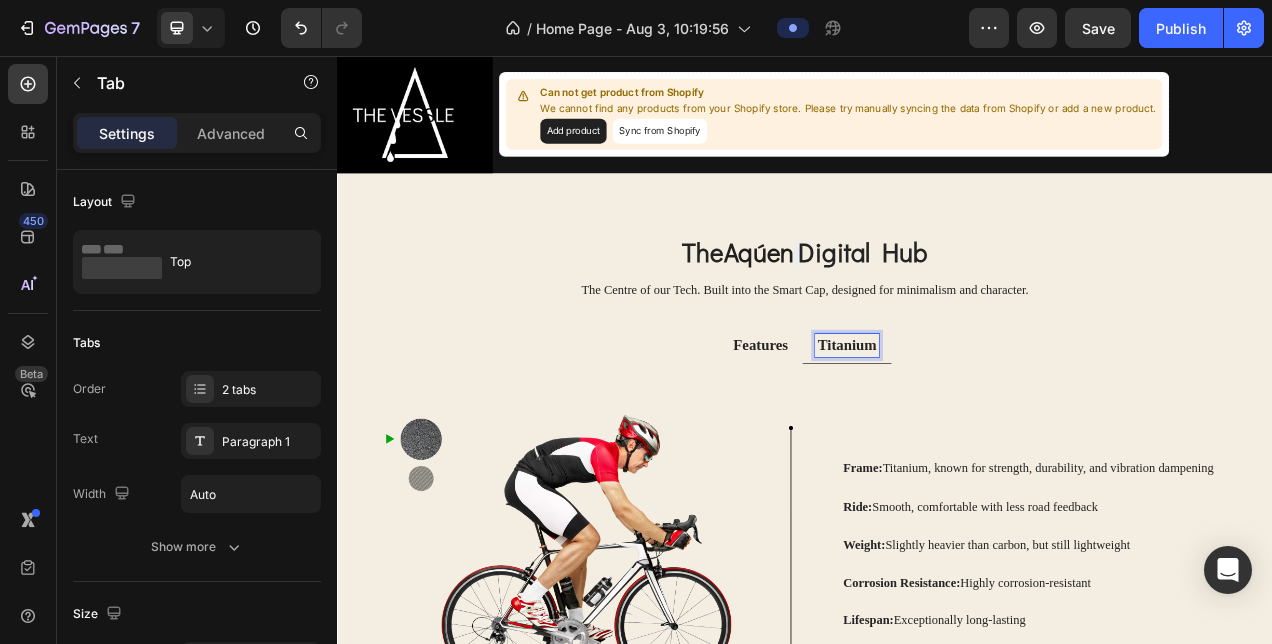 click on "Titanium" at bounding box center [991, 427] 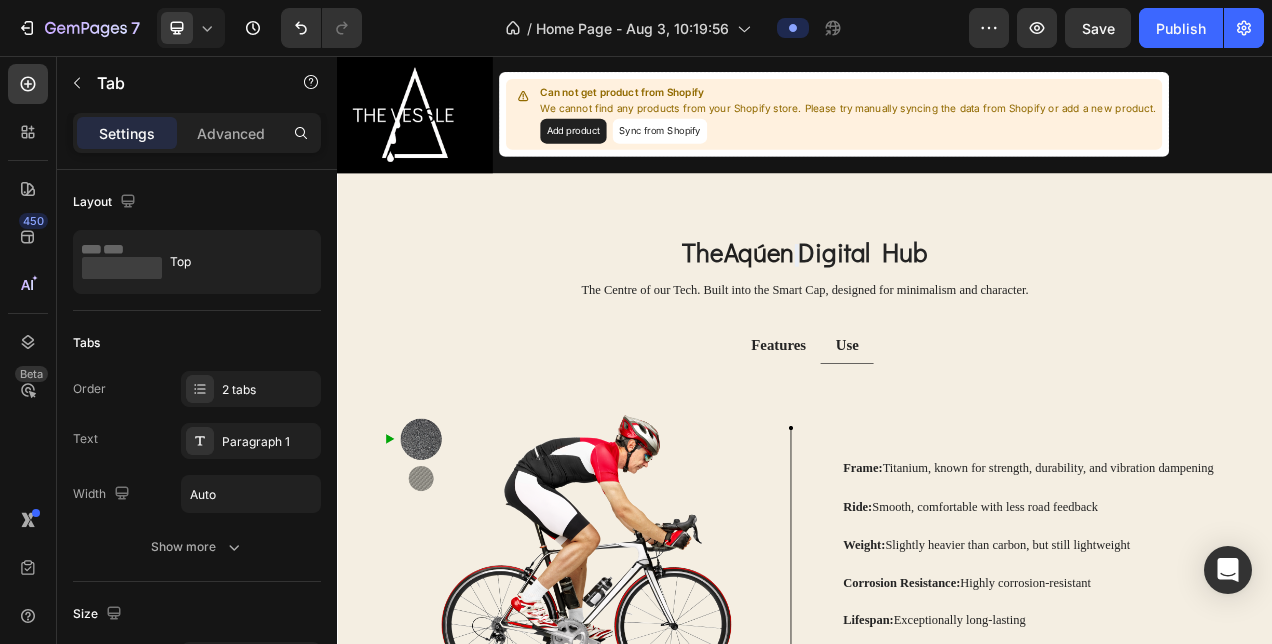 click on "Features" at bounding box center [903, 427] 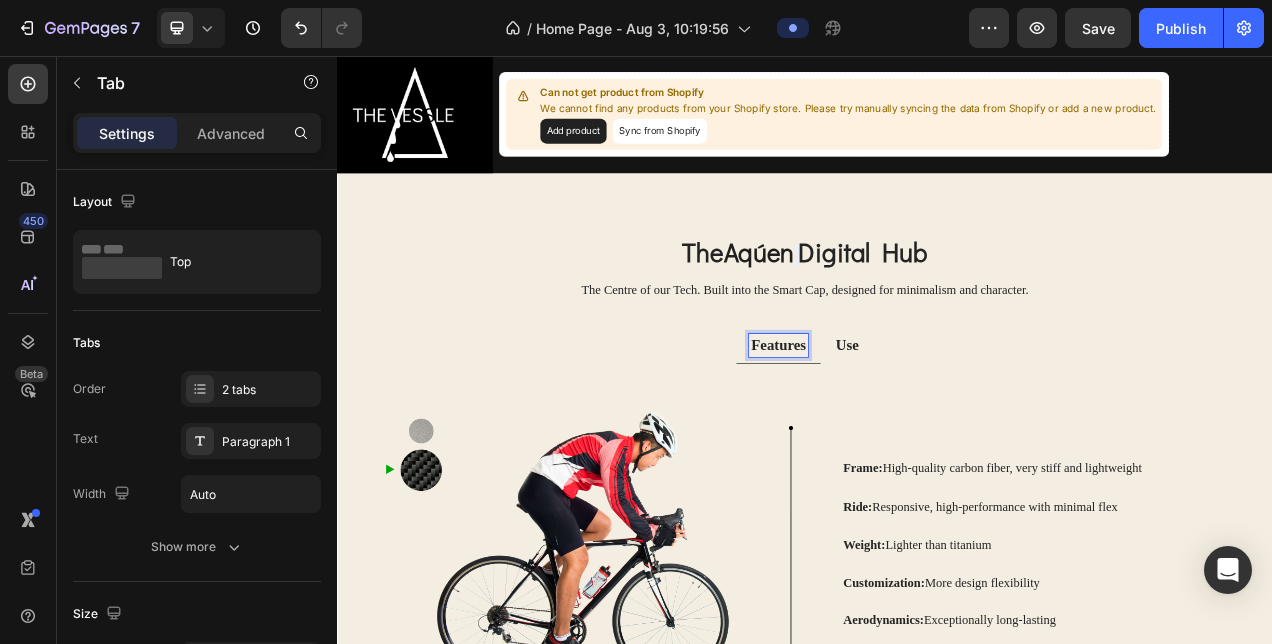 click on "Use" at bounding box center (991, 427) 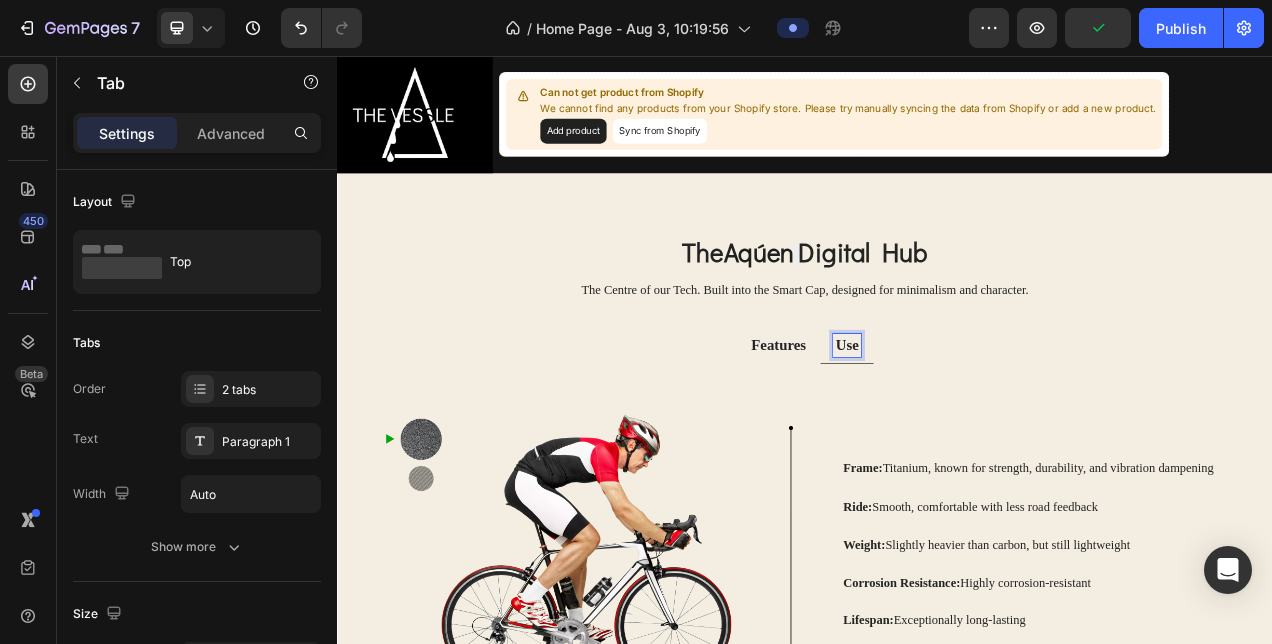 click on "Use" at bounding box center (991, 427) 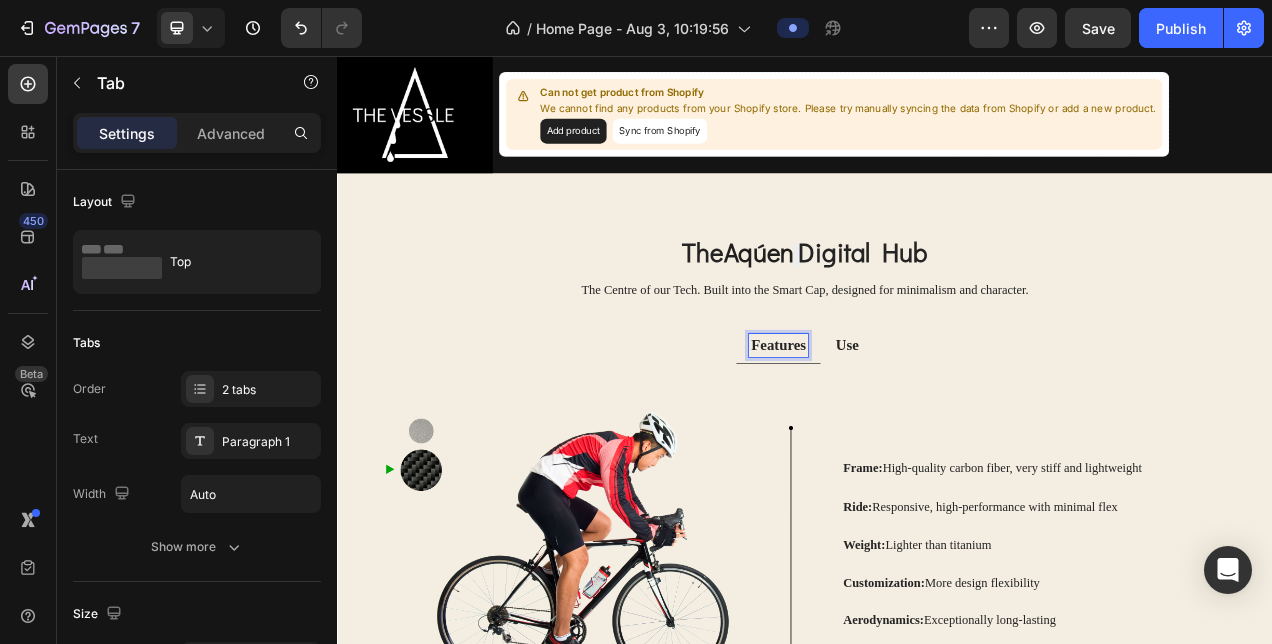 click on "Use" at bounding box center [991, 427] 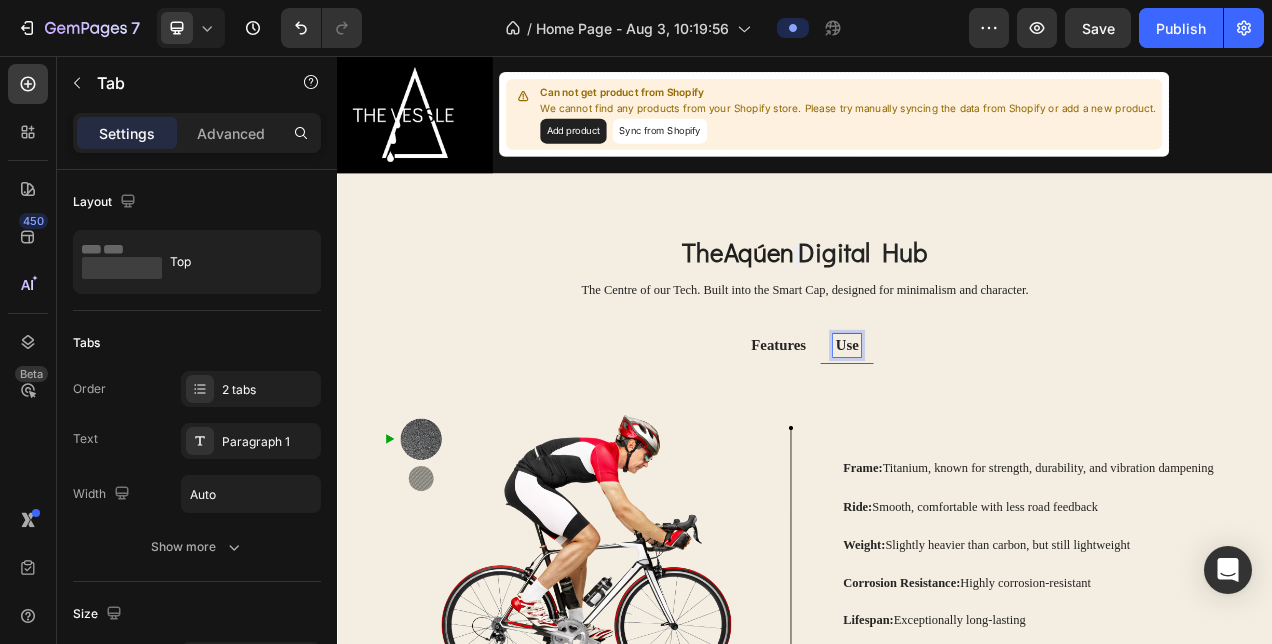 click on "Features" at bounding box center (903, 427) 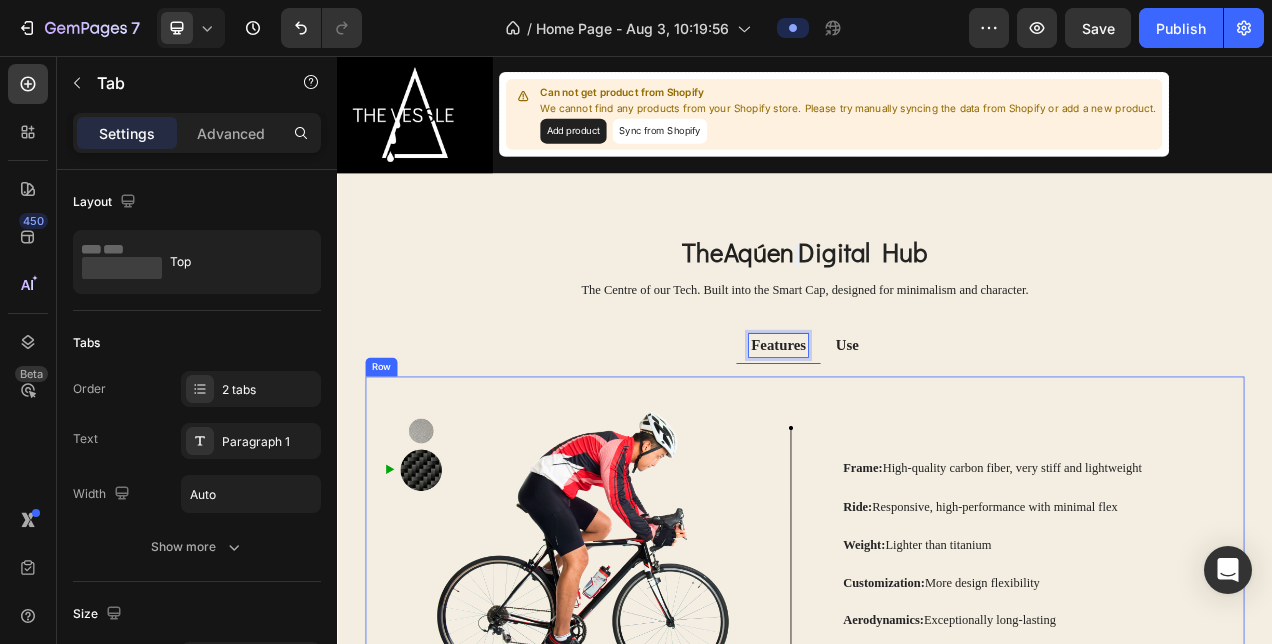 scroll, scrollTop: 2320, scrollLeft: 0, axis: vertical 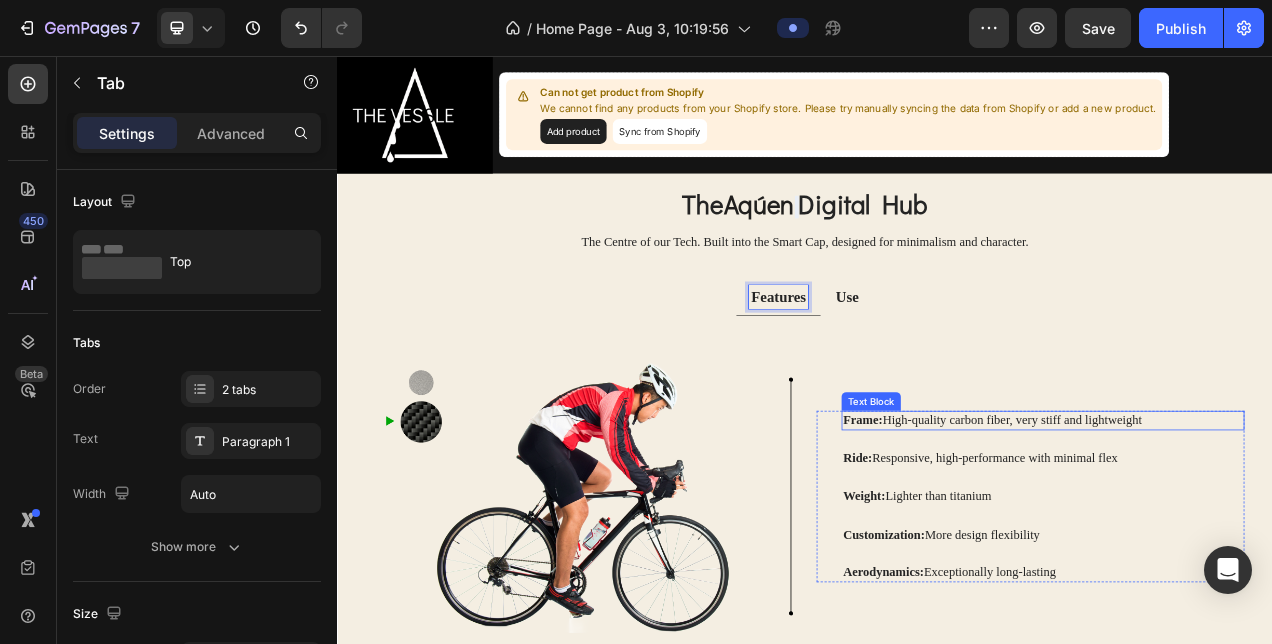 click on "Frame:" at bounding box center [1011, 522] 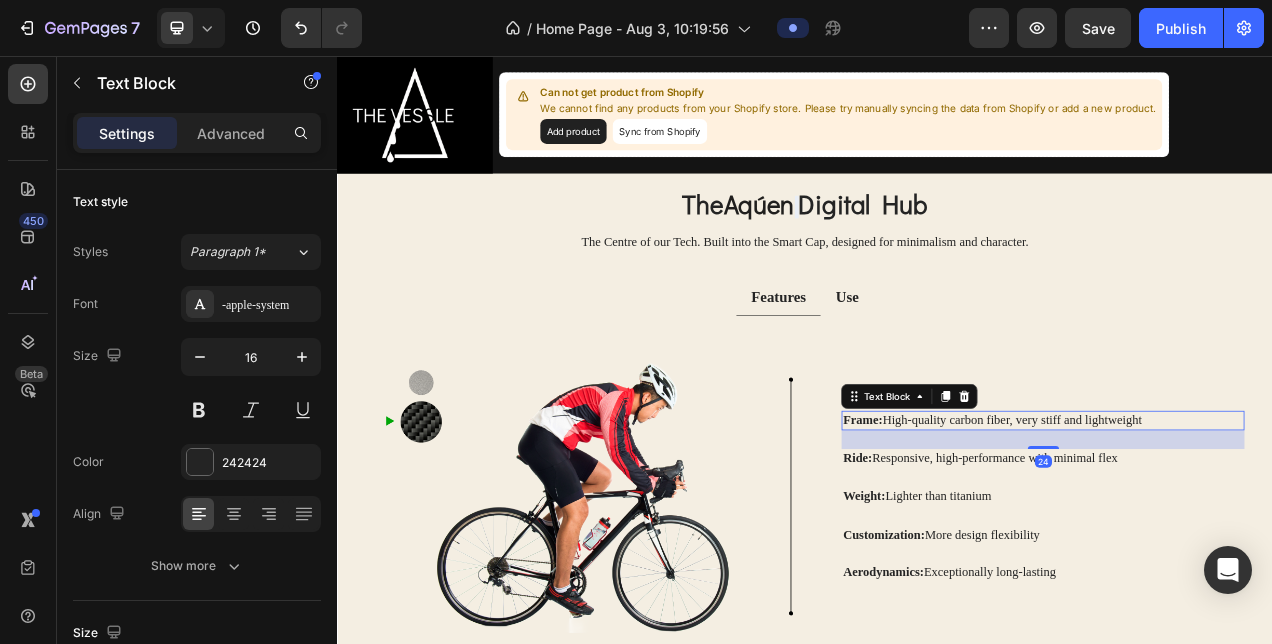 click on "Frame:" at bounding box center (1011, 522) 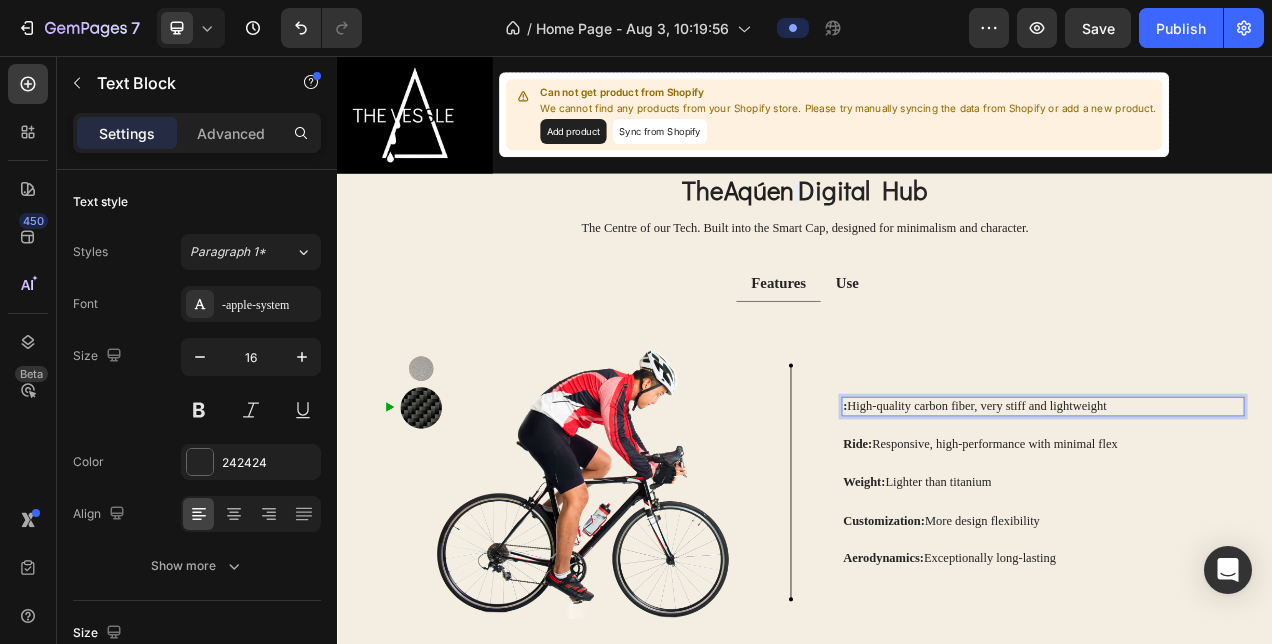 scroll, scrollTop: 2290, scrollLeft: 0, axis: vertical 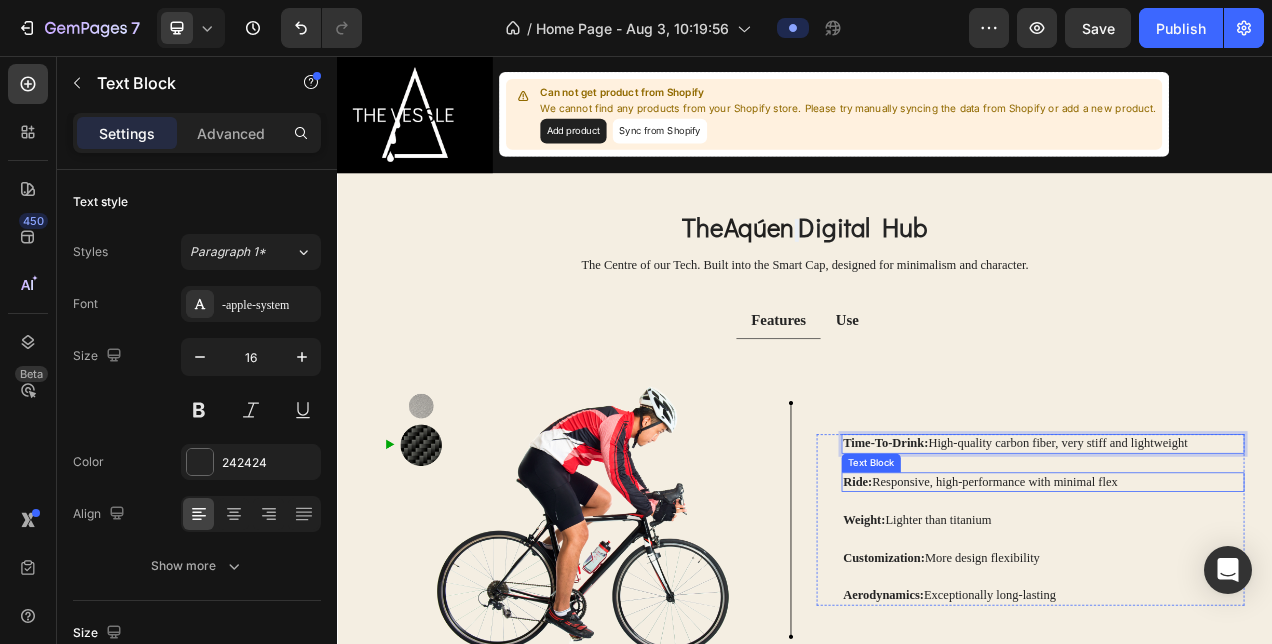 click on "Ride:" at bounding box center (1004, 601) 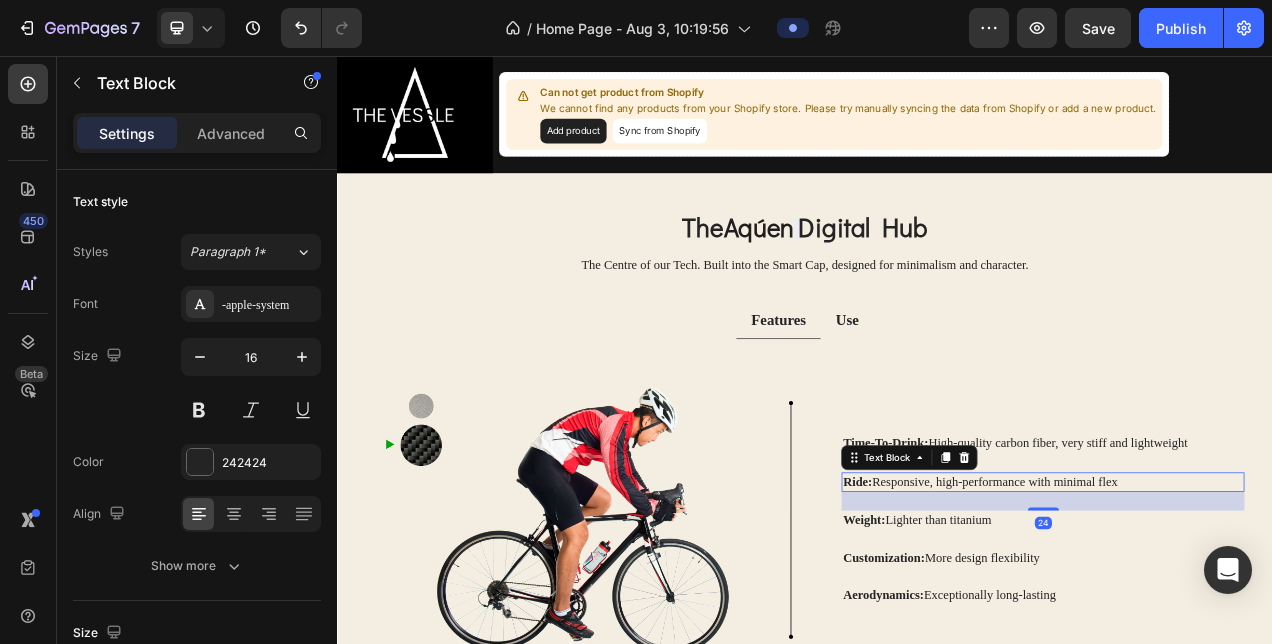 click on "Ride:" at bounding box center [1004, 601] 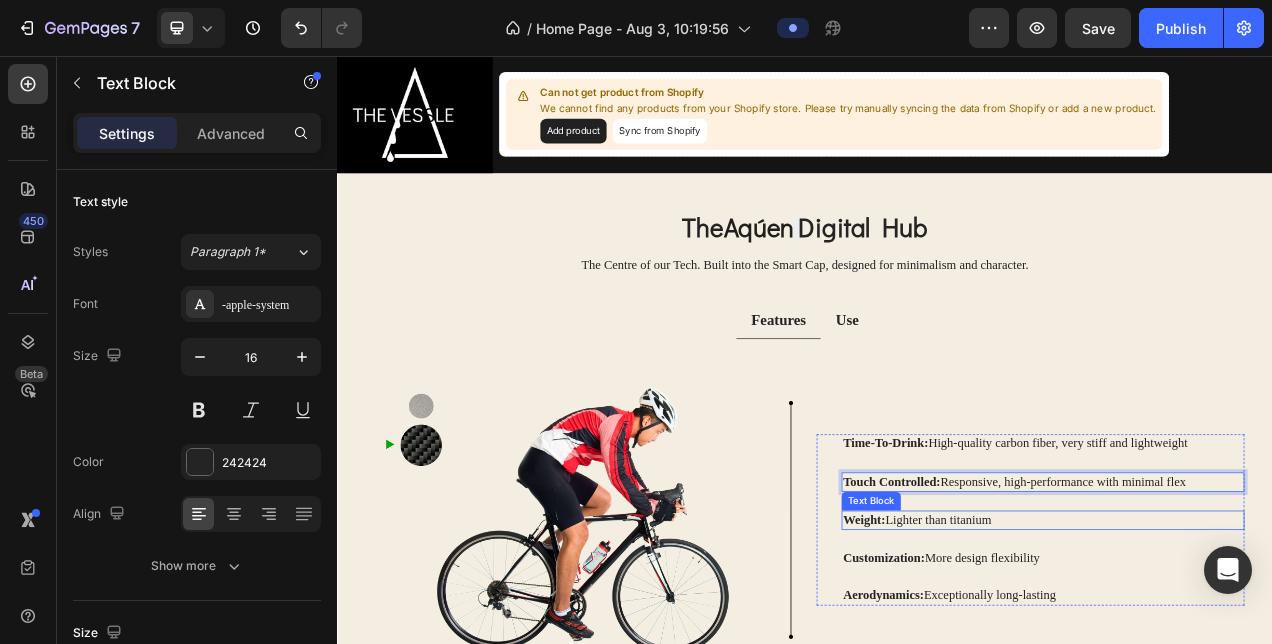 click on "Weight:" at bounding box center [1013, 650] 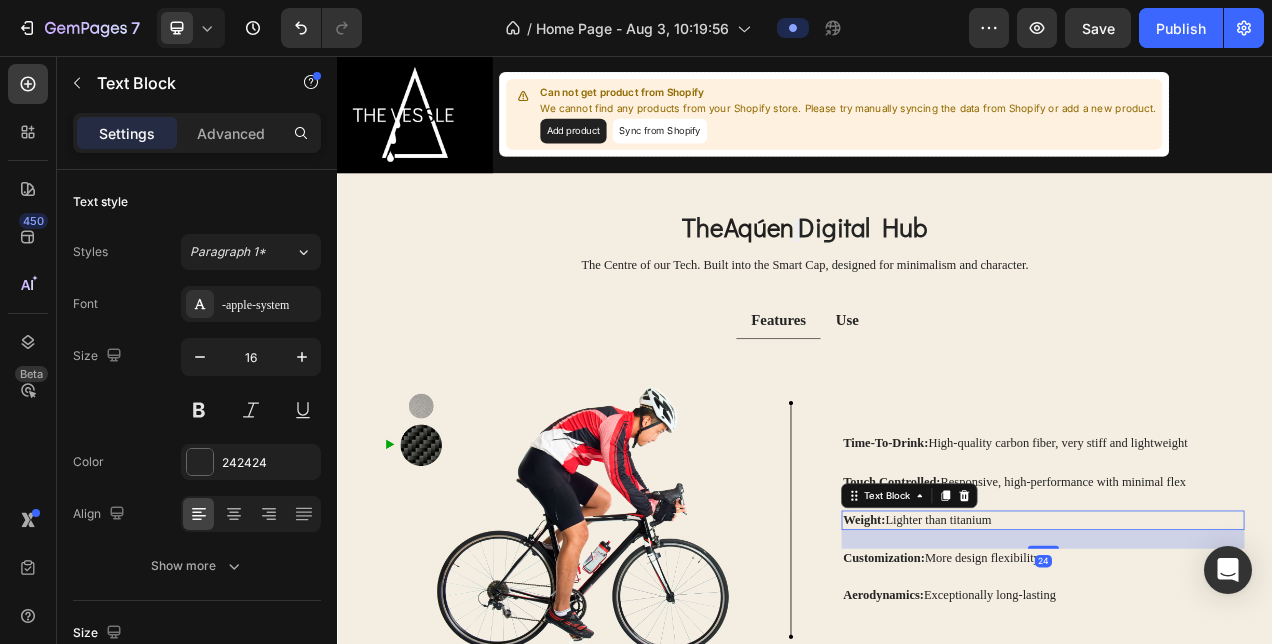 click on "Weight:" at bounding box center (1013, 650) 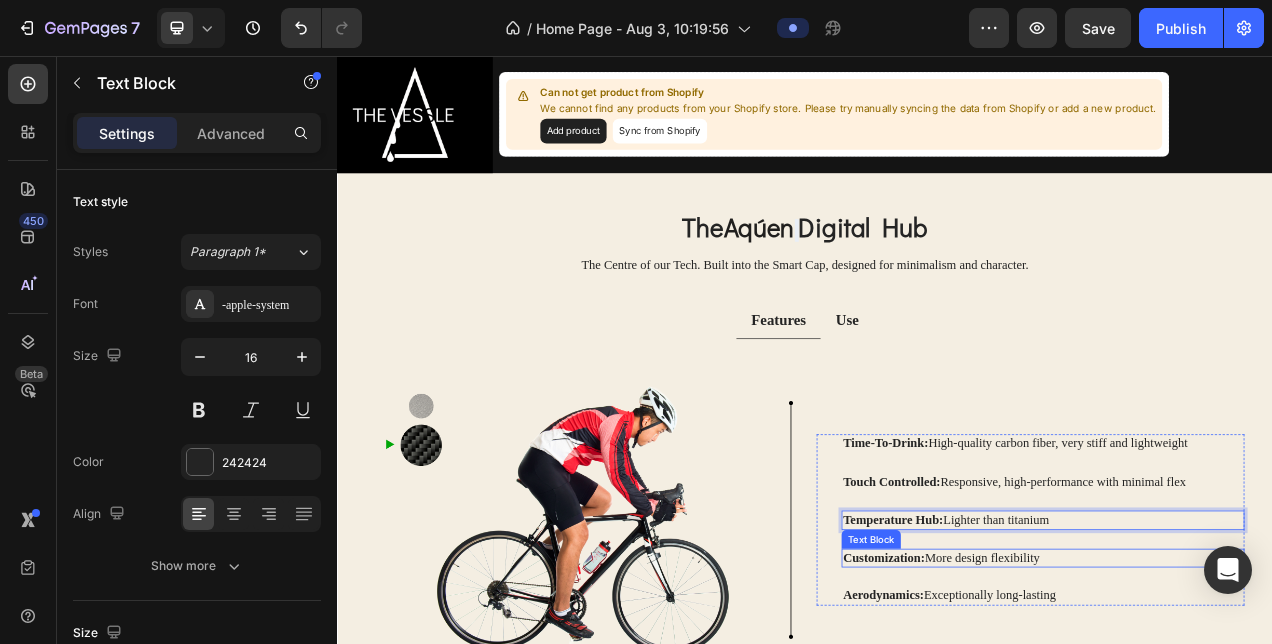 click on "Customization:" at bounding box center [1038, 699] 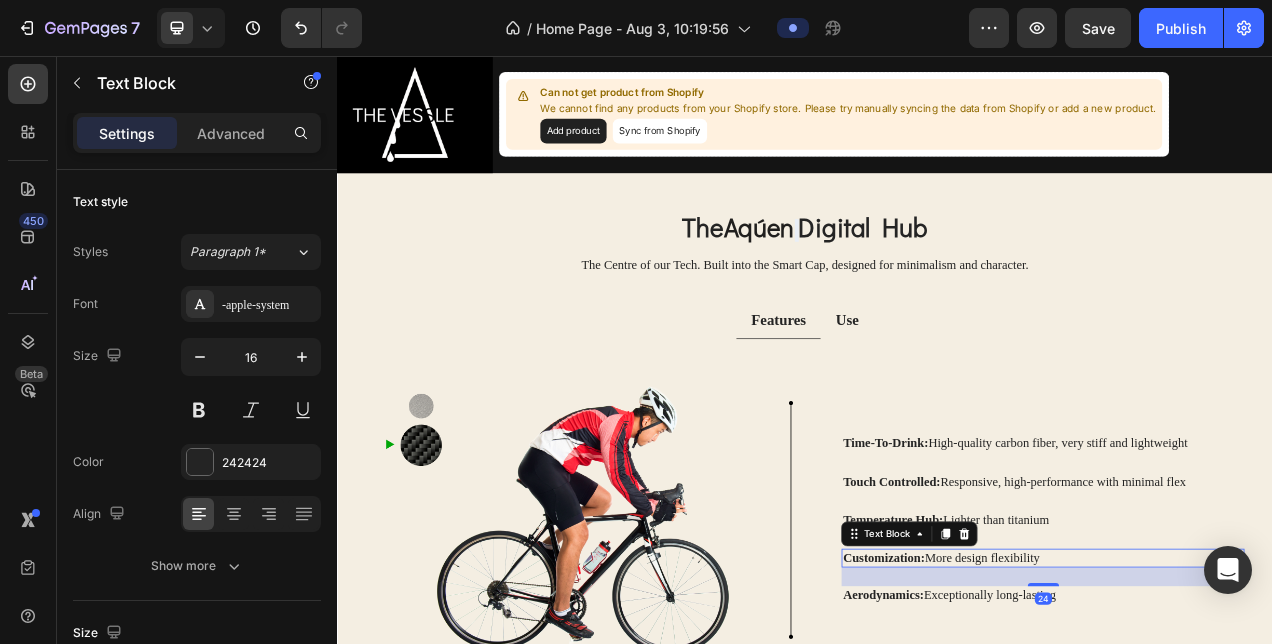 click on "Customization:" at bounding box center (1038, 699) 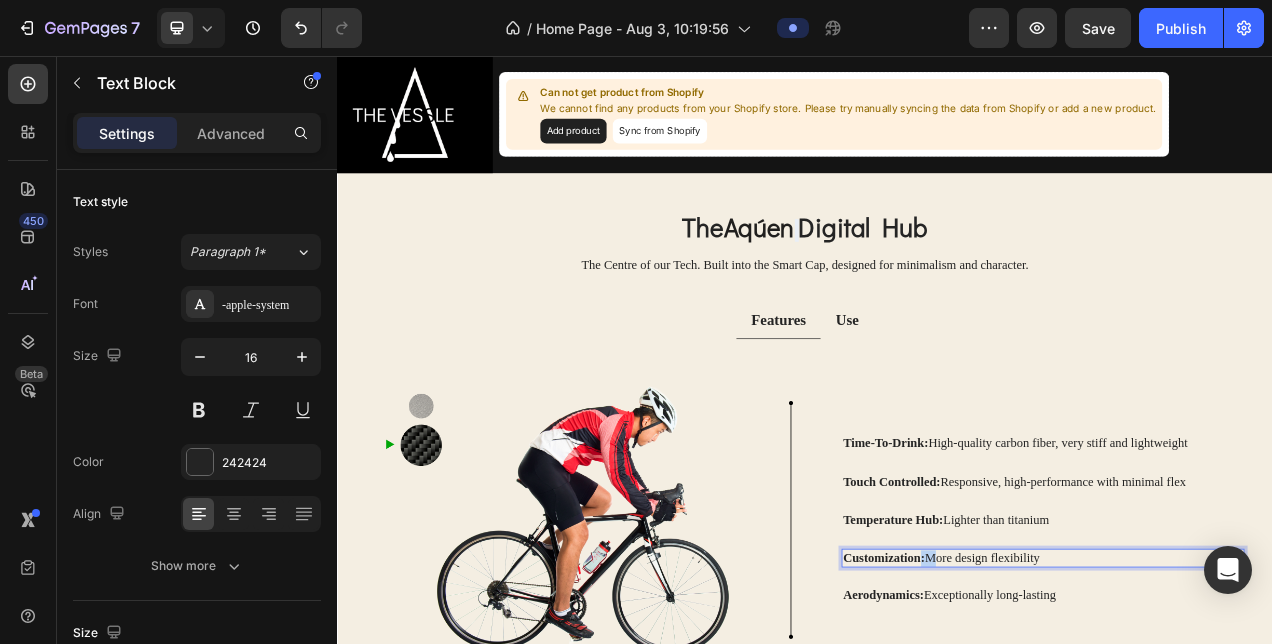 click on "Customization:" at bounding box center (1038, 699) 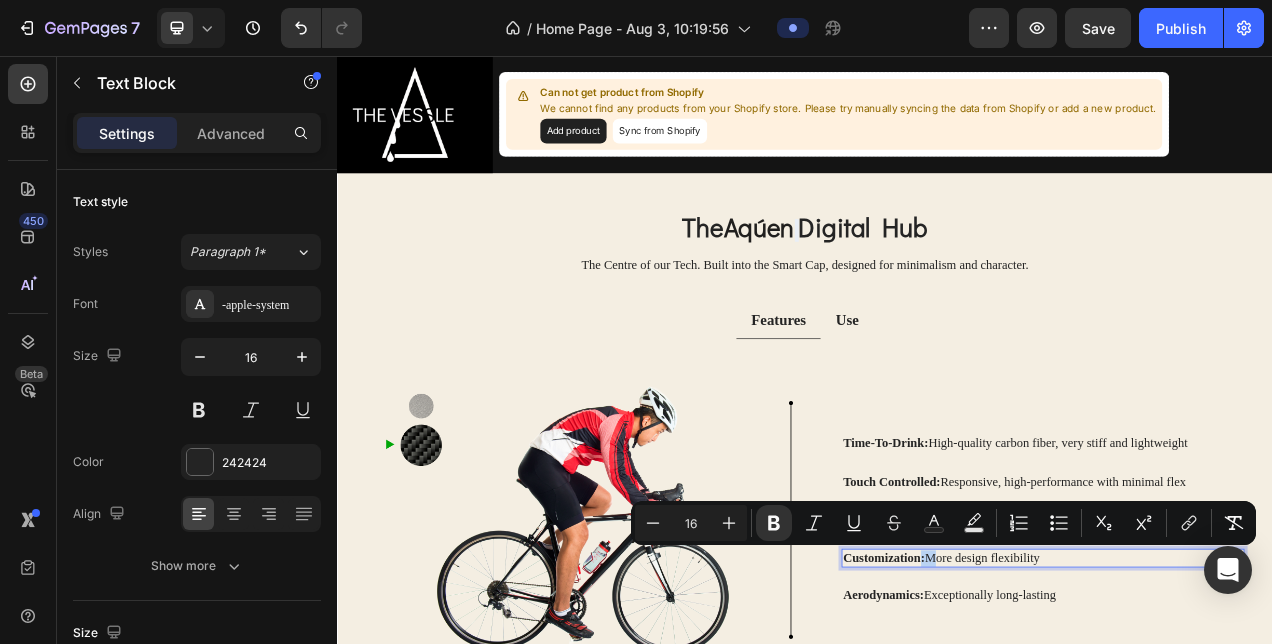 click on "Customization:" at bounding box center [1038, 699] 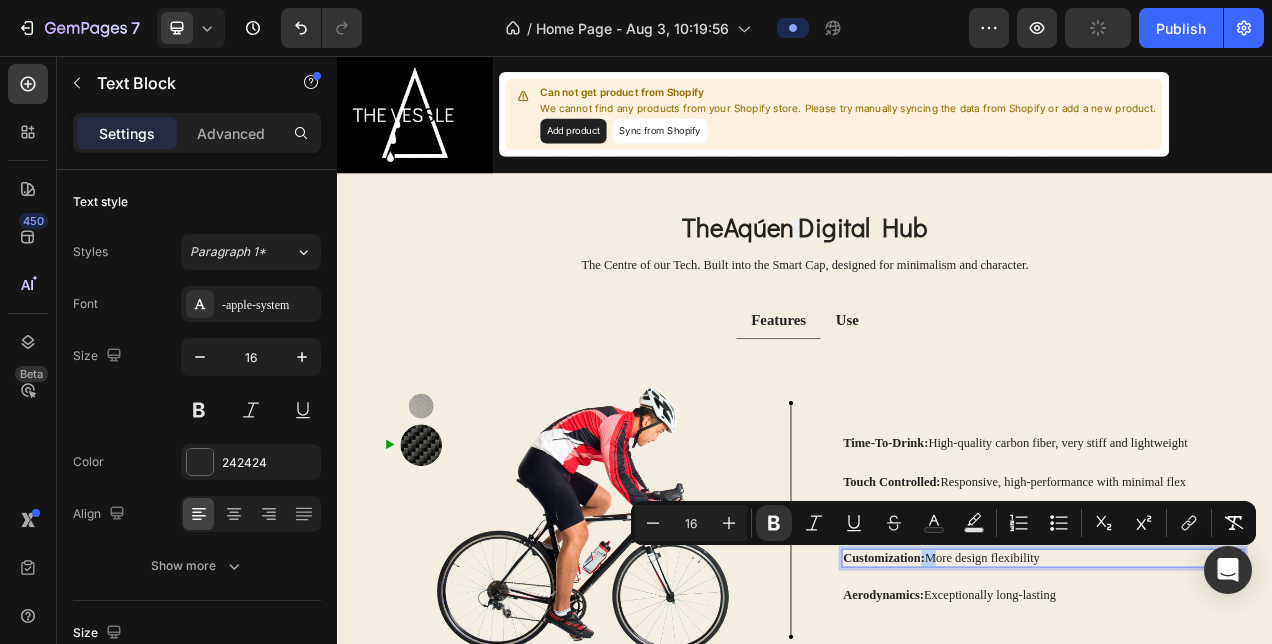click on "Customization:" at bounding box center (1038, 699) 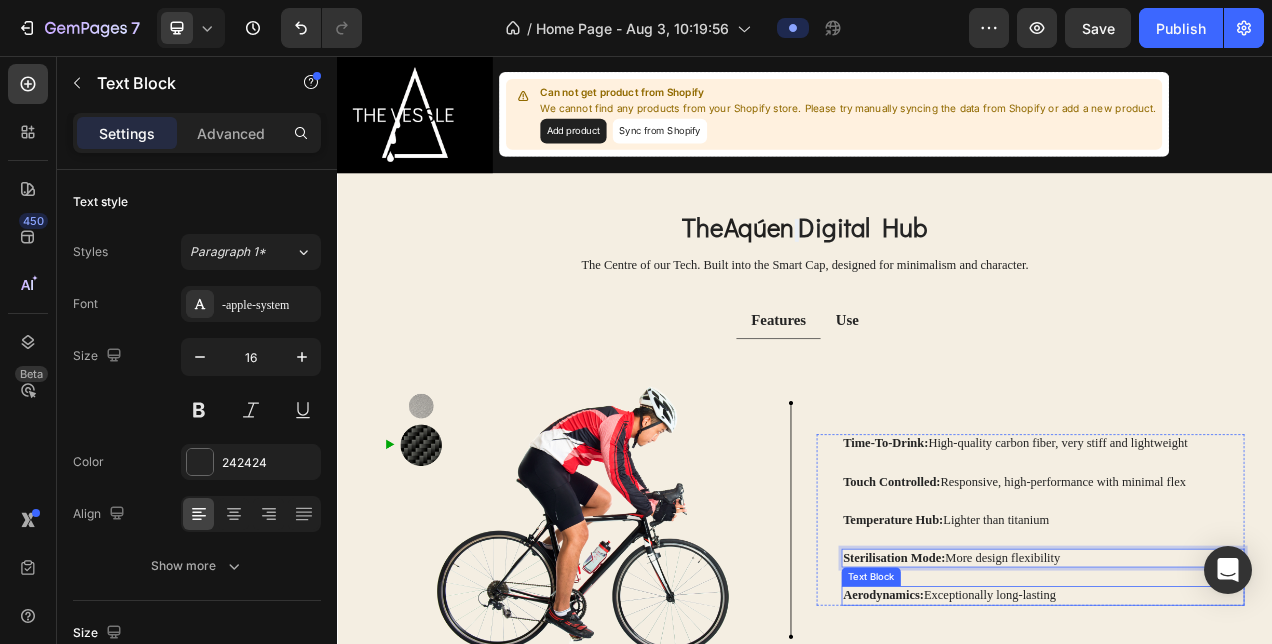 click on "Aerodynamics:" at bounding box center [1038, 747] 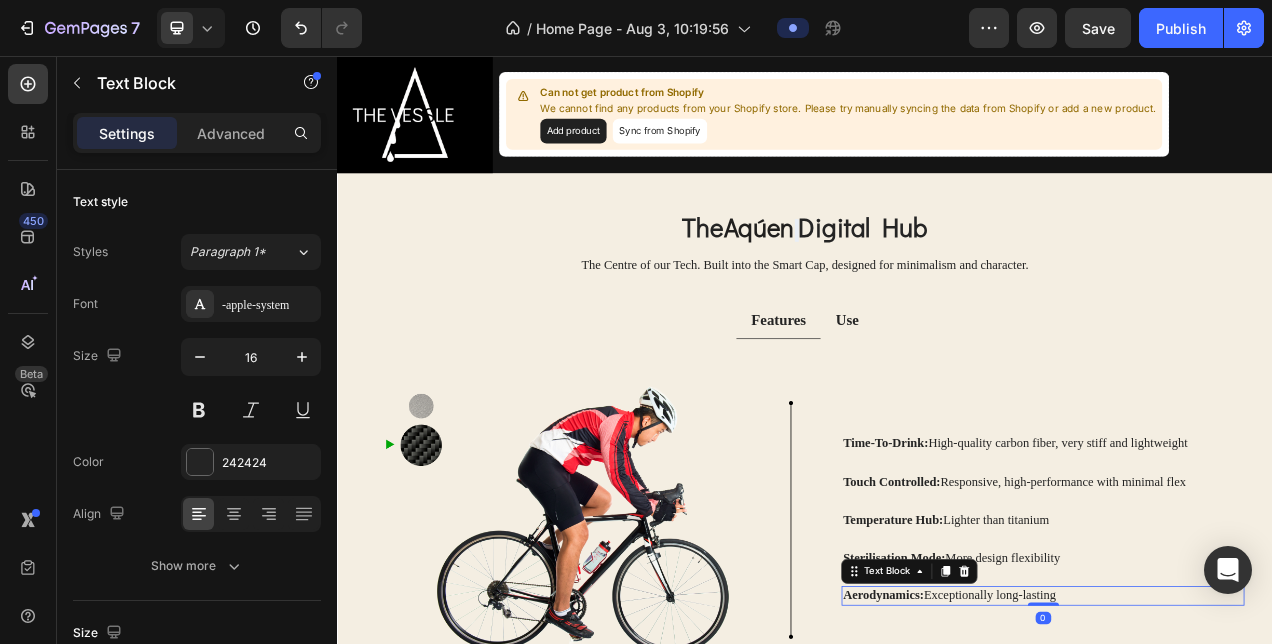 click on "Aerodynamics:" at bounding box center (1038, 747) 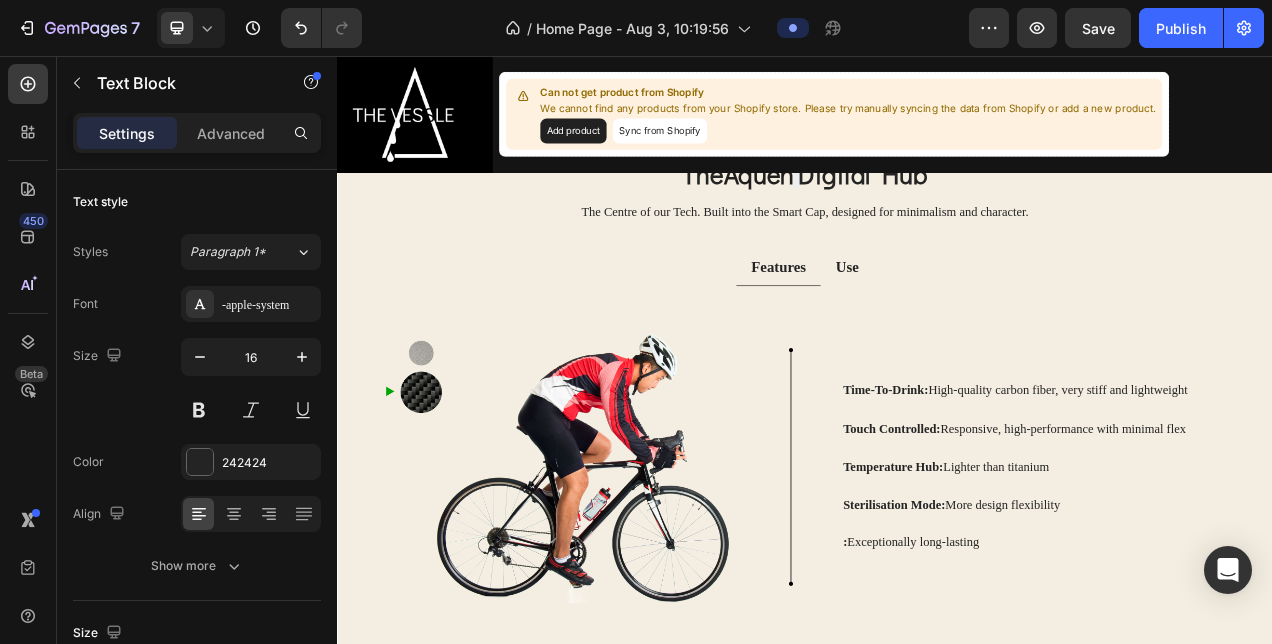 scroll, scrollTop: 2392, scrollLeft: 0, axis: vertical 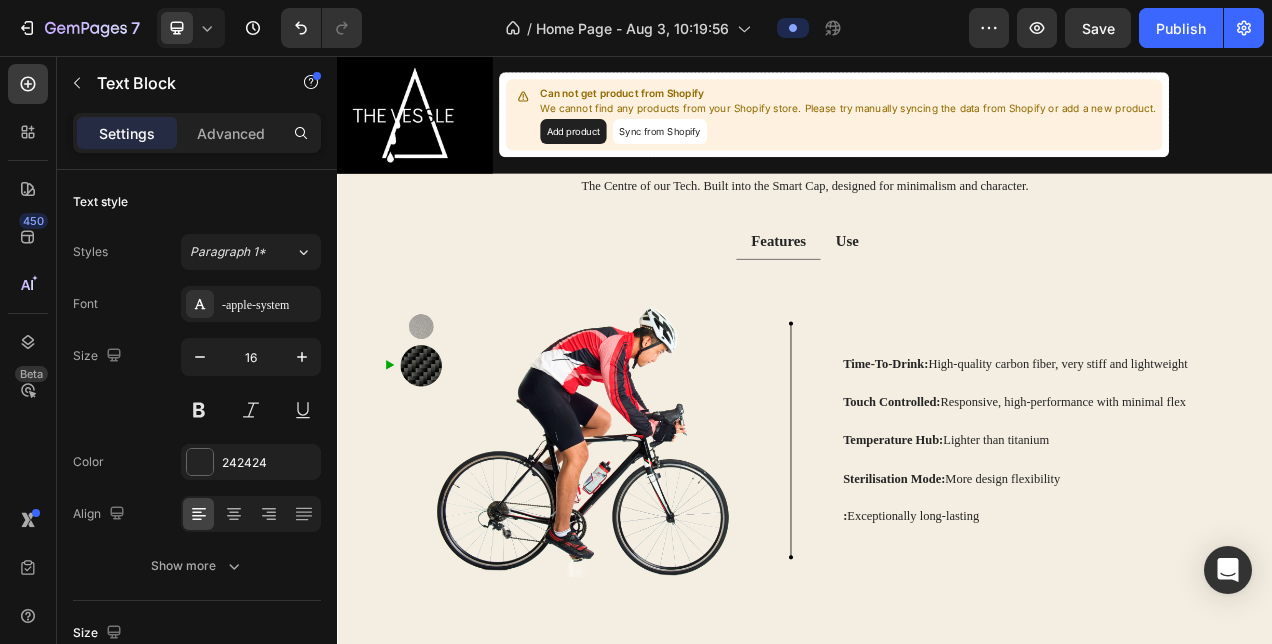 click on ":  Exceptionally long-lasting" at bounding box center [1242, 646] 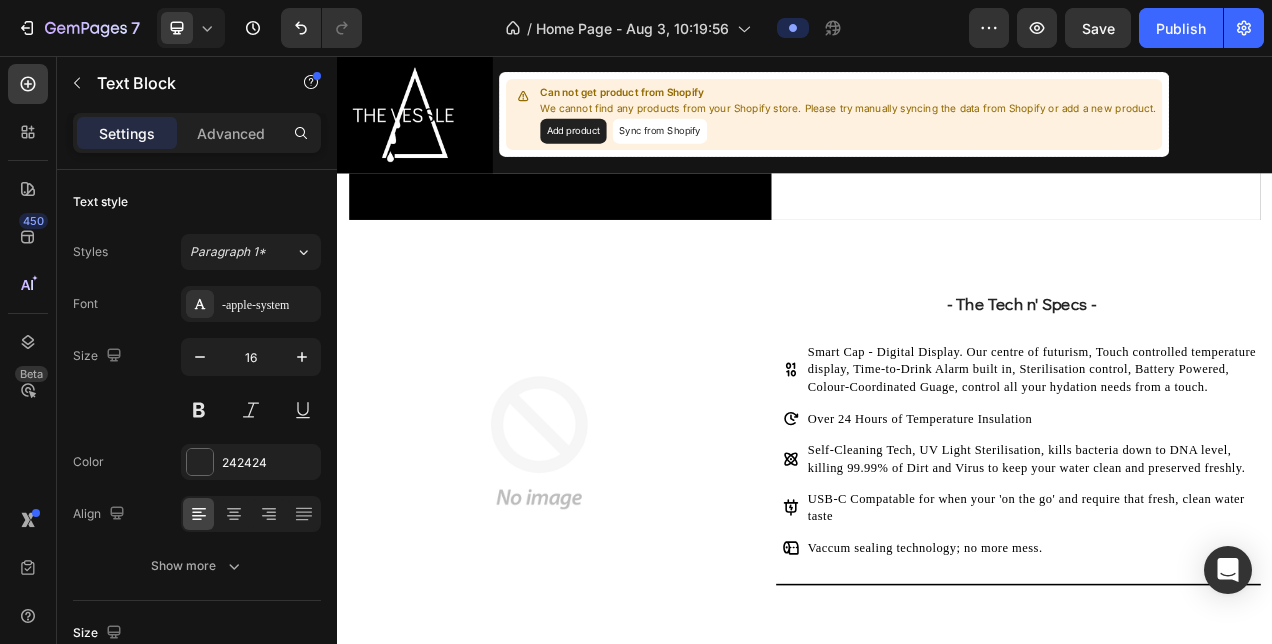 scroll, scrollTop: 9152, scrollLeft: 0, axis: vertical 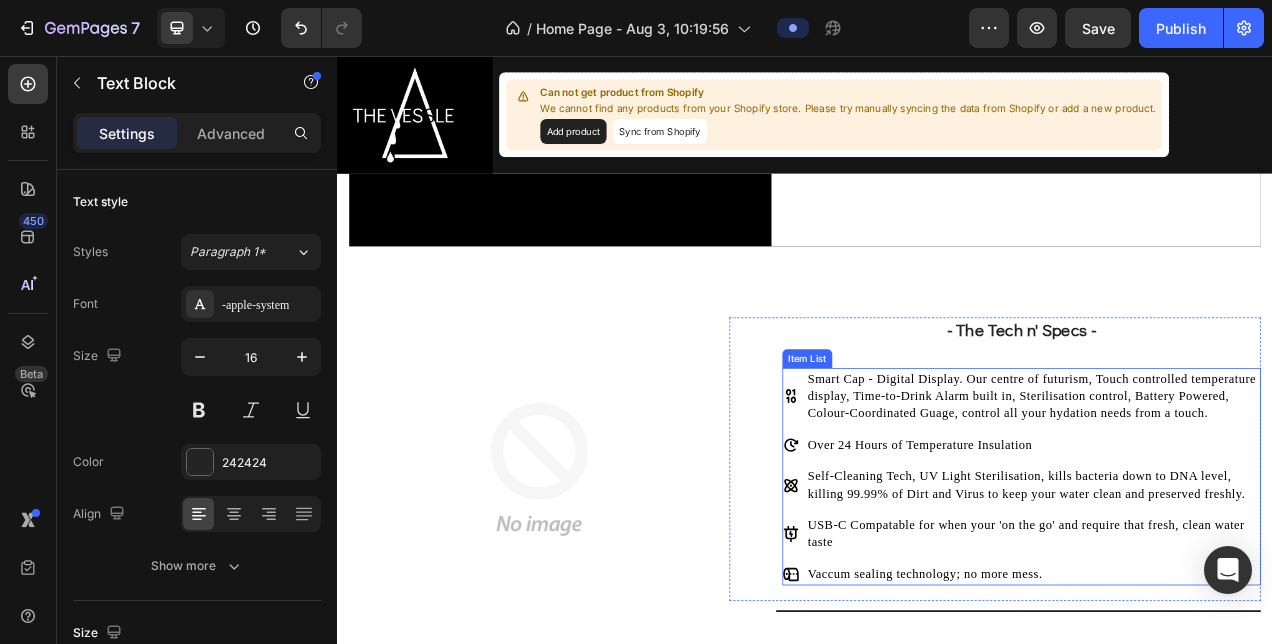click on "Smart Cap - Digital Display. Our centre of futurism, Touch controlled temperature display, Time-to-Drink Alarm built in, Sterilisation control, Battery Powered, Colour-Coordinated Guage, control all your hydation needs from a touch." at bounding box center [1230, 492] 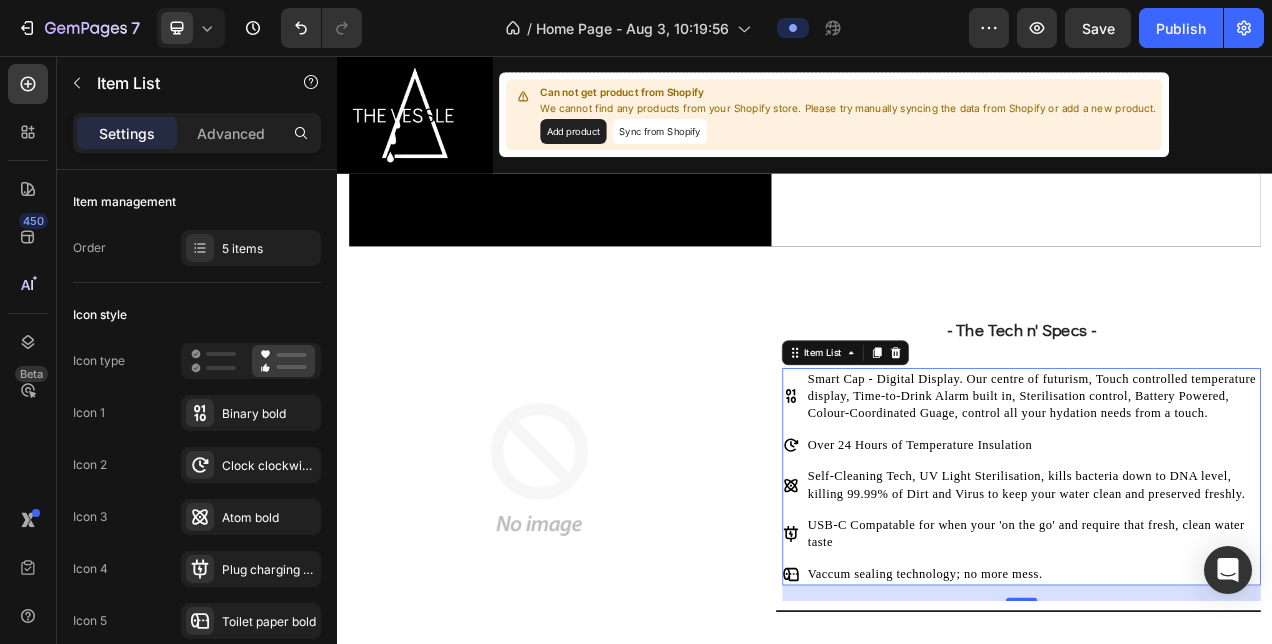 click on "Smart Cap - Digital Display. Our centre of futurism, Touch controlled temperature display, Time-to-Drink Alarm built in, Sterilisation control, Battery Powered, Colour-Coordinated Guage, control all your hydation needs from a touch." at bounding box center [1230, 492] 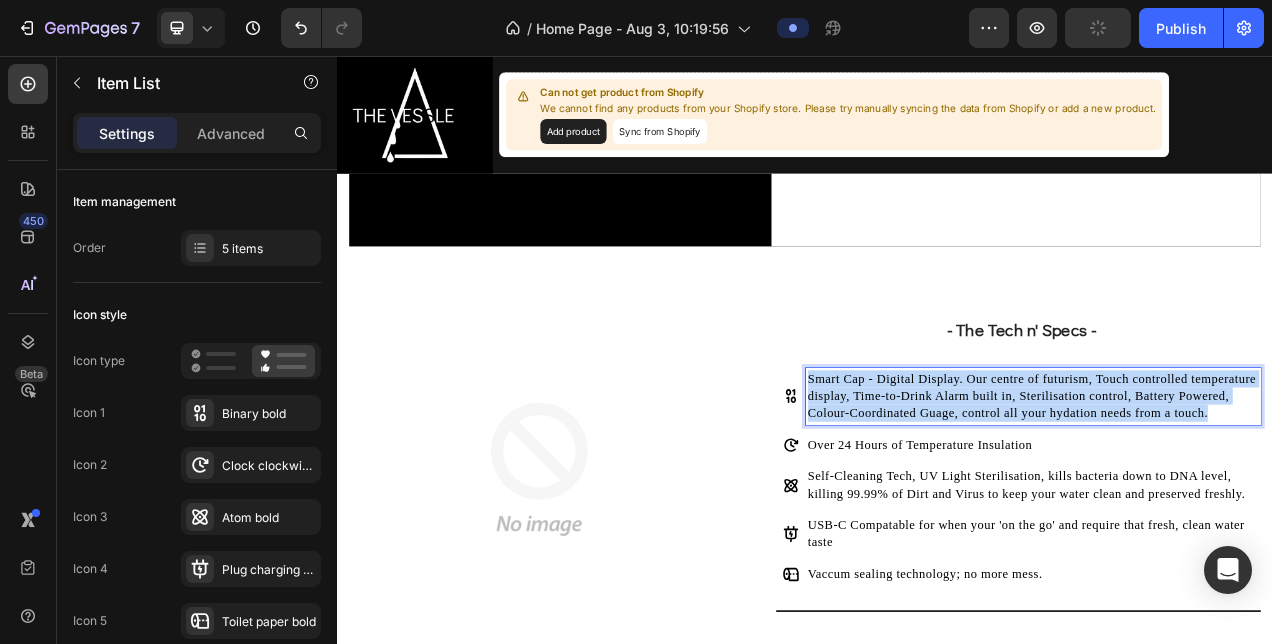 drag, startPoint x: 1113, startPoint y: 510, endPoint x: 920, endPoint y: 419, distance: 213.3776 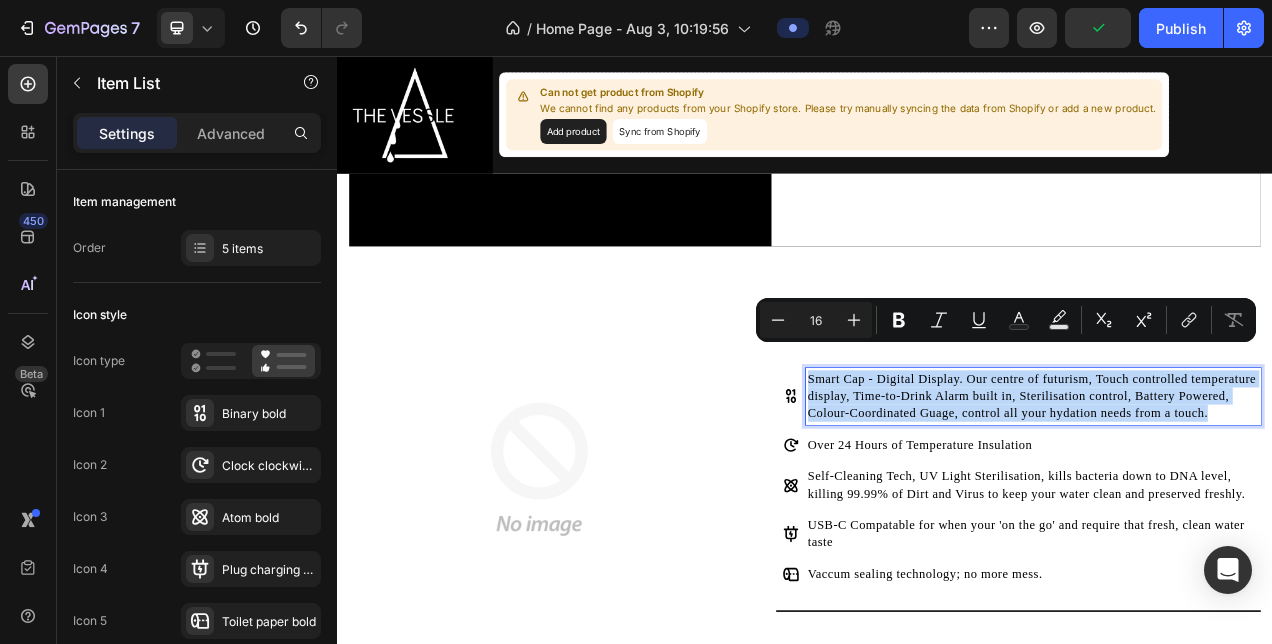 copy on "Smart Cap - Digital Display. Our centre of futurism, Touch controlled temperature display, Time-to-Drink Alarm built in, Sterilisation control, Battery Powered, Colour-Coordinated Guage, control all your hydation needs from a touch." 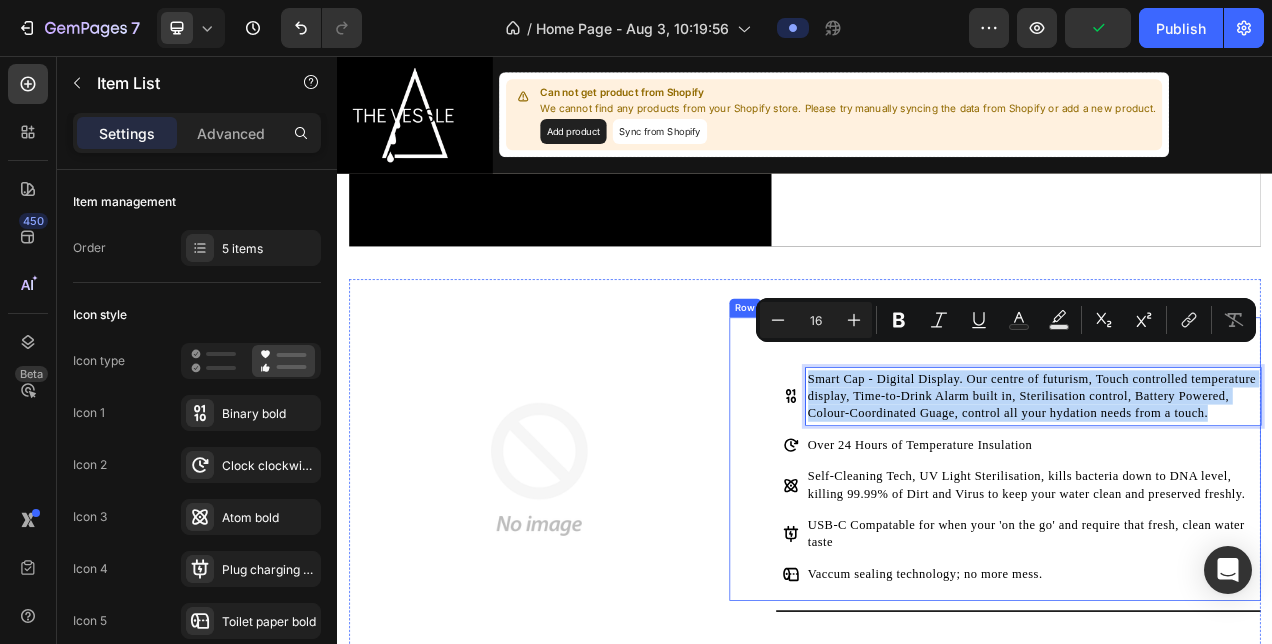 click on "- The Tech n' Specs - Heading
Smart Cap - Digital Display. Our centre of futurism, Touch controlled temperature display, Time-to-Drink Alarm built in, Sterilisation control, Battery Powered, Colour-Coordinated Guage, control all your hydation needs from a touch.
Over 24 Hours of Temperature Insulation
Self-Cleaning Tech, UV Light Sterilisation, kills bacteria down to DNA level, killing 99.99% of Dirt and Virus to keep your water clean and preserved freshly.
USB-C Compatable for when your 'on the go' and require that fresh, clean water taste
Vaccum sealing technology; no more mess. Item List   20 Row" at bounding box center [1181, 573] 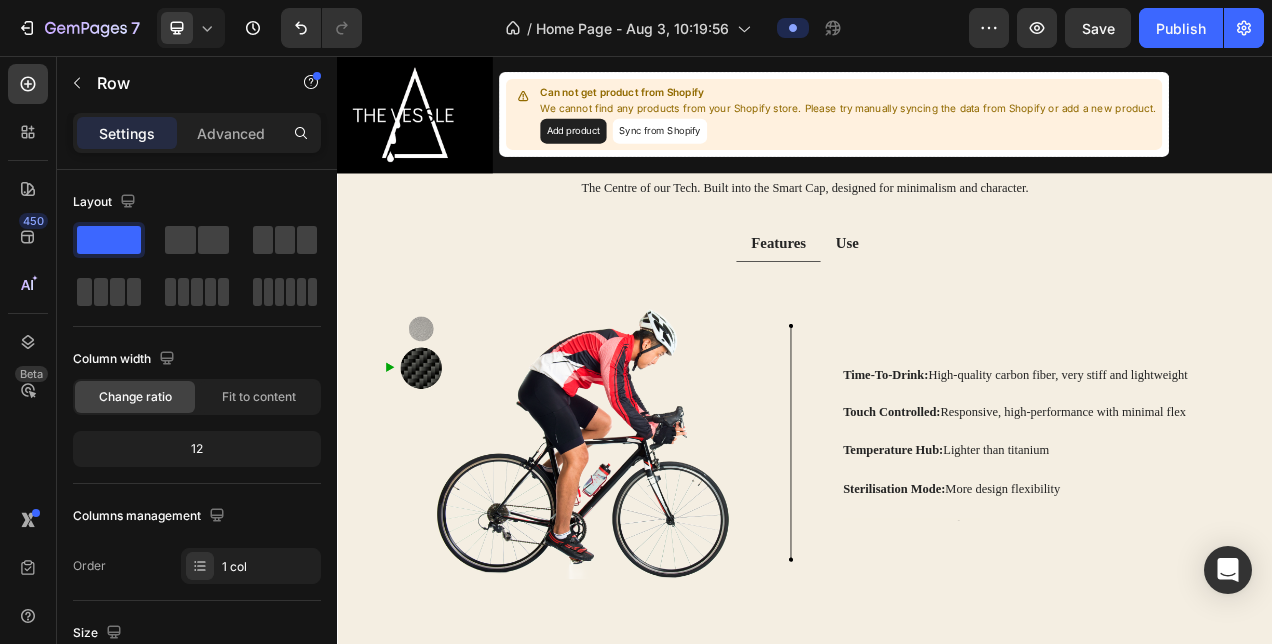 scroll, scrollTop: 2517, scrollLeft: 0, axis: vertical 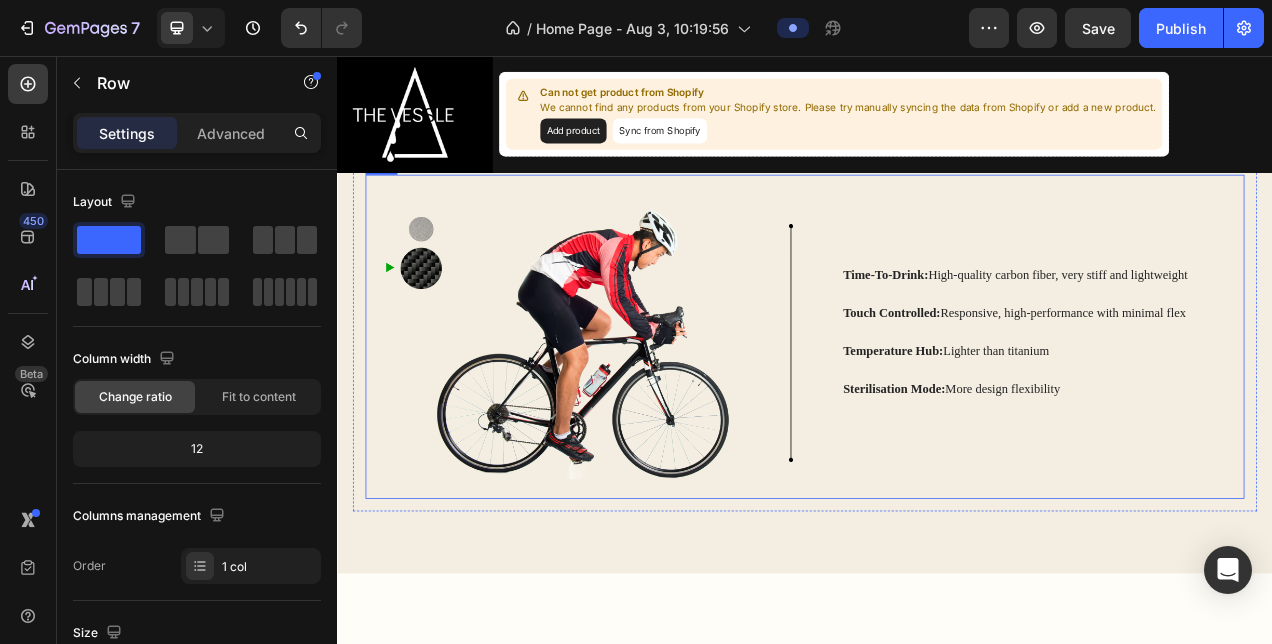 click on "Time-To-Drink:  High-quality carbon fiber, very stiff and lightweight Text Block Touch Controlled:  Responsive, high-performance with minimal flex Text Block Temperature Hub:  Lighter than titanium Text Block Sterilisation Mode:  More design flexibility Text Block Text Block Row" at bounding box center [1226, 424] 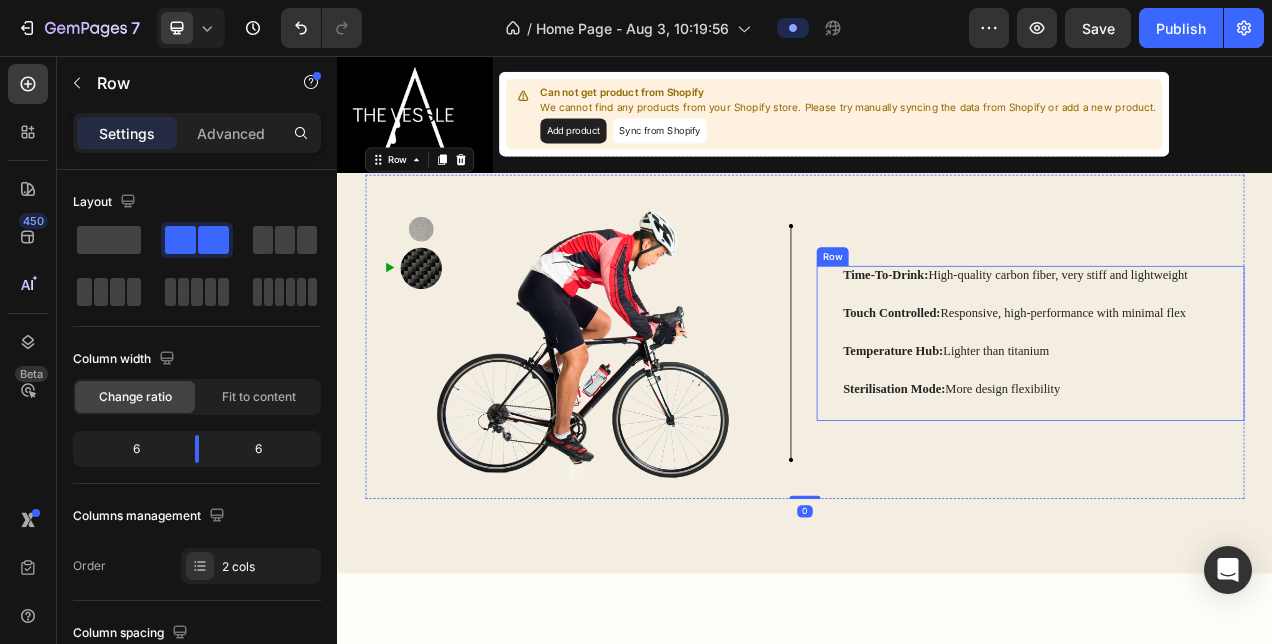 click on "Time-To-Drink:  High-quality carbon fiber, very stiff and lightweight Text Block Touch Controlled:  Responsive, high-performance with minimal flex Text Block Temperature Hub:  Lighter than titanium Text Block Sterilisation Mode:  More design flexibility Text Block Text Block" at bounding box center (1242, 424) 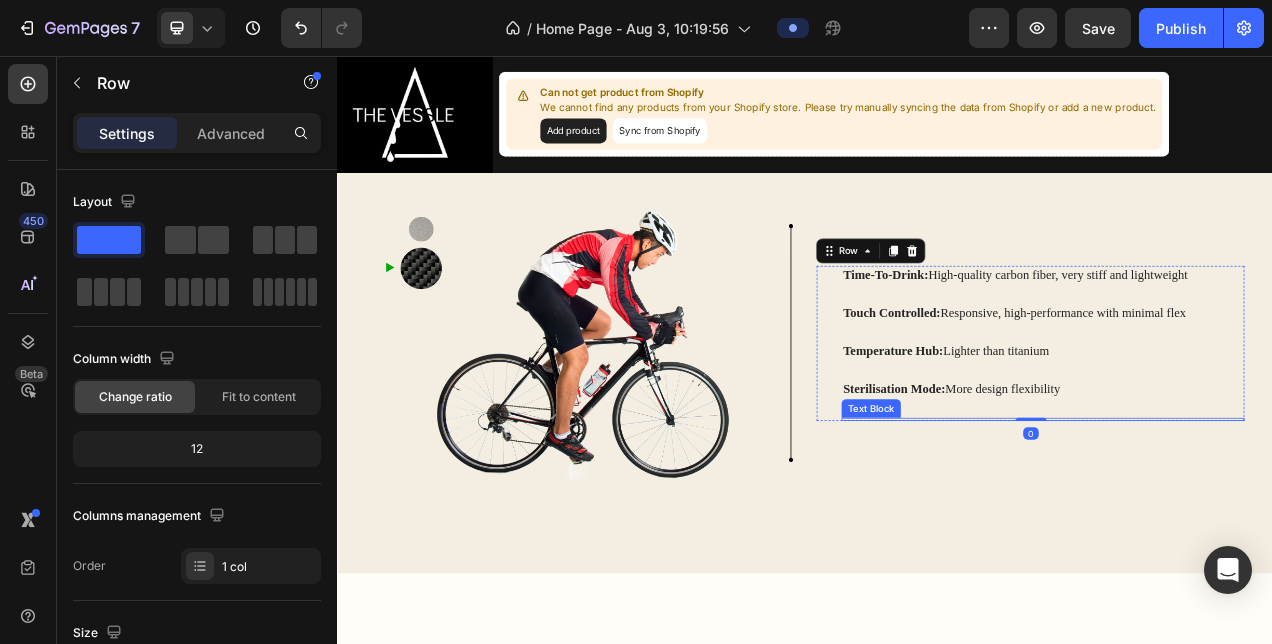 click on "Text Block" at bounding box center (1022, 508) 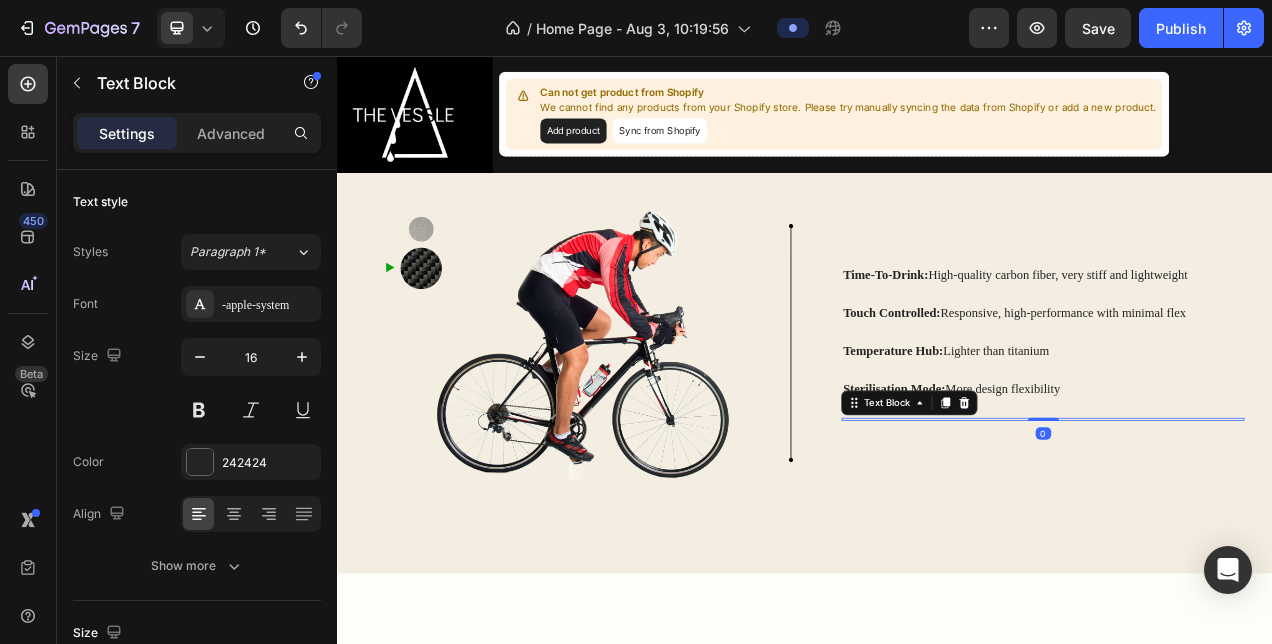 click at bounding box center [1242, 522] 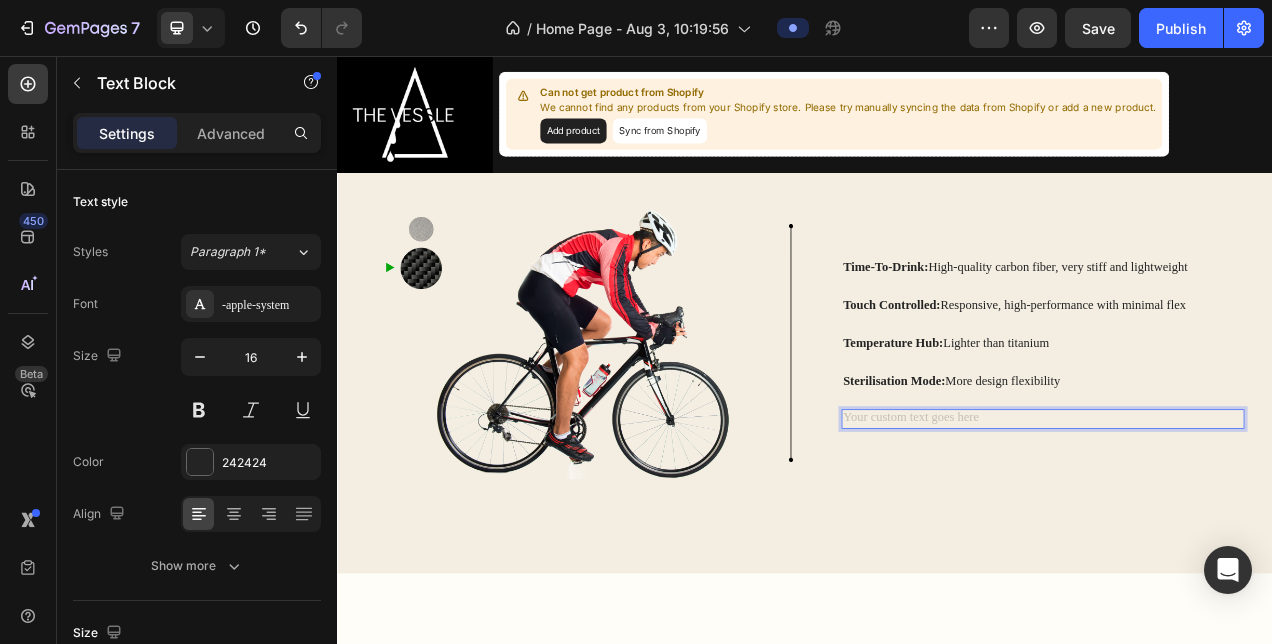 click at bounding box center [1242, 521] 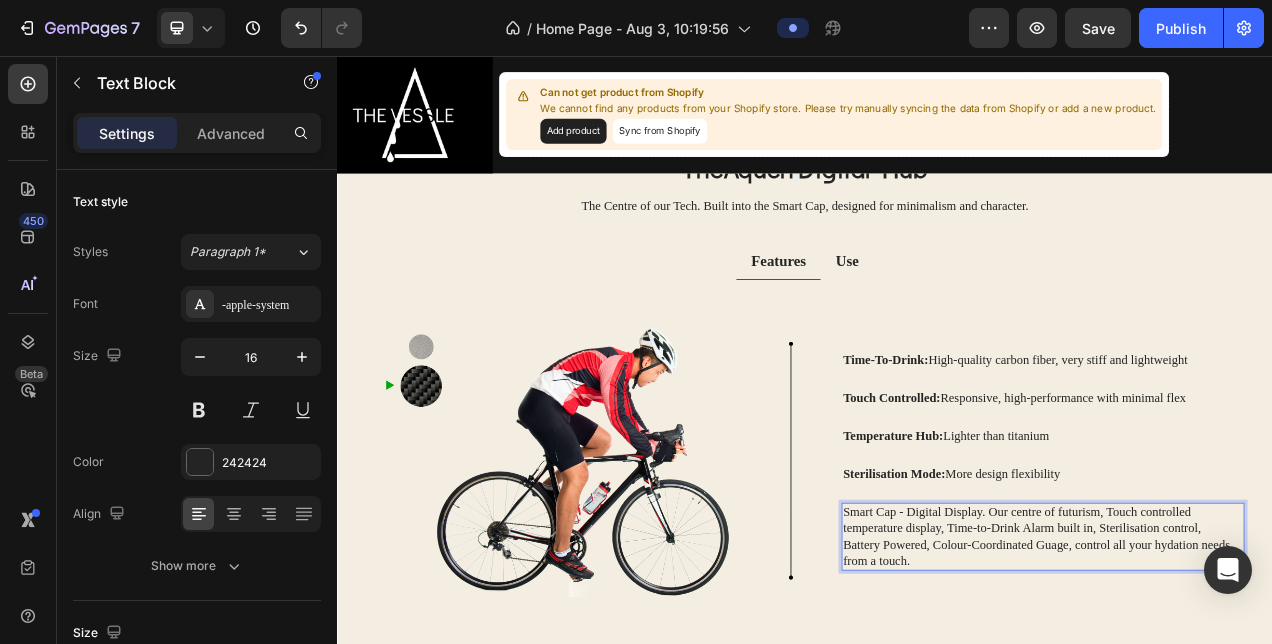 scroll, scrollTop: 2419, scrollLeft: 0, axis: vertical 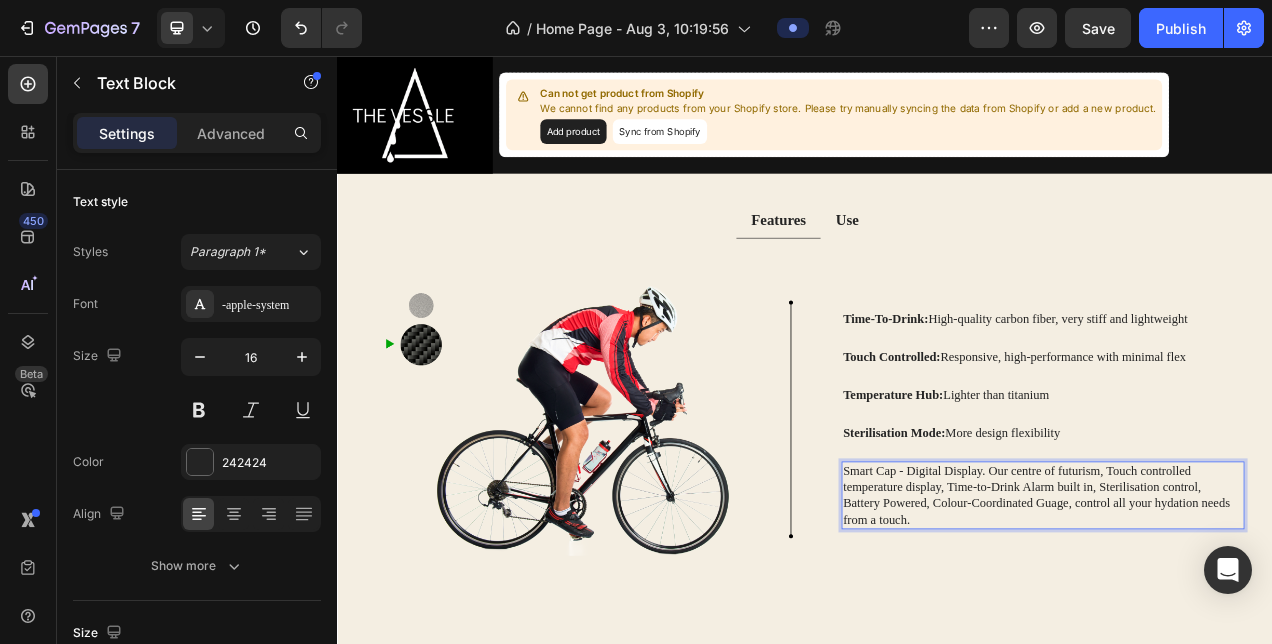 click on "Smart Cap - Digital Display. Our centre of futurism, Touch controlled temperature display, Time-to-Drink Alarm built in, Sterilisation control, Battery Powered, Colour-Coordinated Guage, control all your hydation needs from a touch." at bounding box center (1242, 619) 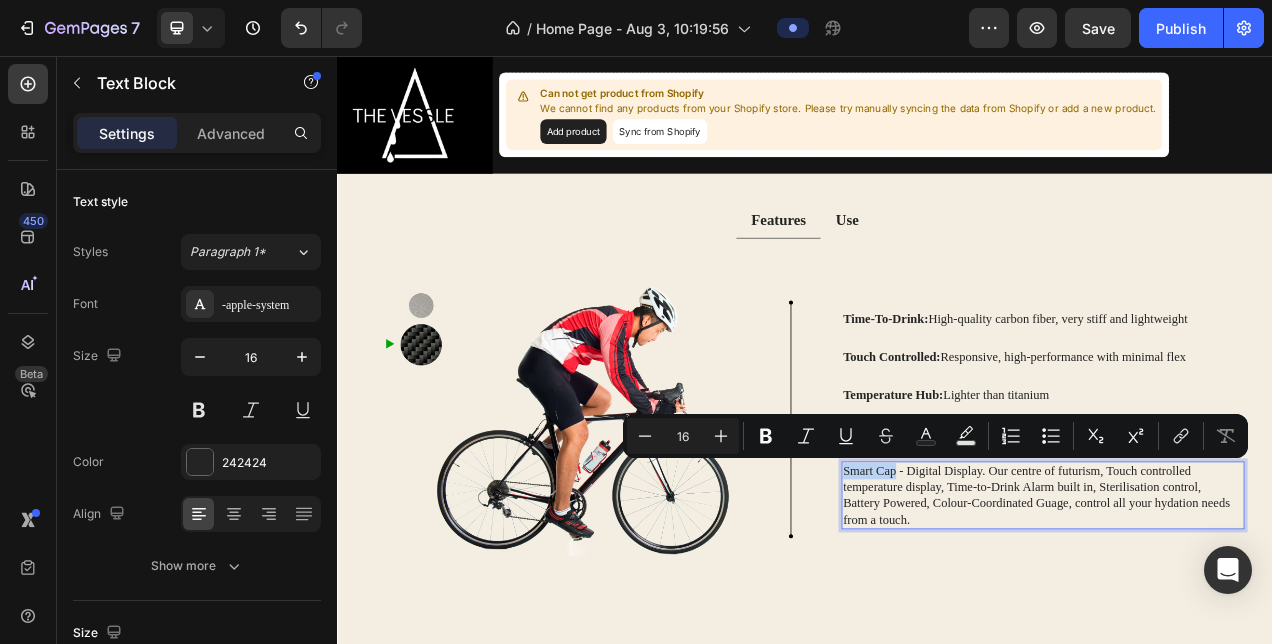 drag, startPoint x: 1045, startPoint y: 582, endPoint x: 982, endPoint y: 577, distance: 63.1981 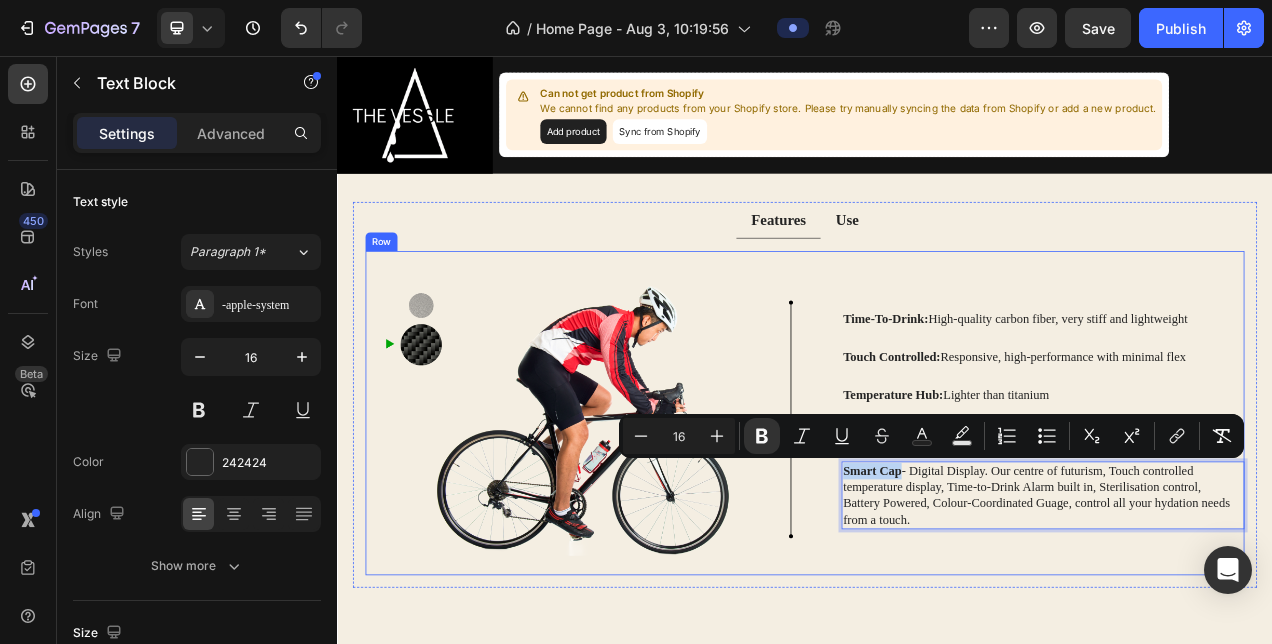 click on "Time-To-Drink:  High-quality carbon fiber, very stiff and lightweight Text Block Touch Controlled:  Responsive, high-performance with minimal flex Text Block Temperature Hub:  Lighter than titanium Text Block Sterilisation Mode:  More design flexibility Text Block Smart Cap  - Digital Display. Our centre of futurism, Touch controlled temperature display, Time-to-Drink Alarm built in, Sterilisation control, Battery Powered, Colour-Coordinated Guage, control all your hydation needs from a touch. Text Block   0 Row" at bounding box center [1226, 522] 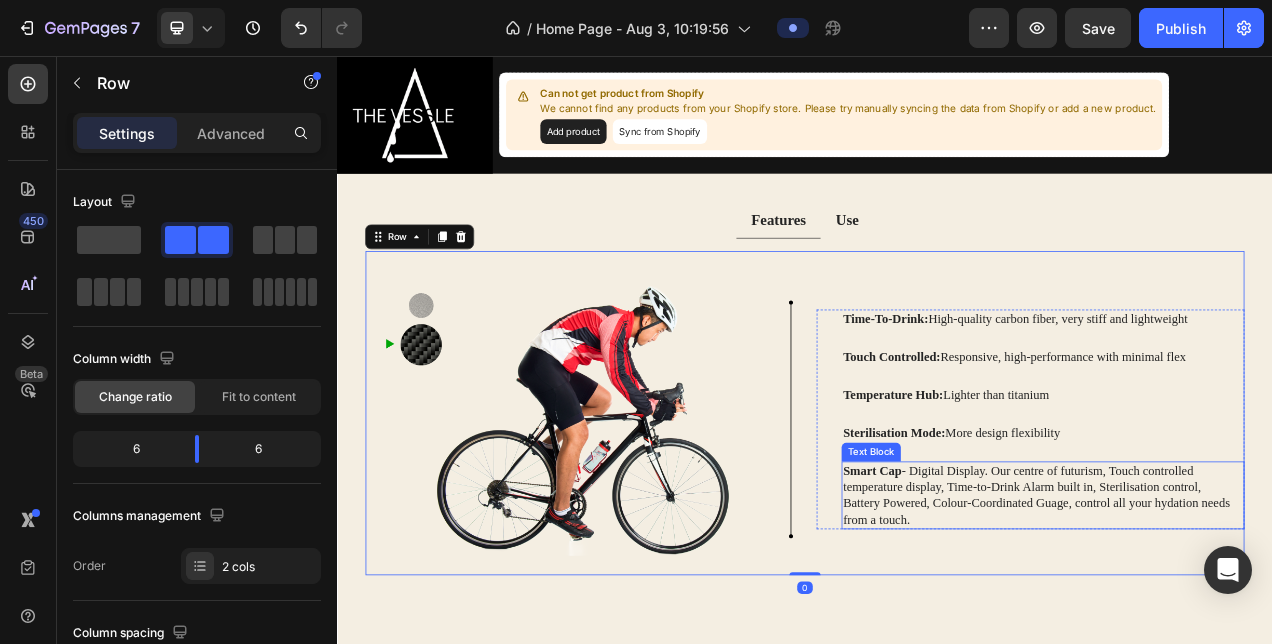 click on "Smart Cap  - Digital Display. Our centre of futurism, Touch controlled temperature display, Time-to-Drink Alarm built in, Sterilisation control, Battery Powered, Colour-Coordinated Guage, control all your hydation needs from a touch." at bounding box center [1242, 619] 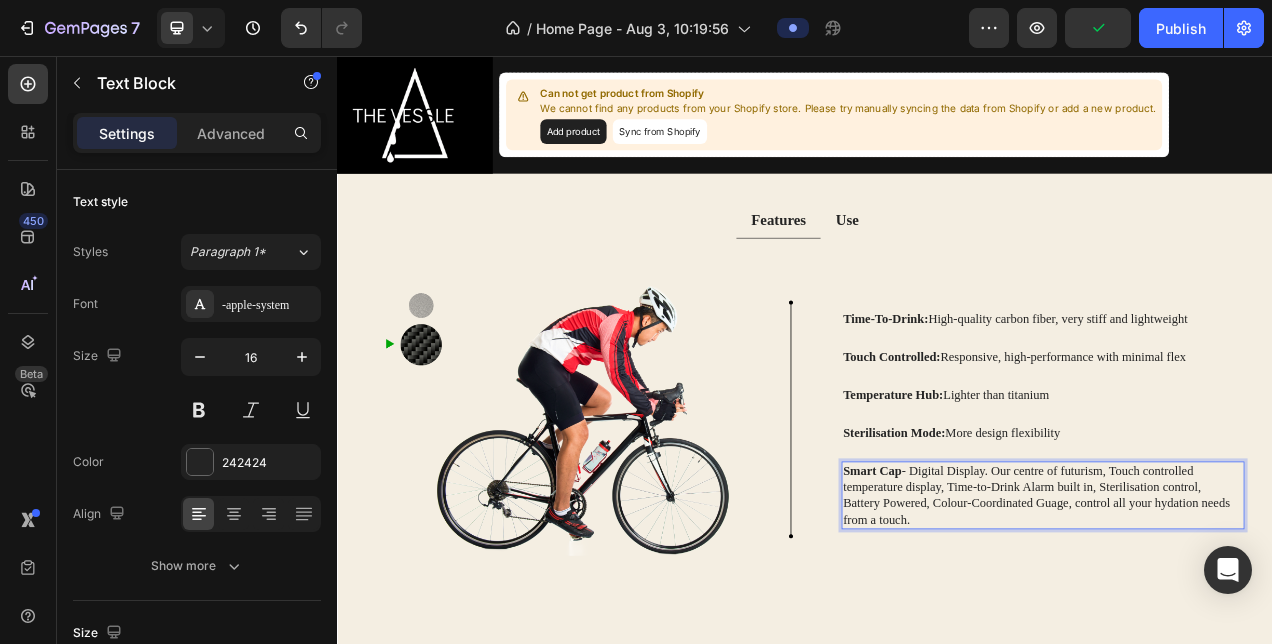 click on "Smart Cap  - Digital Display. Our centre of futurism, Touch controlled temperature display, Time-to-Drink Alarm built in, Sterilisation control, Battery Powered, Colour-Coordinated Guage, control all your hydation needs from a touch." at bounding box center [1242, 619] 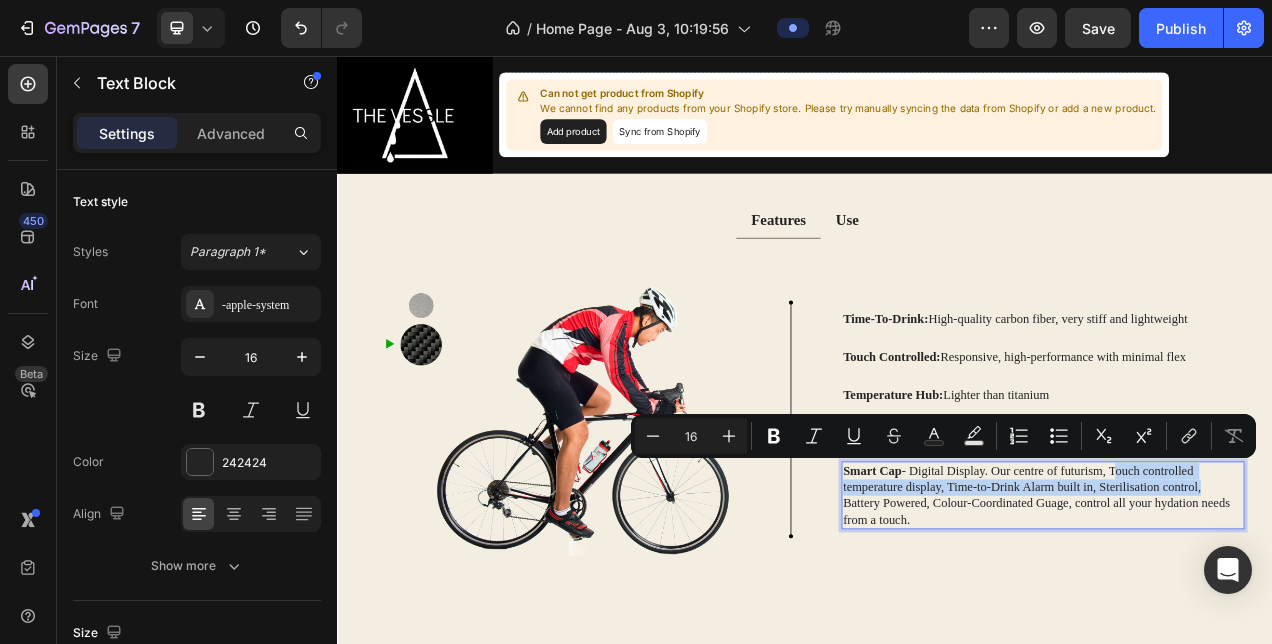 drag, startPoint x: 1322, startPoint y: 578, endPoint x: 1434, endPoint y: 603, distance: 114.75626 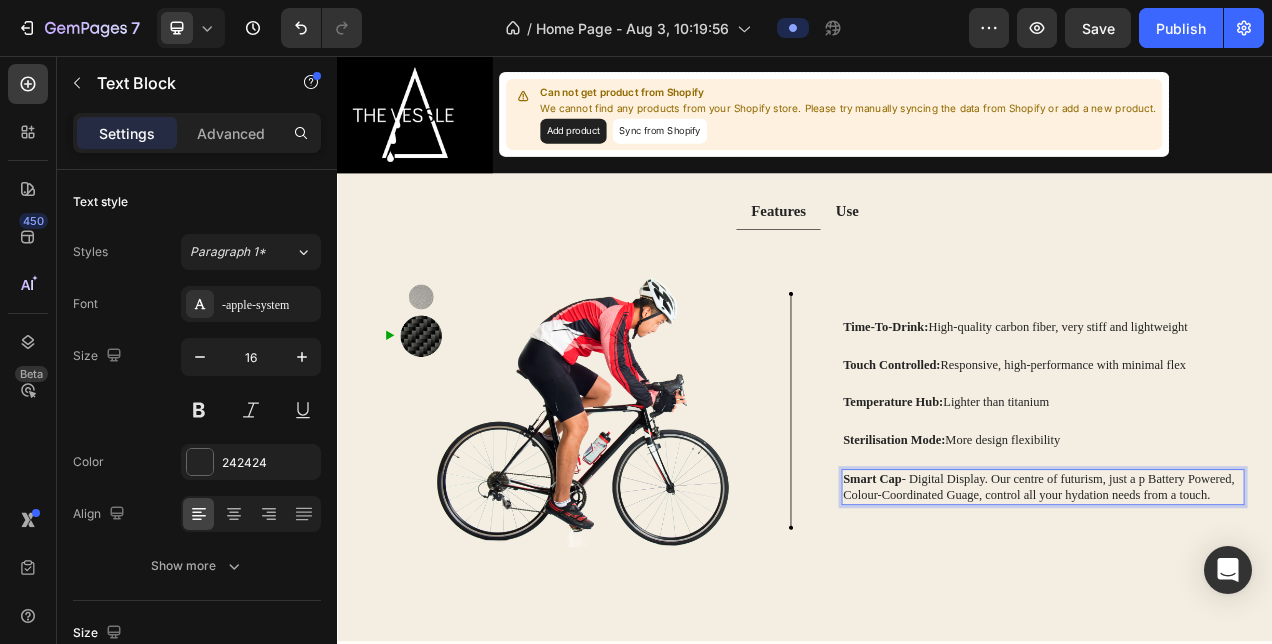 scroll, scrollTop: 2430, scrollLeft: 0, axis: vertical 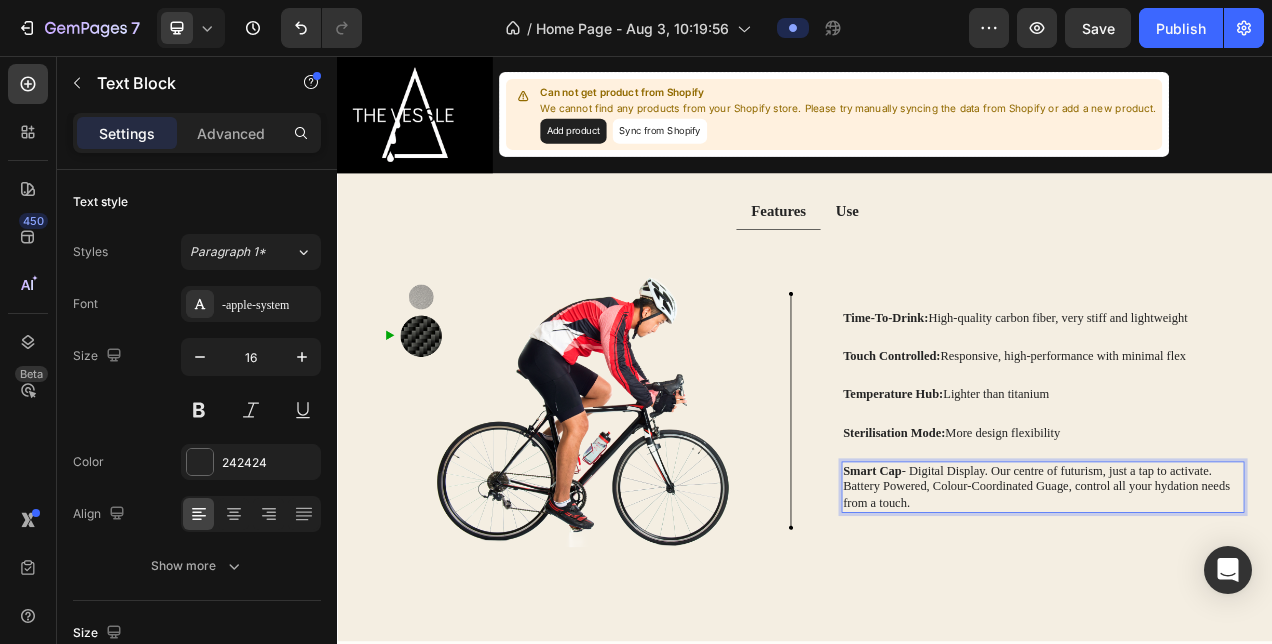 click on "Smart Cap  - Digital Display. Our centre of futurism, just a tap to activate. Battery Powered, Colour-Coordinated Guage, control all your hydation needs from a touch." at bounding box center [1242, 609] 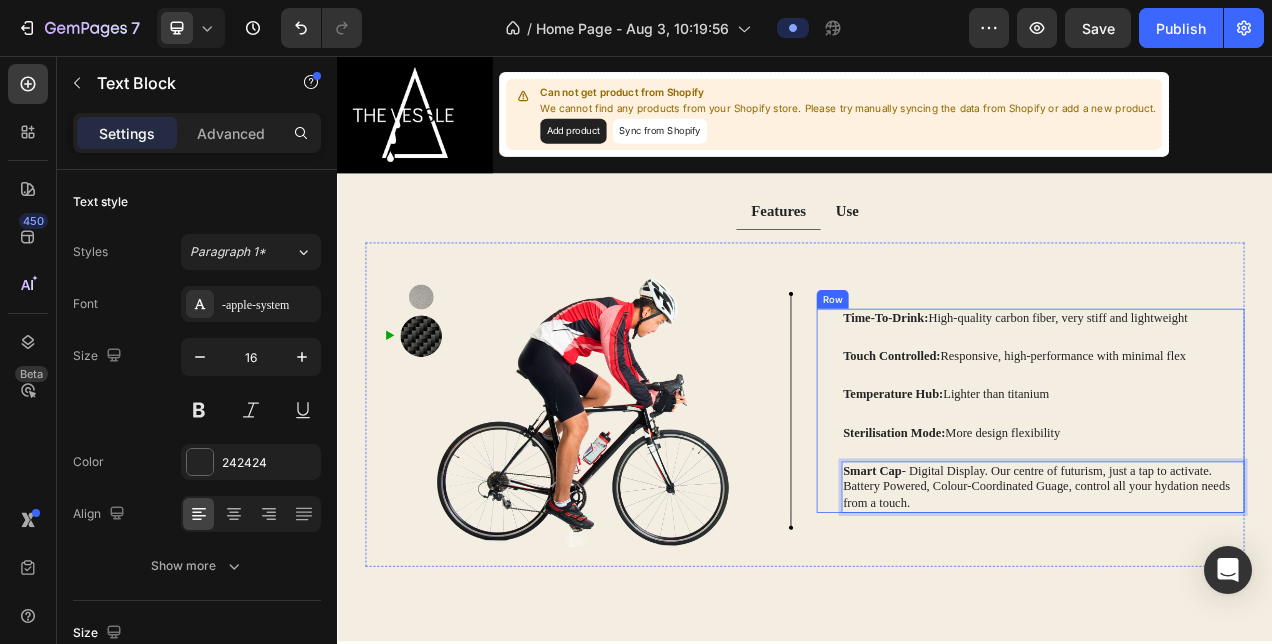 click on "Sterilisation Mode:  More design flexibility" at bounding box center (1242, 539) 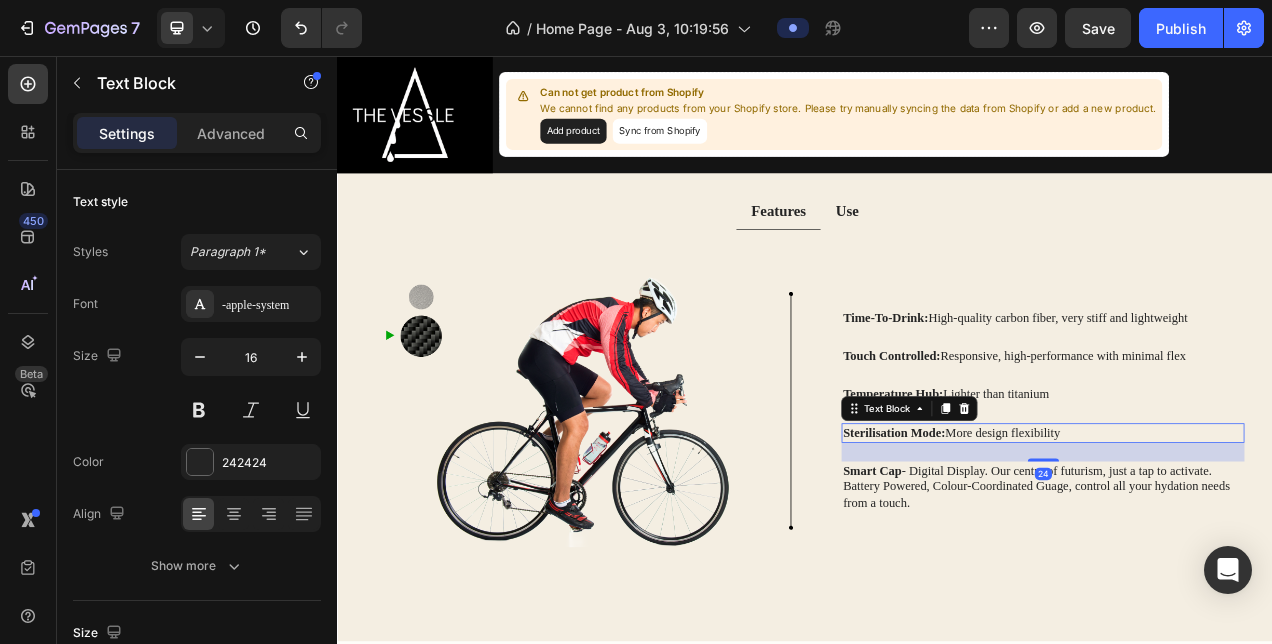 click on "Sterilisation Mode:  More design flexibility" at bounding box center [1242, 539] 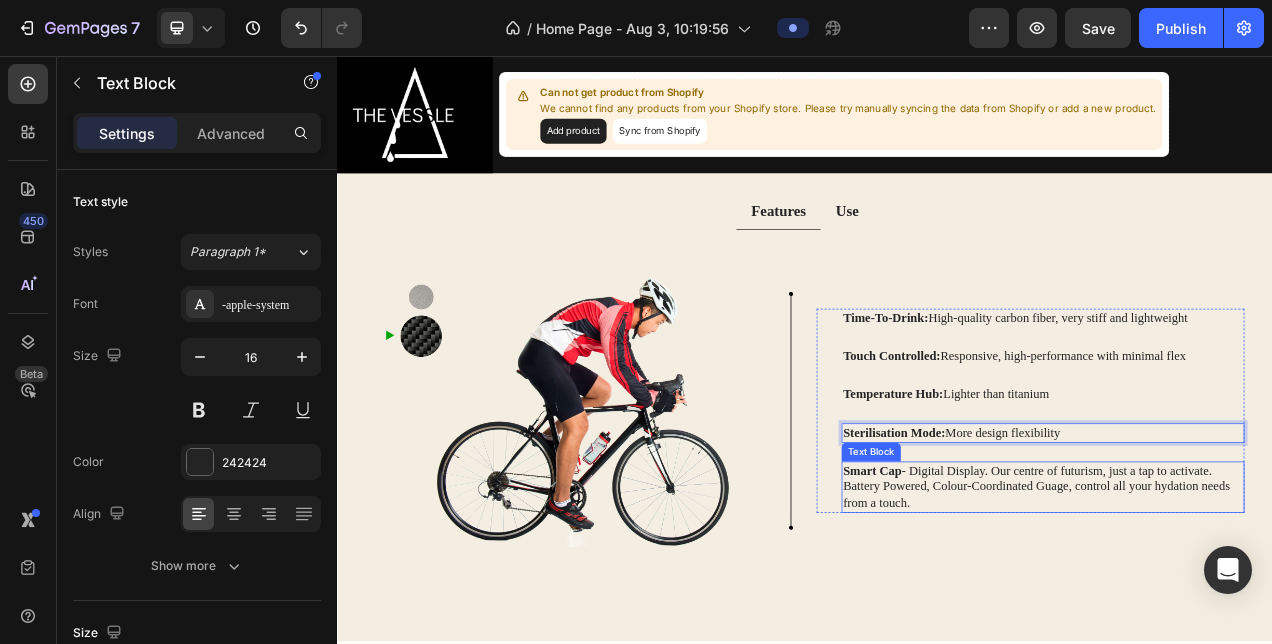click on "Smart Cap  - Digital Display. Our centre of futurism, just a tap to activate. Battery Powered, Colour-Coordinated Guage, control all your hydation needs from a touch." at bounding box center (1242, 609) 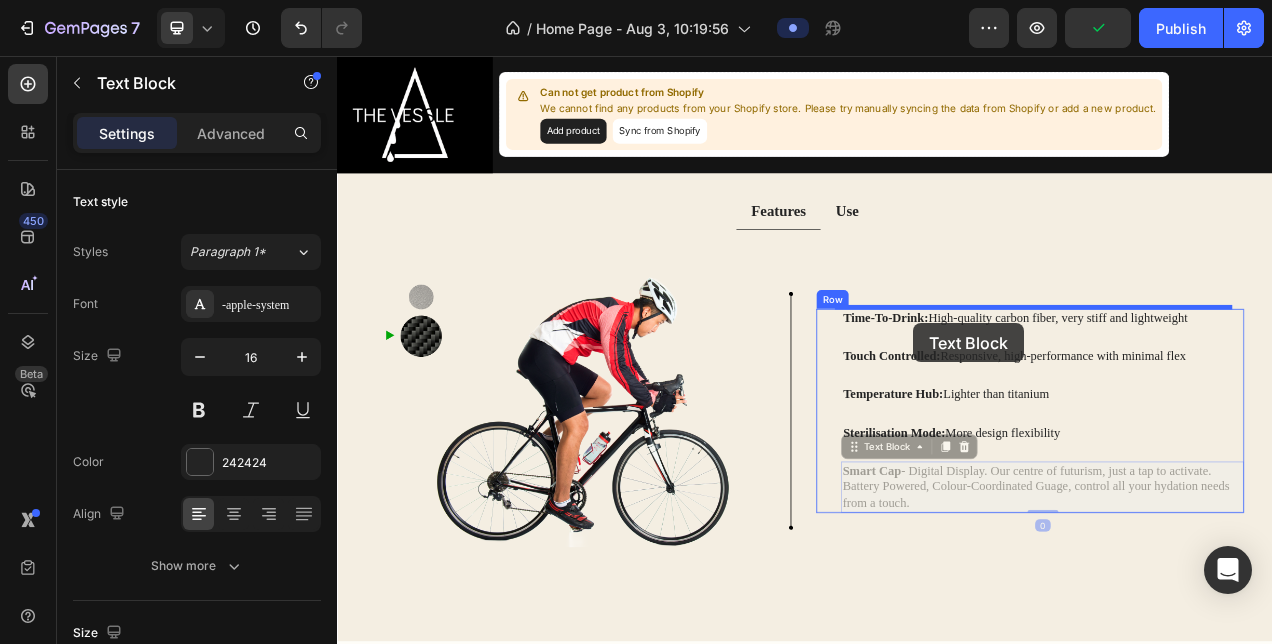 drag, startPoint x: 1043, startPoint y: 557, endPoint x: 1077, endPoint y: 399, distance: 161.61684 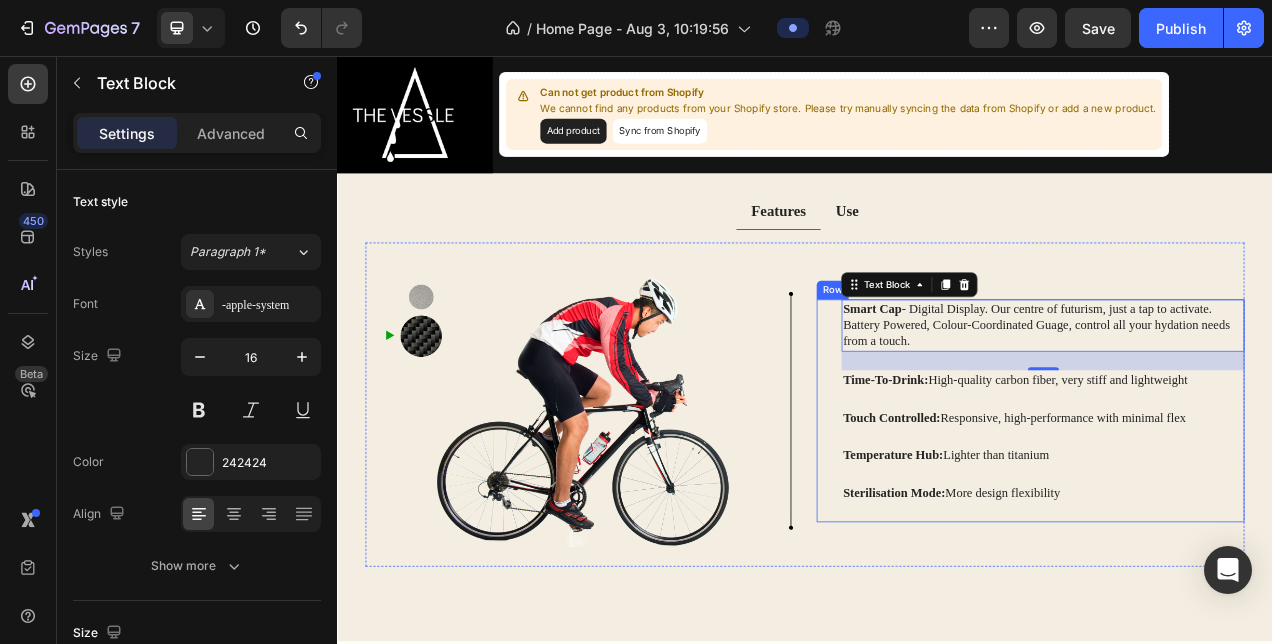 click on "Smart Cap  - Digital Display. Our centre of futurism, just a tap to activate. Battery Powered, Colour-Coordinated Guage, control all your hydation needs from a touch. Text Block   0 Time-To-Drink:  High-quality carbon fiber, very stiff and lightweight Text Block Touch Controlled:  Responsive, high-performance with minimal flex Text Block Temperature Hub:  Lighter than titanium Text Block Sterilisation Mode:  More design flexibility Text Block" at bounding box center [1242, 511] 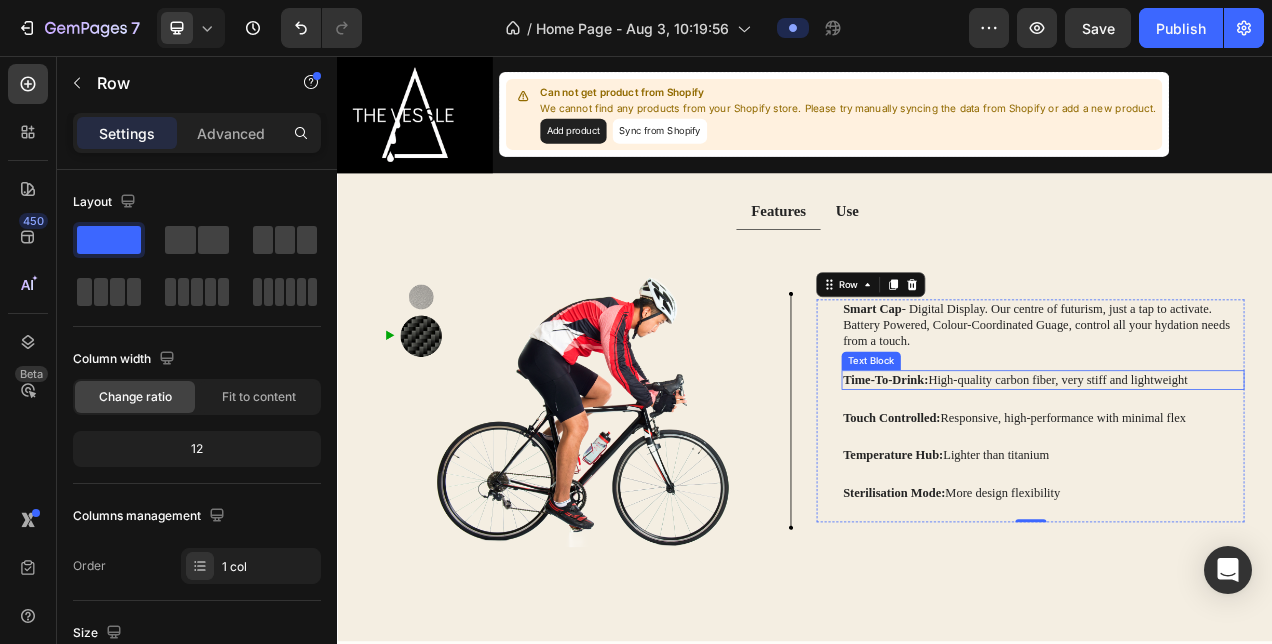 click on "Time-To-Drink:  High-quality carbon fiber, very stiff and lightweight" at bounding box center (1242, 471) 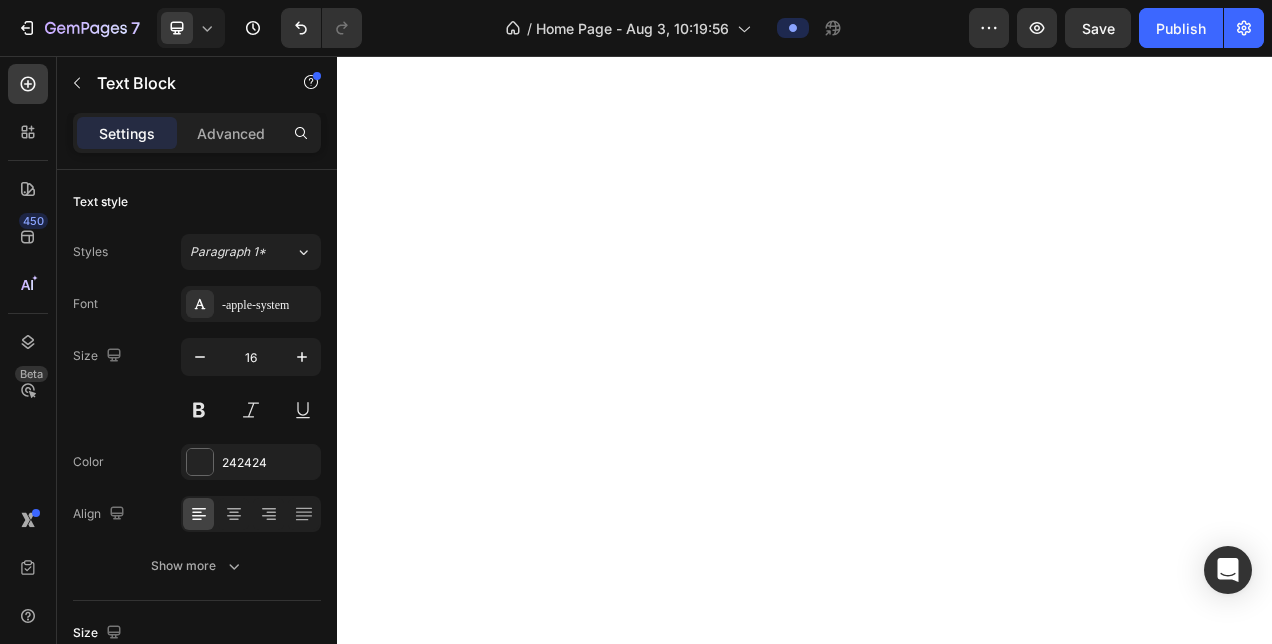 scroll, scrollTop: 0, scrollLeft: 0, axis: both 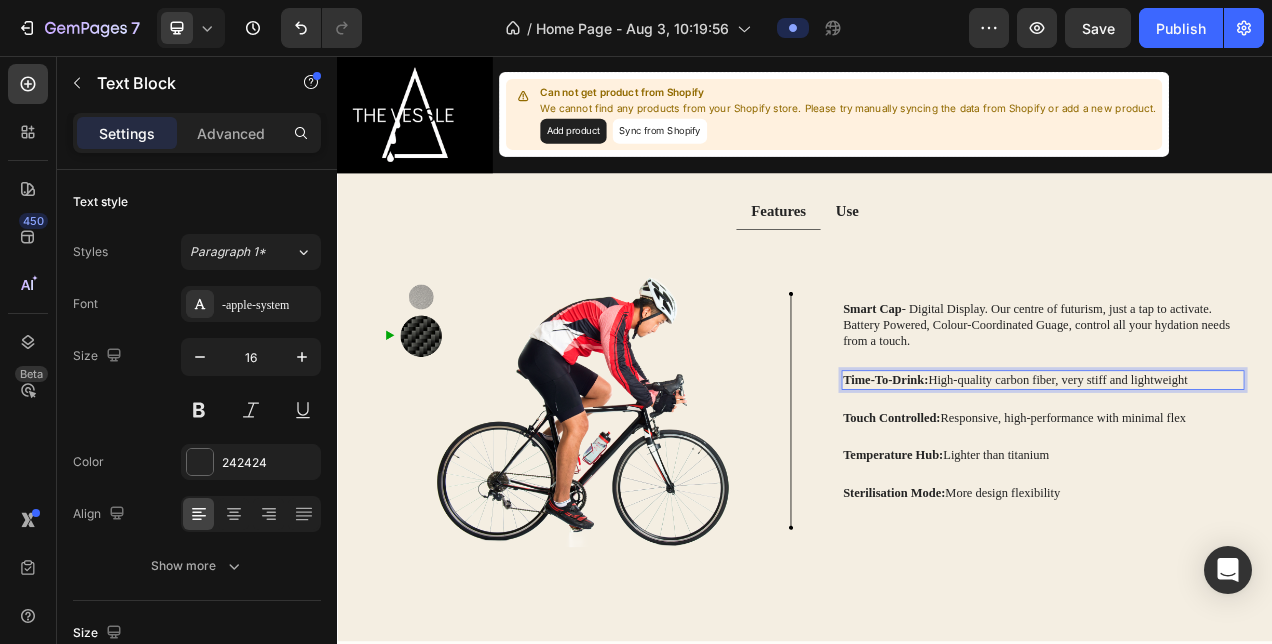 click on "Time-To-Drink:  High-quality carbon fiber, very stiff and lightweight" at bounding box center (1242, 471) 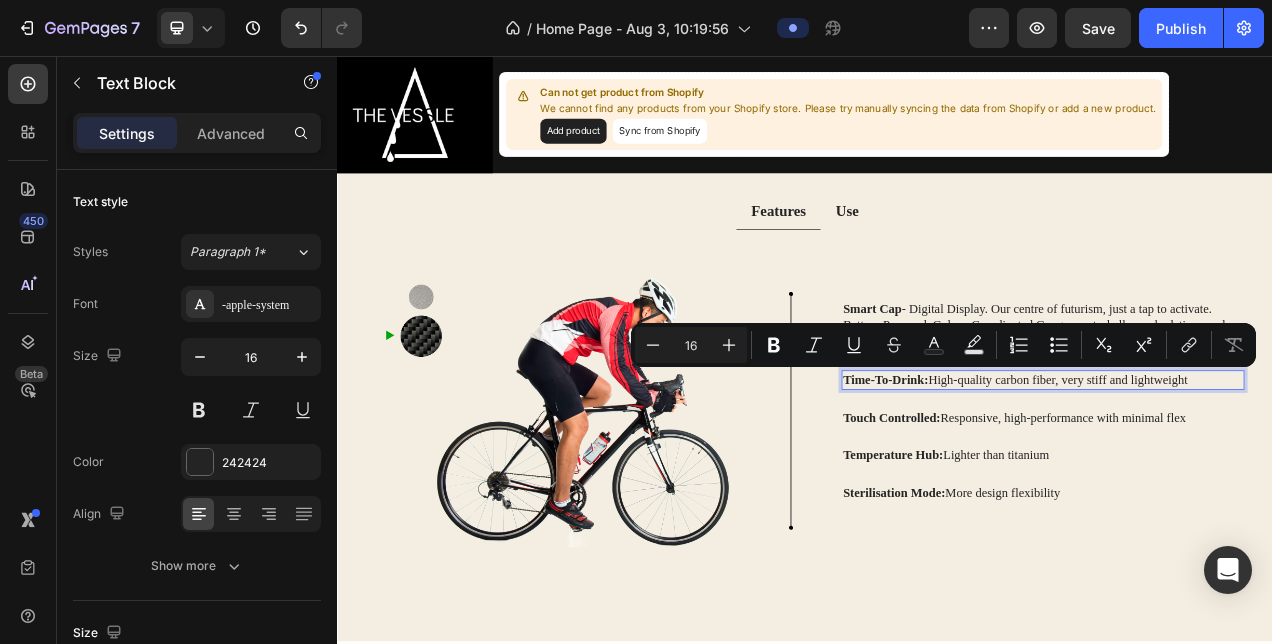 drag, startPoint x: 1426, startPoint y: 461, endPoint x: 1094, endPoint y: 466, distance: 332.03766 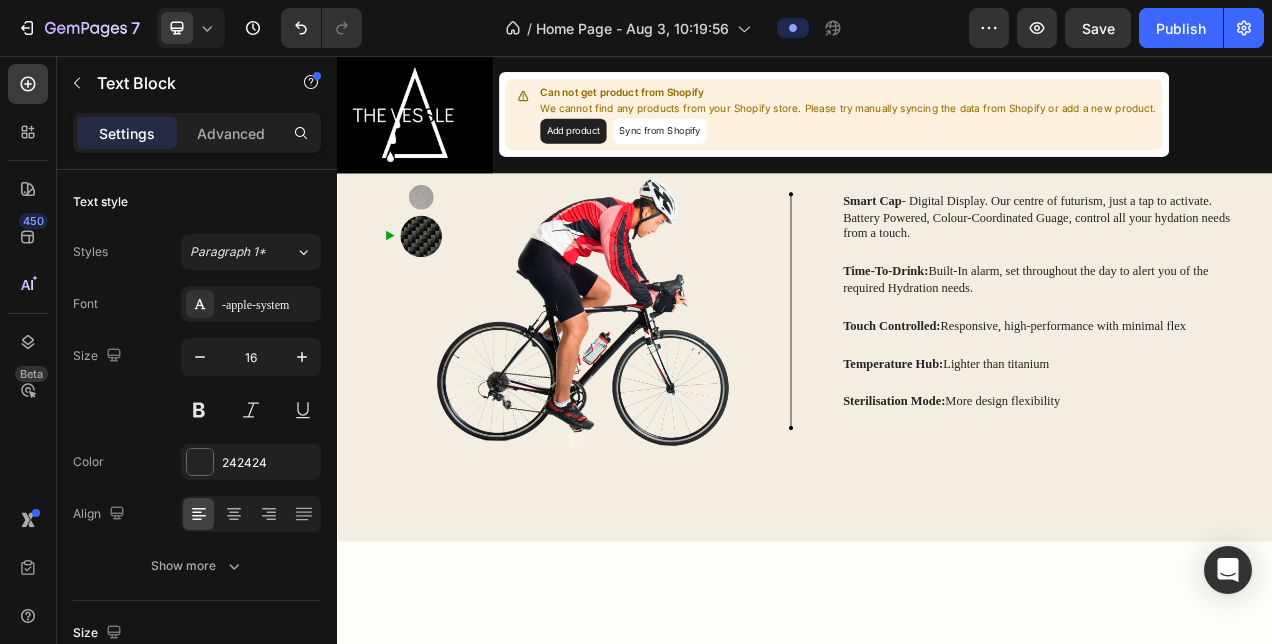 scroll, scrollTop: 2378, scrollLeft: 0, axis: vertical 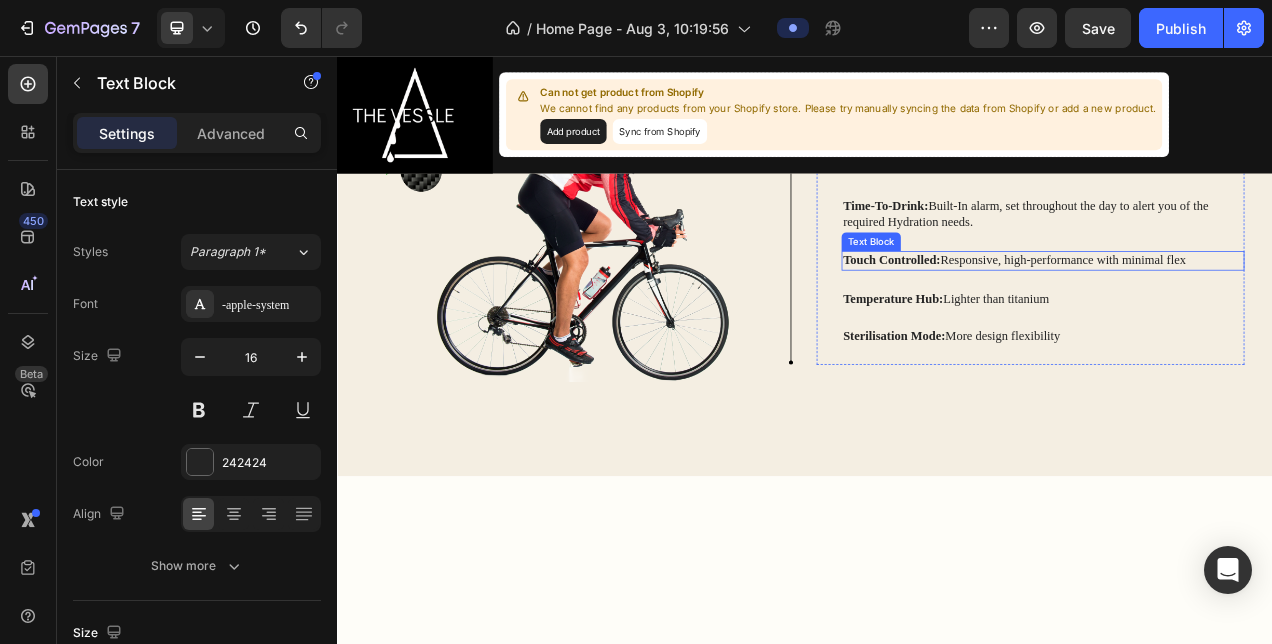 click on "Touch Controlled:  Responsive, high-performance with minimal flex" at bounding box center (1242, 318) 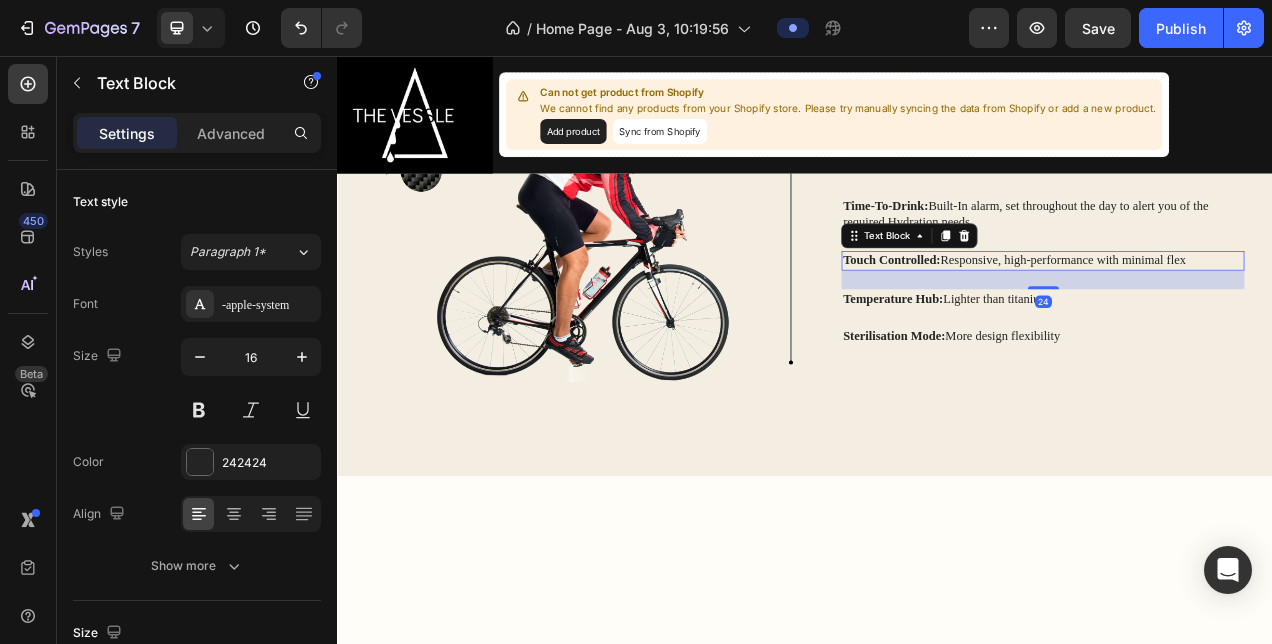 click on "Touch Controlled:  Responsive, high-performance with minimal flex" at bounding box center (1242, 318) 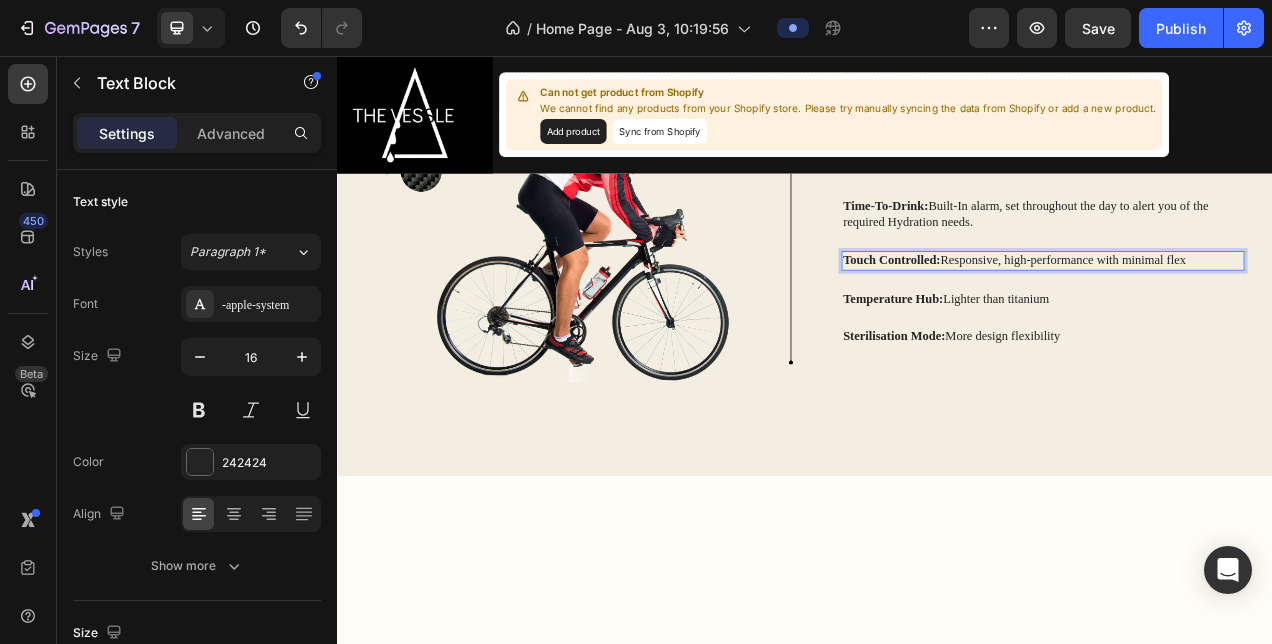 drag, startPoint x: 1442, startPoint y: 571, endPoint x: 1110, endPoint y: 577, distance: 332.0542 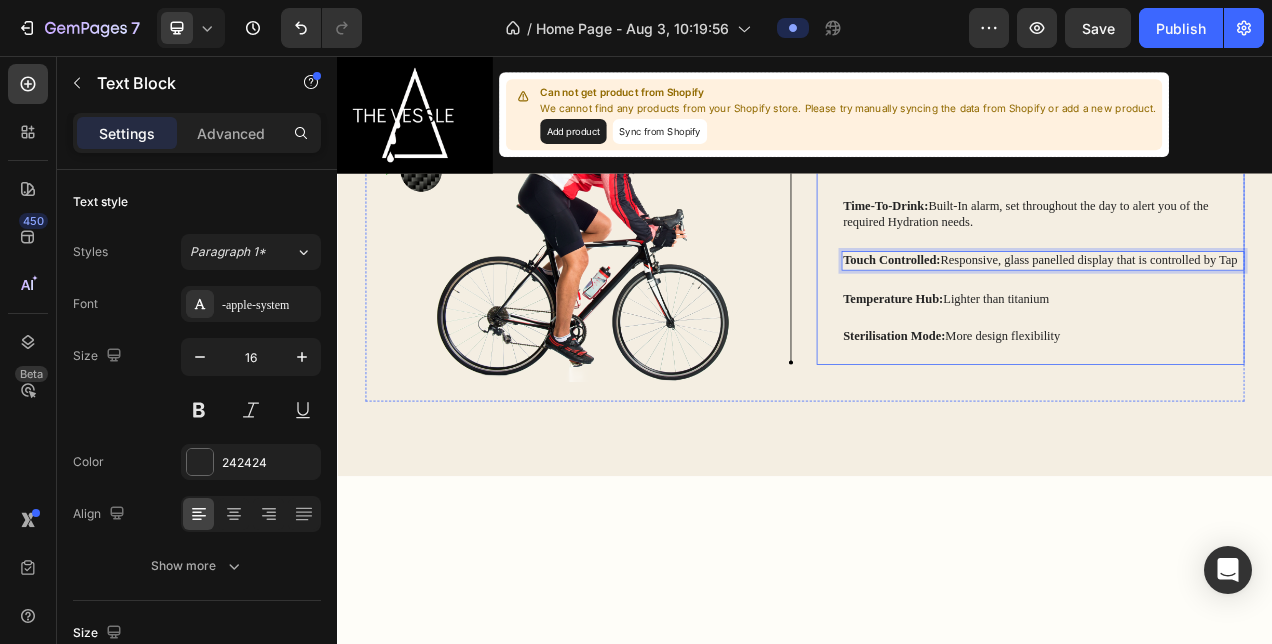 scroll, scrollTop: 2368, scrollLeft: 0, axis: vertical 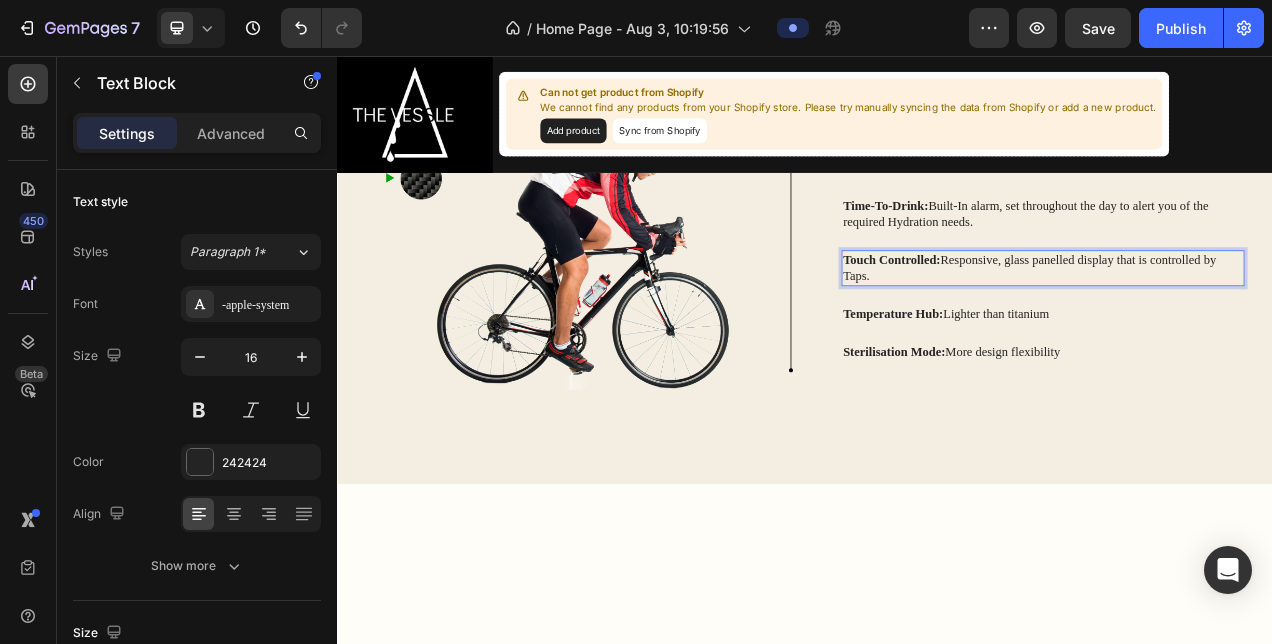 click on "Touch Controlled:  Responsive, glass panelled display that is controlled by Taps." at bounding box center [1242, 328] 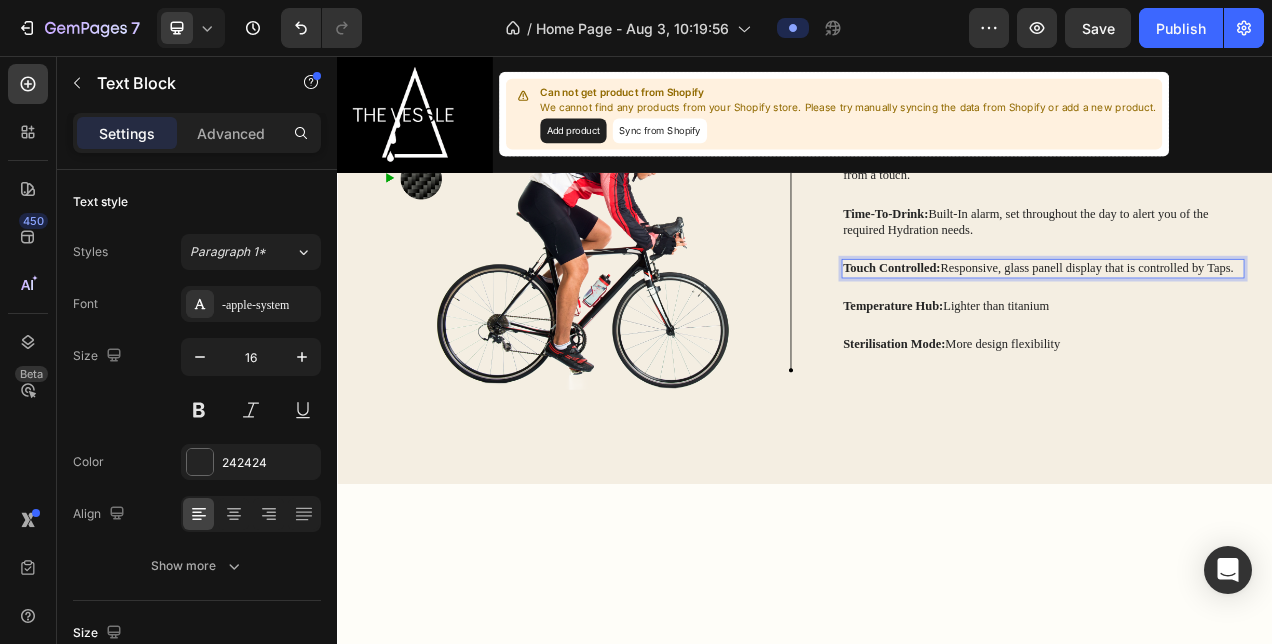 scroll, scrollTop: 2378, scrollLeft: 0, axis: vertical 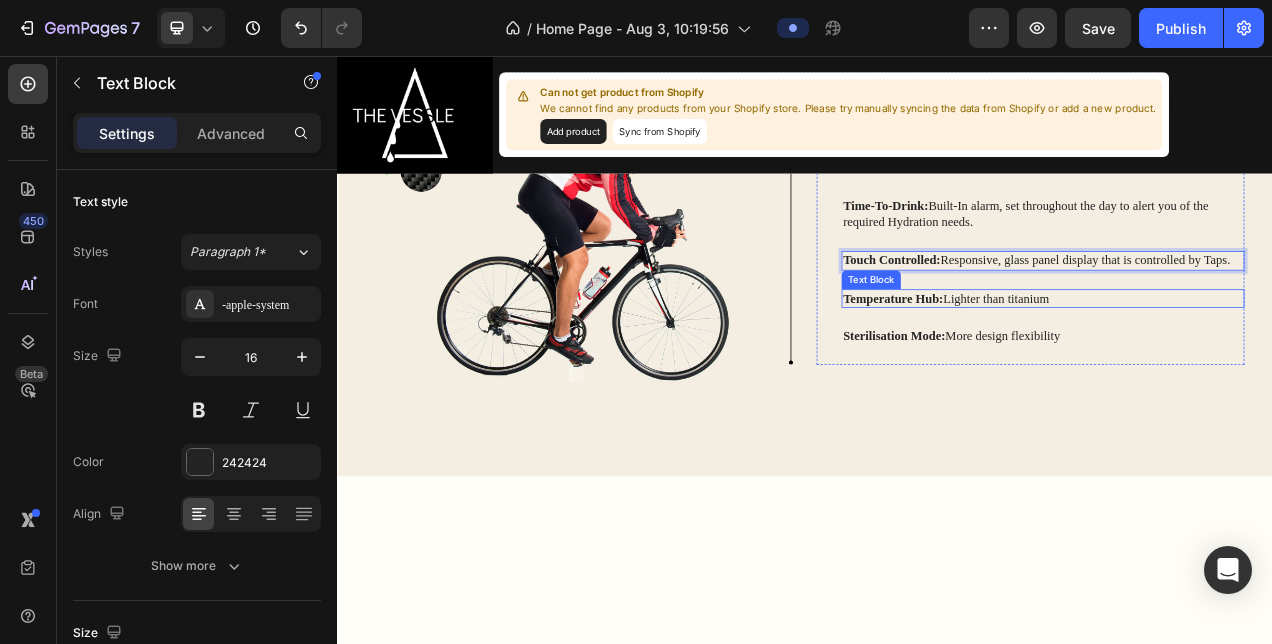 click on "Temperature Hub:  Lighter than titanium" at bounding box center [1242, 367] 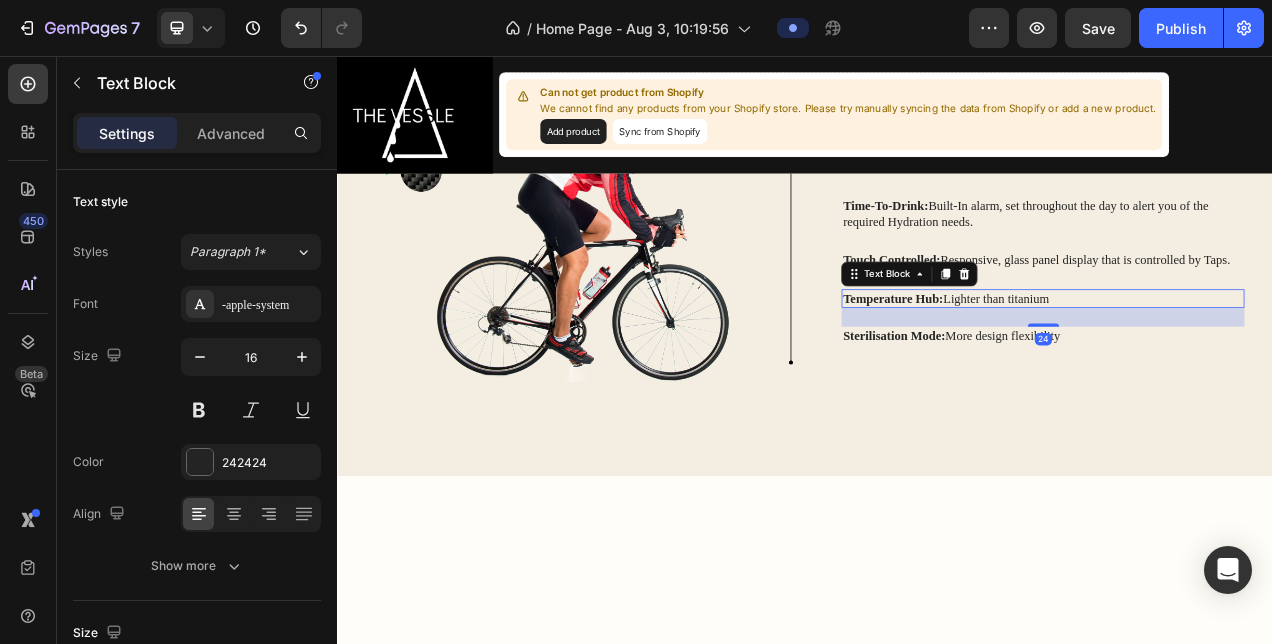 click on "Temperature Hub:  Lighter than titanium" at bounding box center [1242, 367] 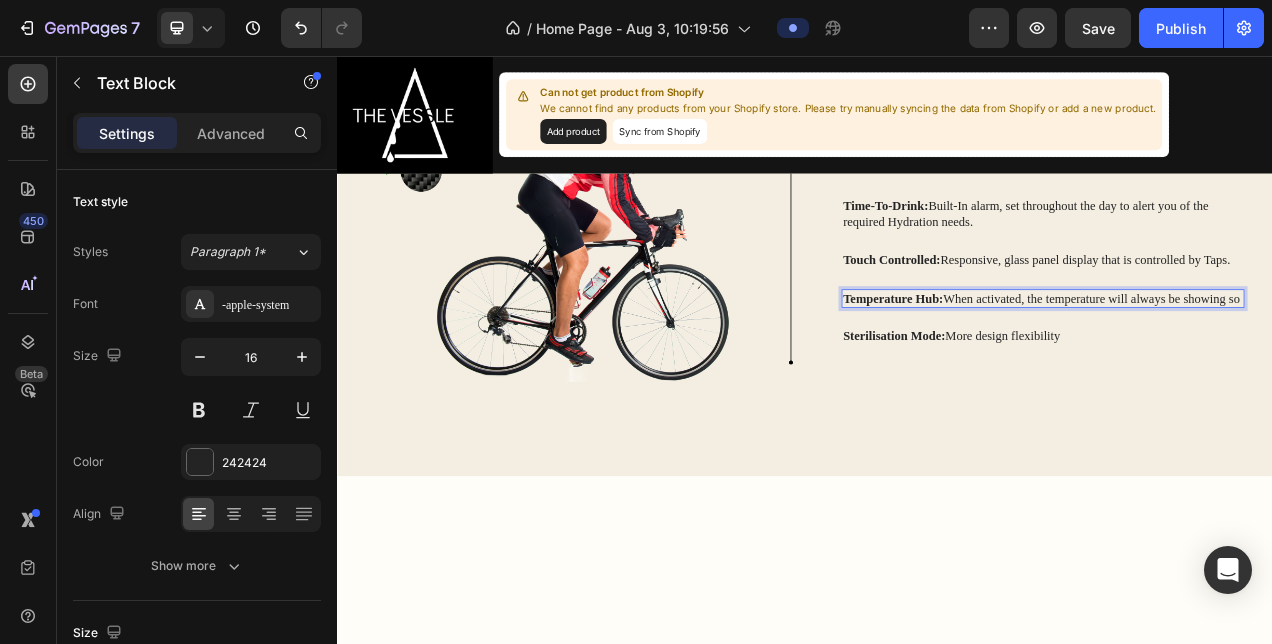 scroll, scrollTop: 2368, scrollLeft: 0, axis: vertical 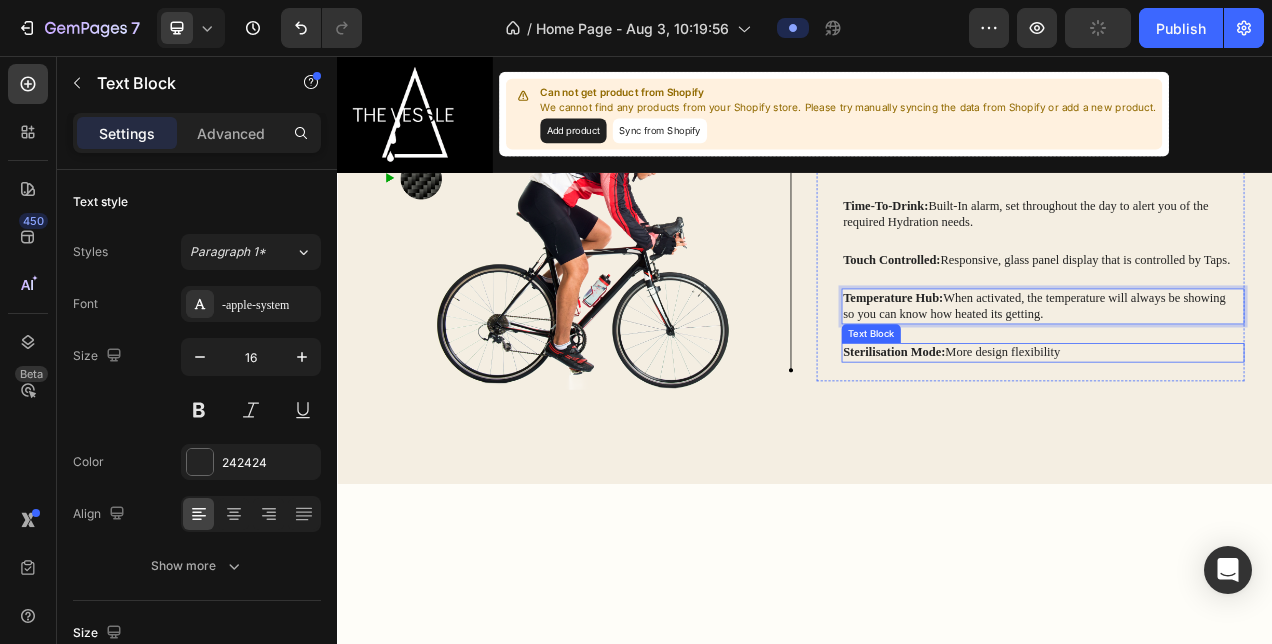 click on "Sterilisation Mode:  More design flexibility" at bounding box center (1242, 436) 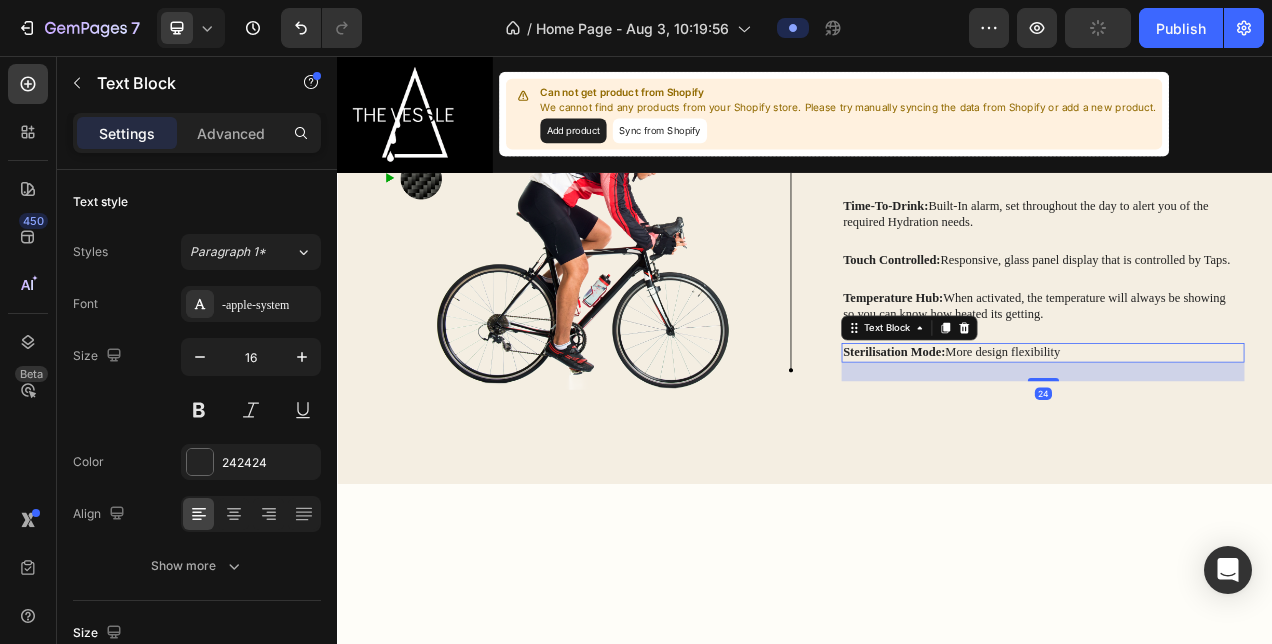 click on "Sterilisation Mode:  More design flexibility" at bounding box center (1242, 436) 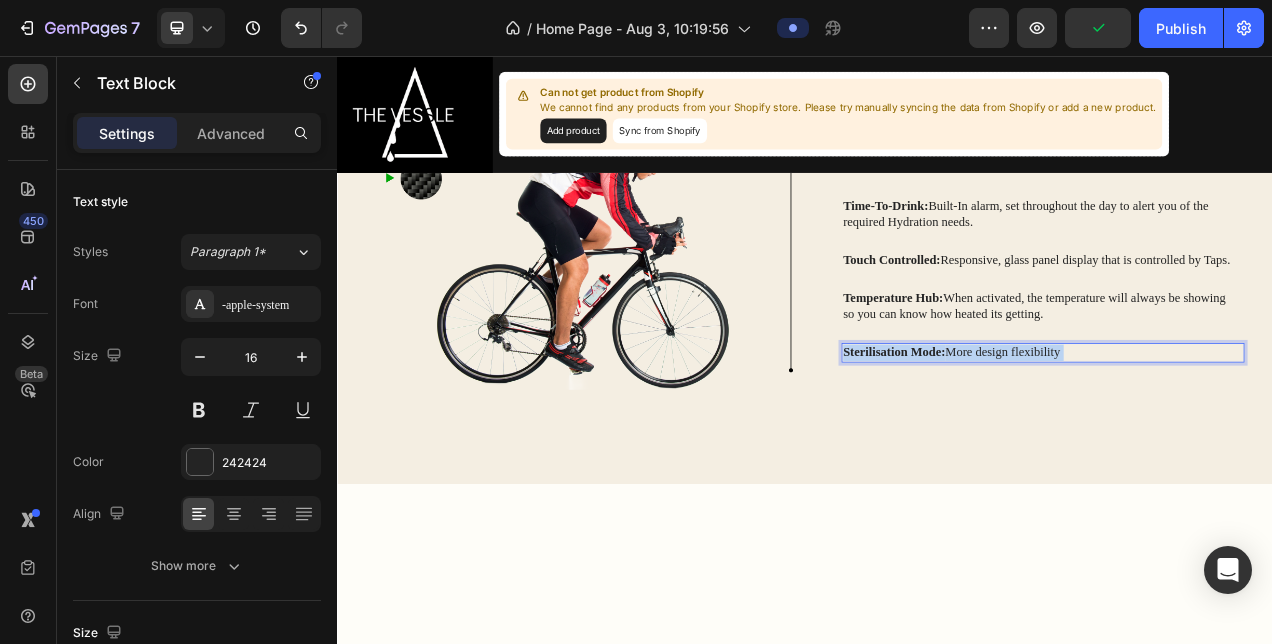 drag, startPoint x: 1282, startPoint y: 698, endPoint x: 1119, endPoint y: 692, distance: 163.1104 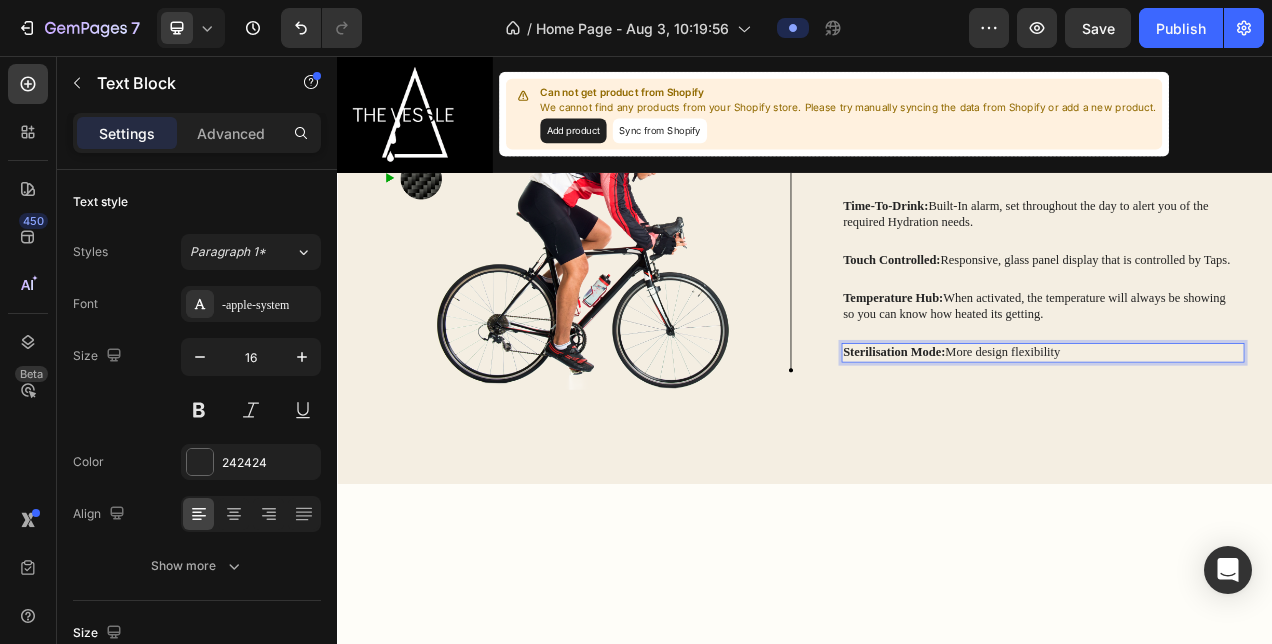 drag, startPoint x: 1119, startPoint y: 692, endPoint x: 1302, endPoint y: 696, distance: 183.04372 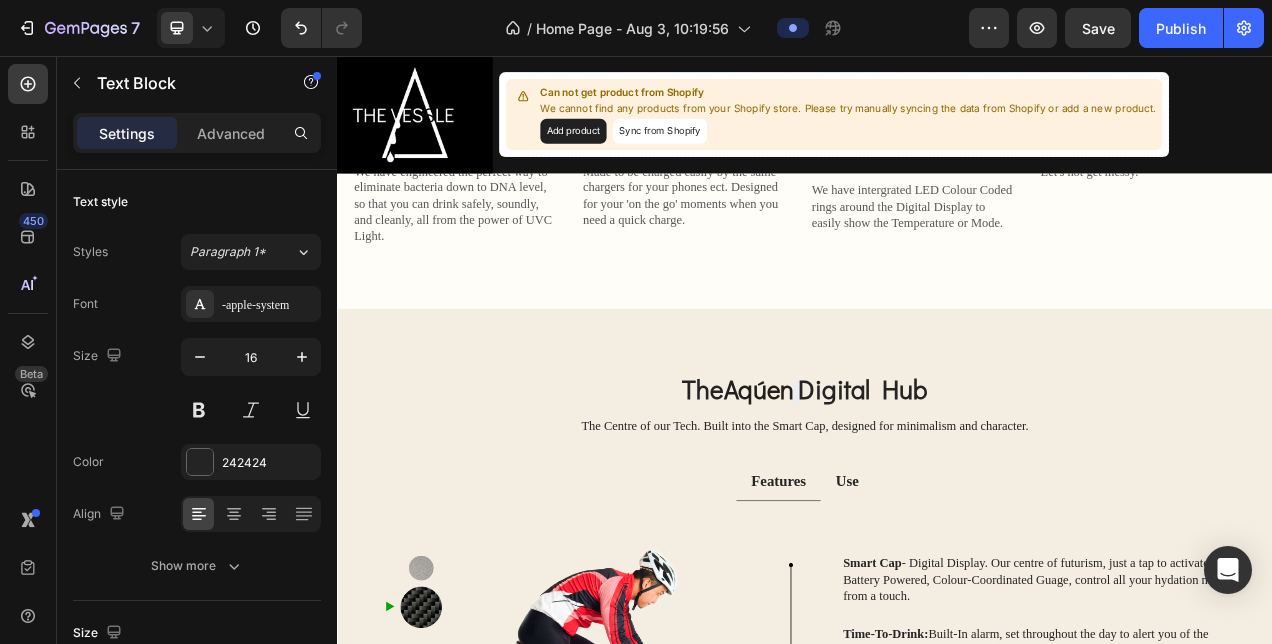 scroll, scrollTop: 1818, scrollLeft: 0, axis: vertical 